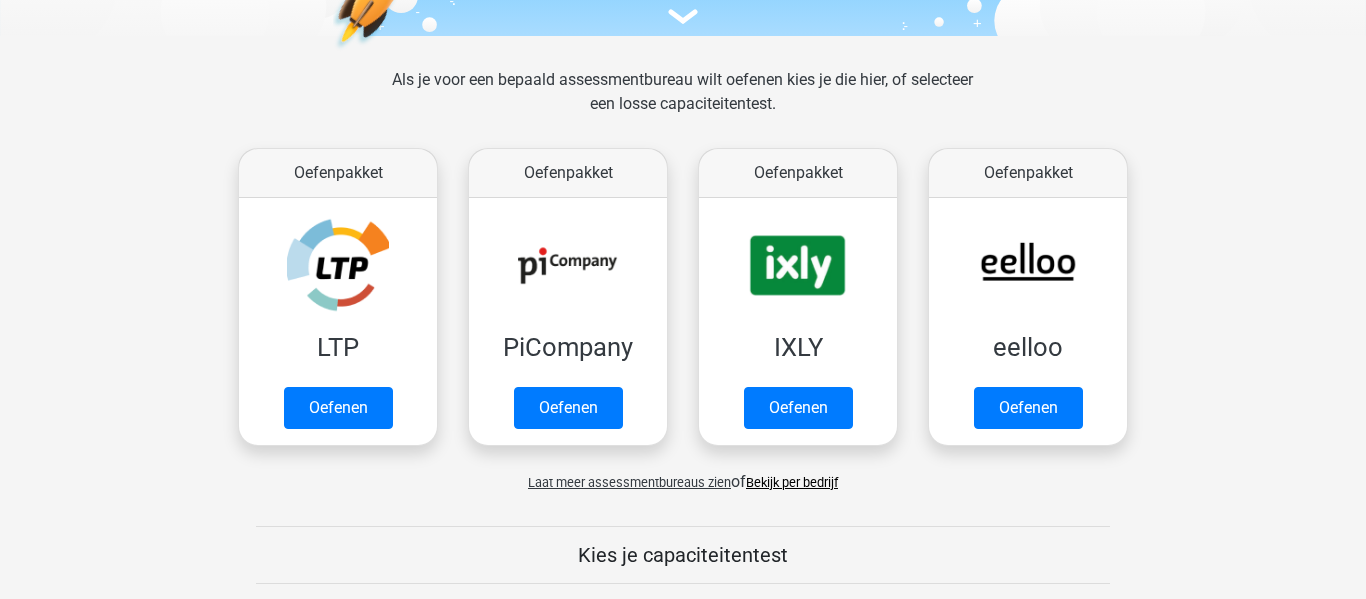 scroll, scrollTop: 253, scrollLeft: 0, axis: vertical 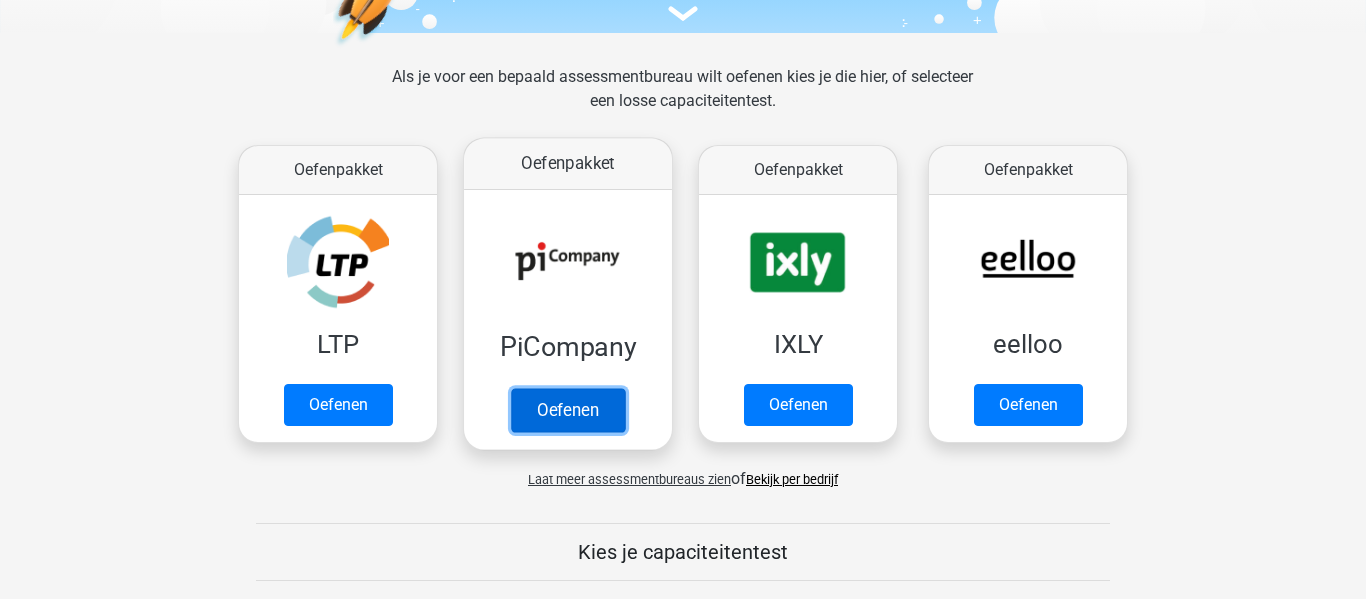 click on "Oefenen" at bounding box center (568, 410) 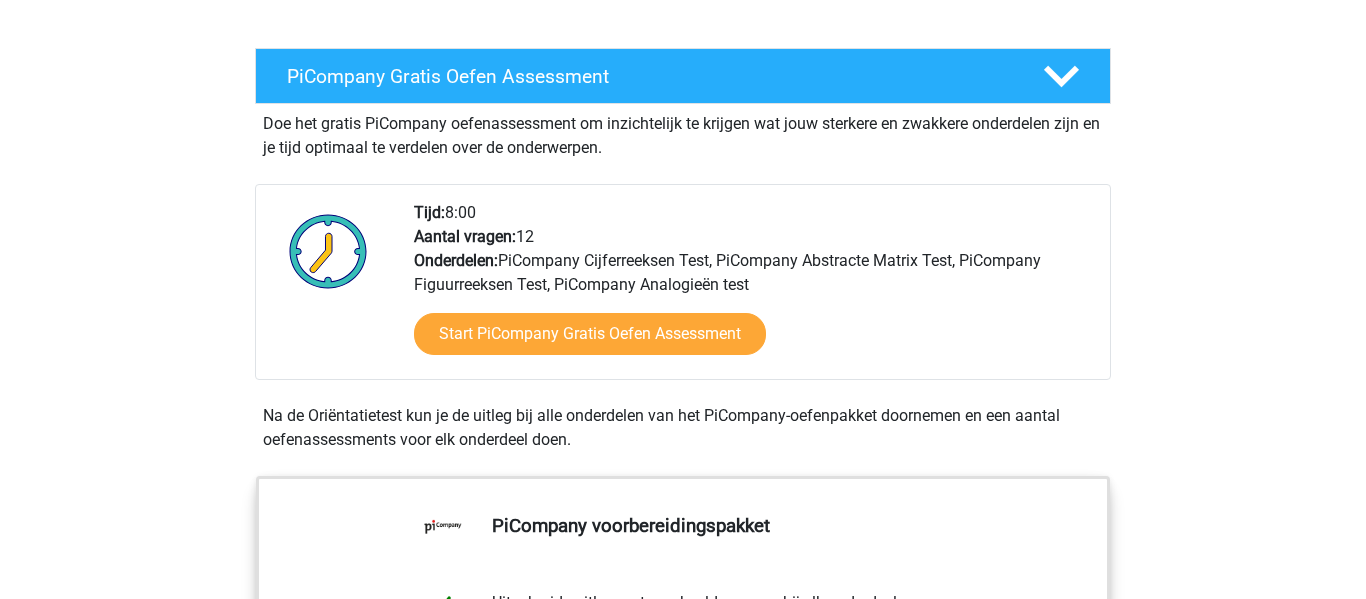 scroll, scrollTop: 358, scrollLeft: 0, axis: vertical 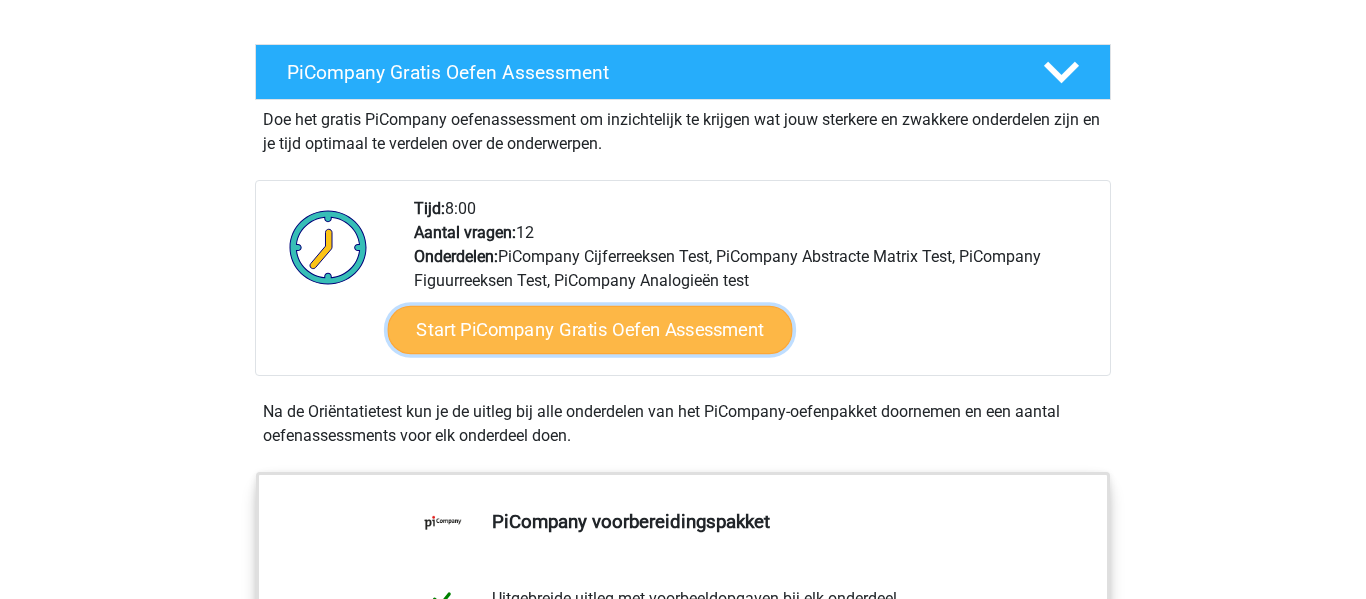 click on "Start PiCompany Gratis Oefen Assessment" at bounding box center [590, 330] 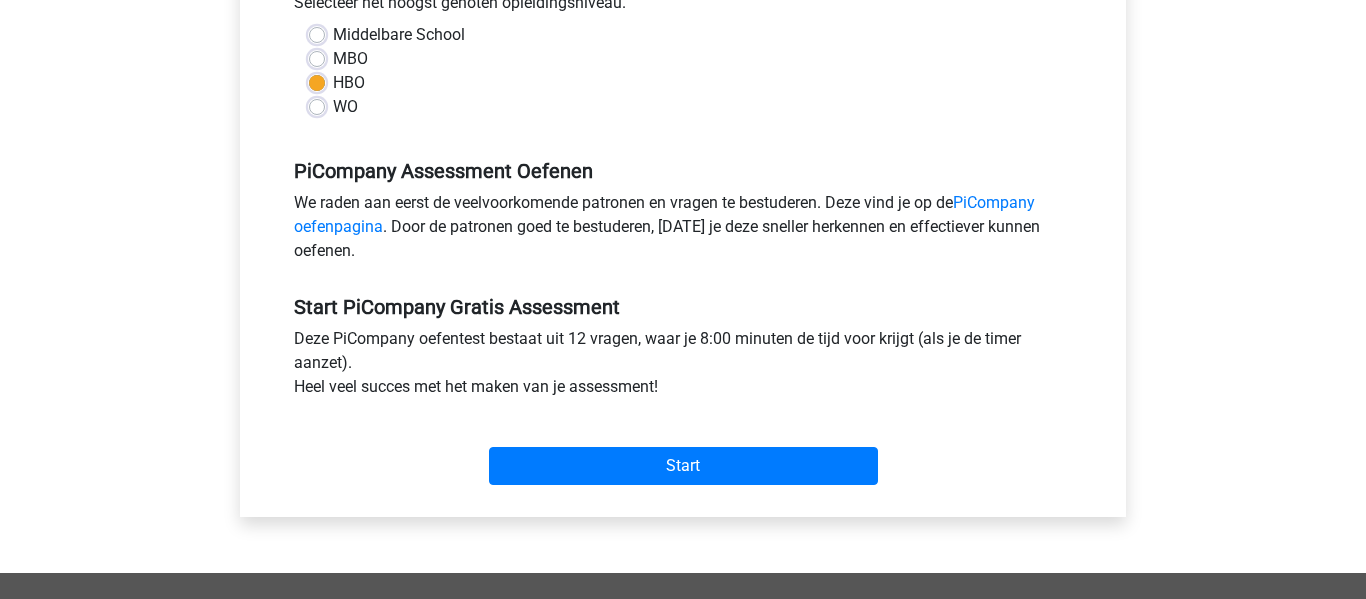 scroll, scrollTop: 521, scrollLeft: 0, axis: vertical 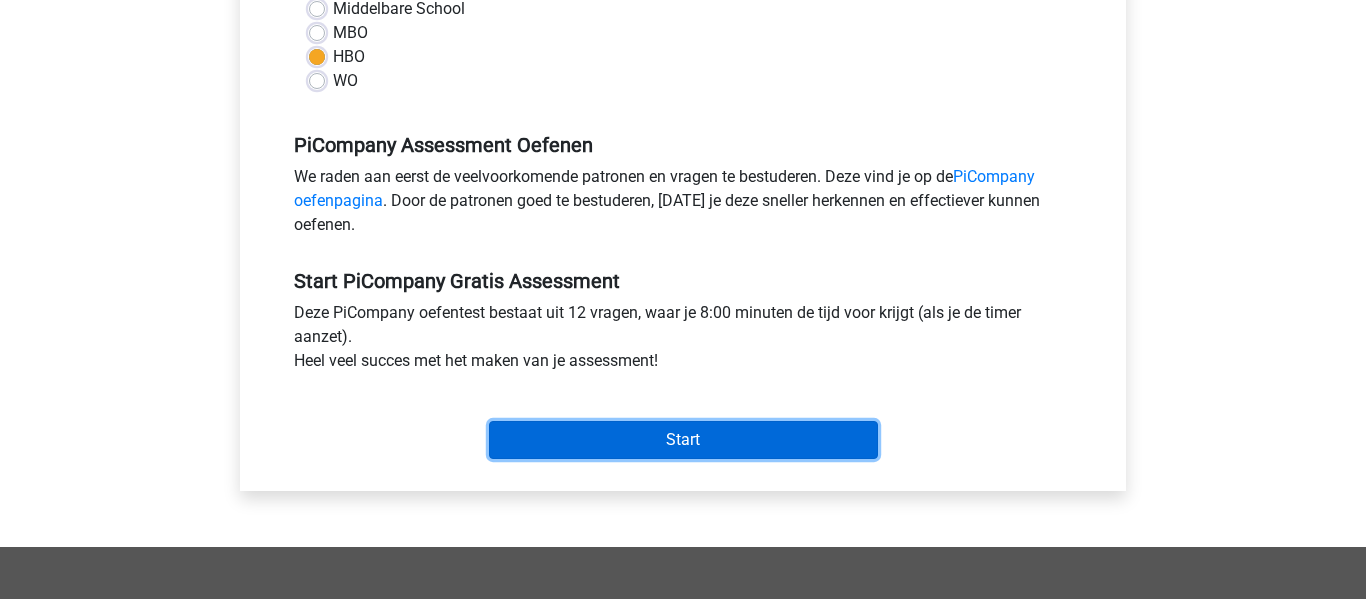 click on "Start" at bounding box center [683, 440] 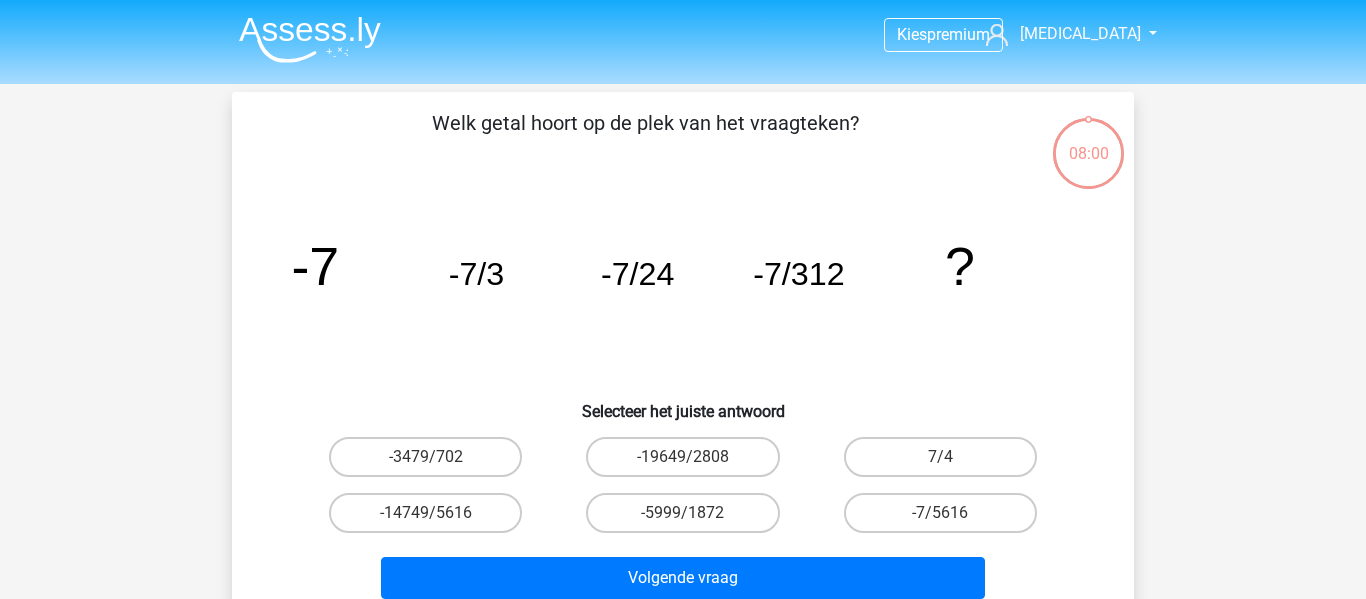 scroll, scrollTop: 0, scrollLeft: 0, axis: both 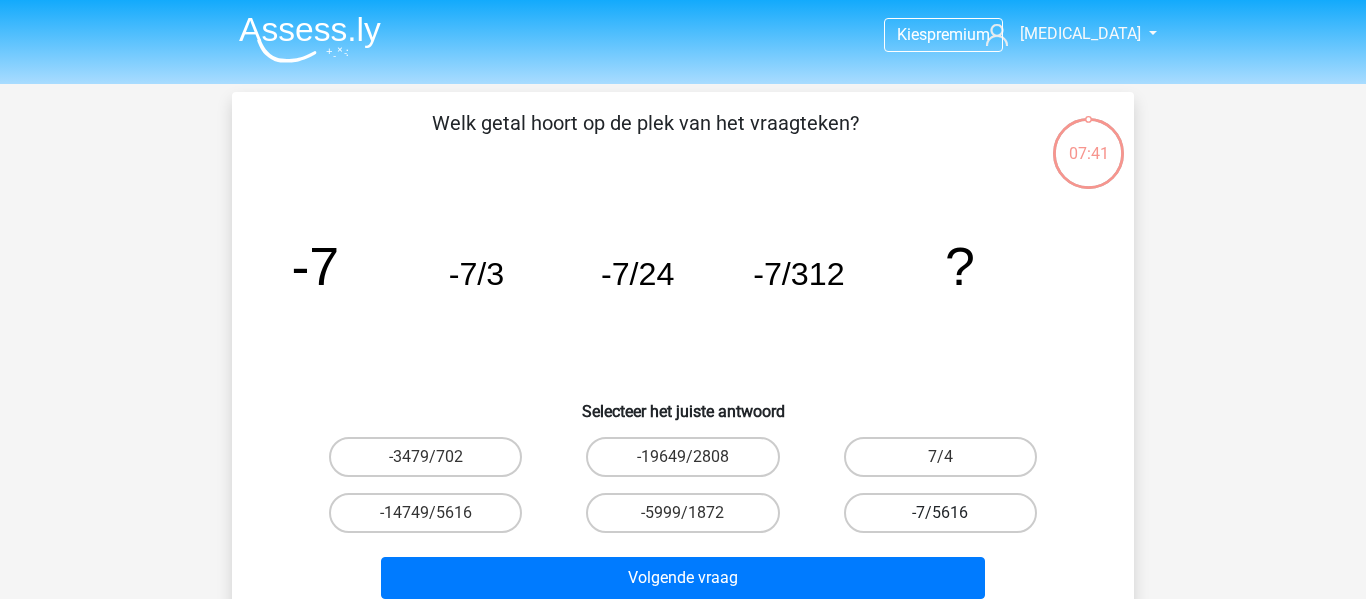 click on "-7/5616" at bounding box center [940, 513] 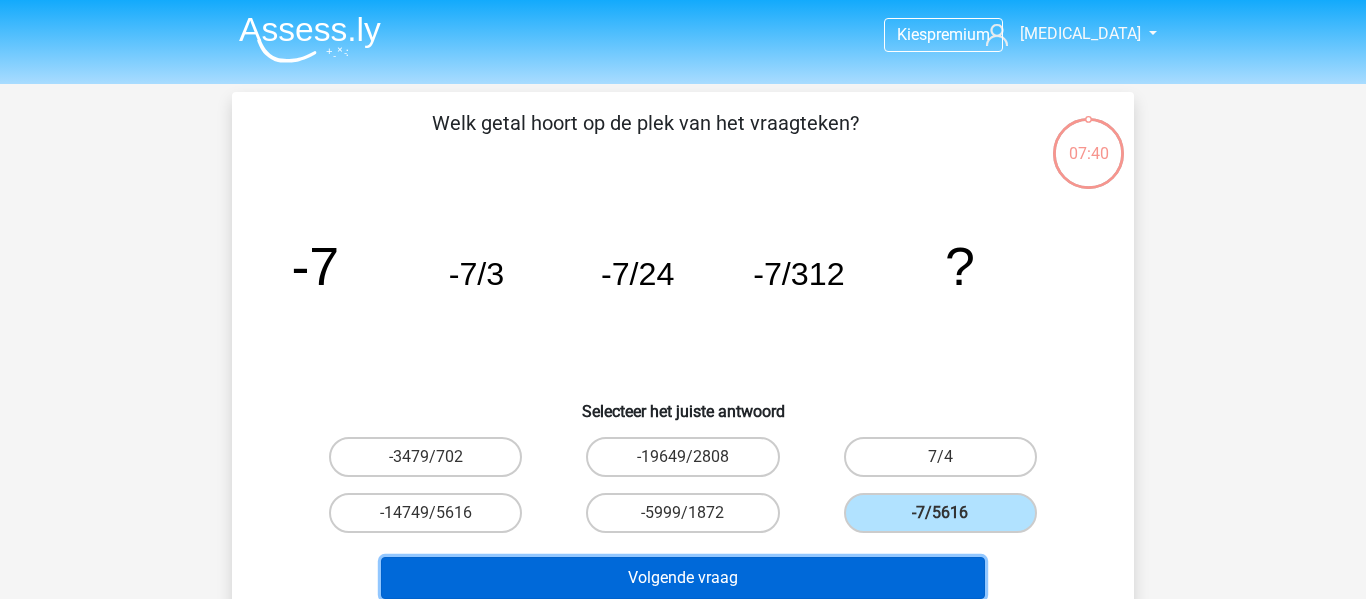 click on "Volgende vraag" at bounding box center (683, 578) 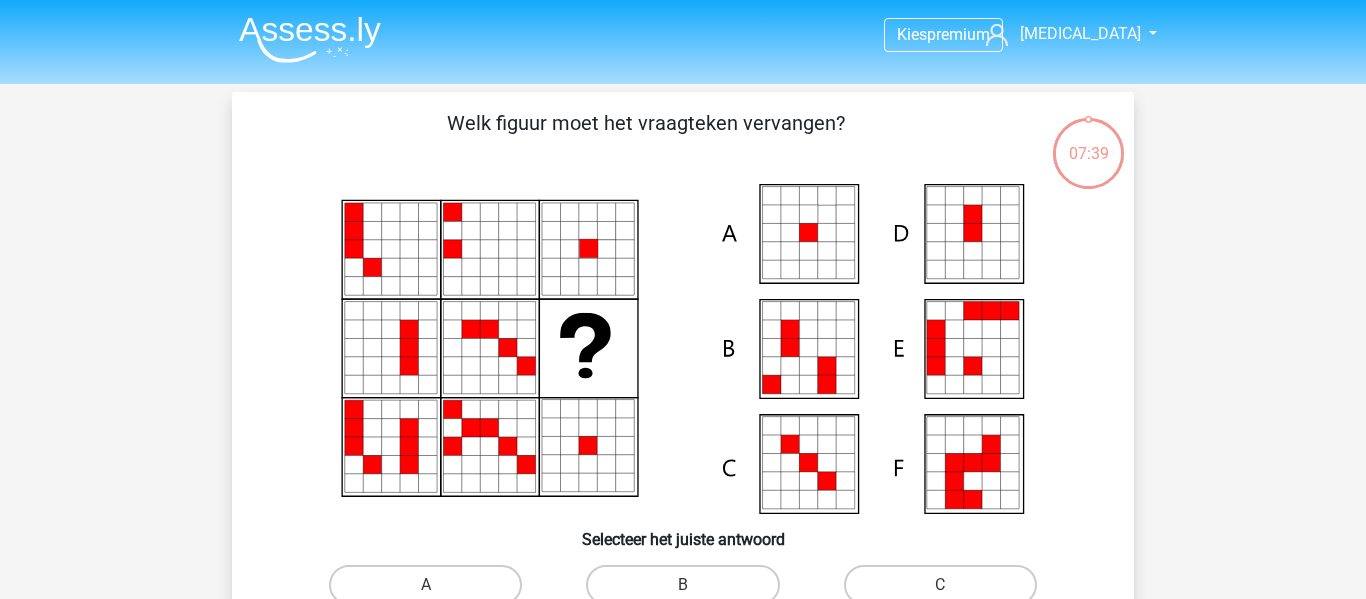 scroll, scrollTop: 92, scrollLeft: 0, axis: vertical 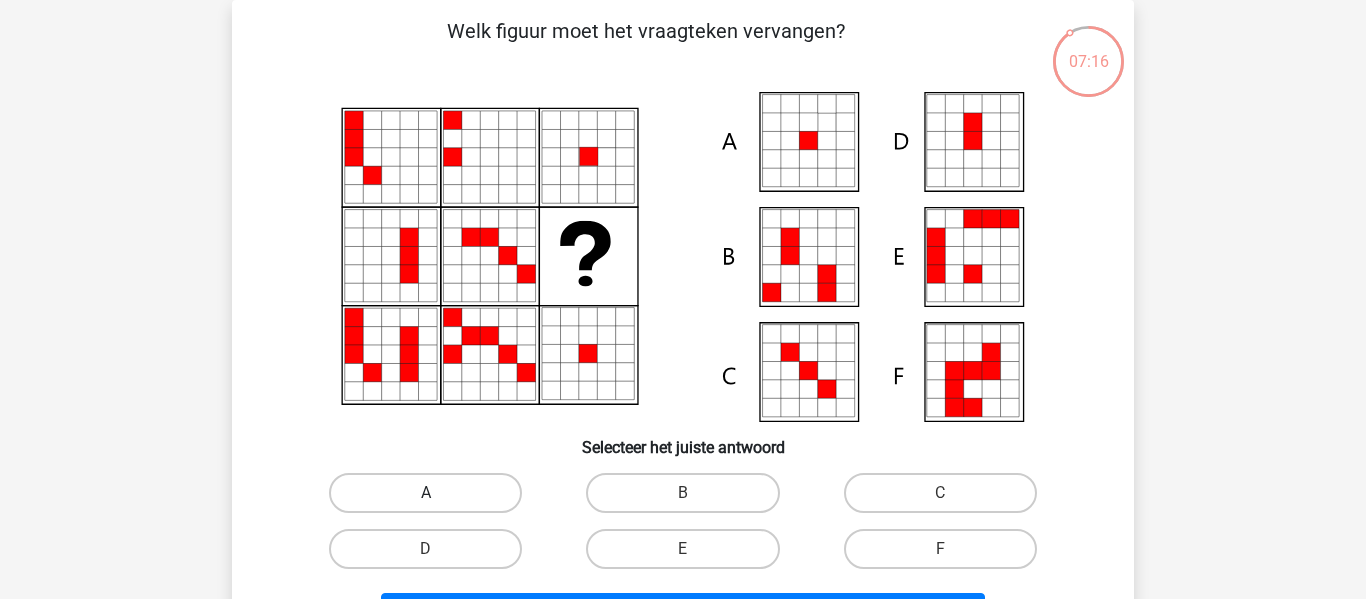 click on "A" at bounding box center [425, 493] 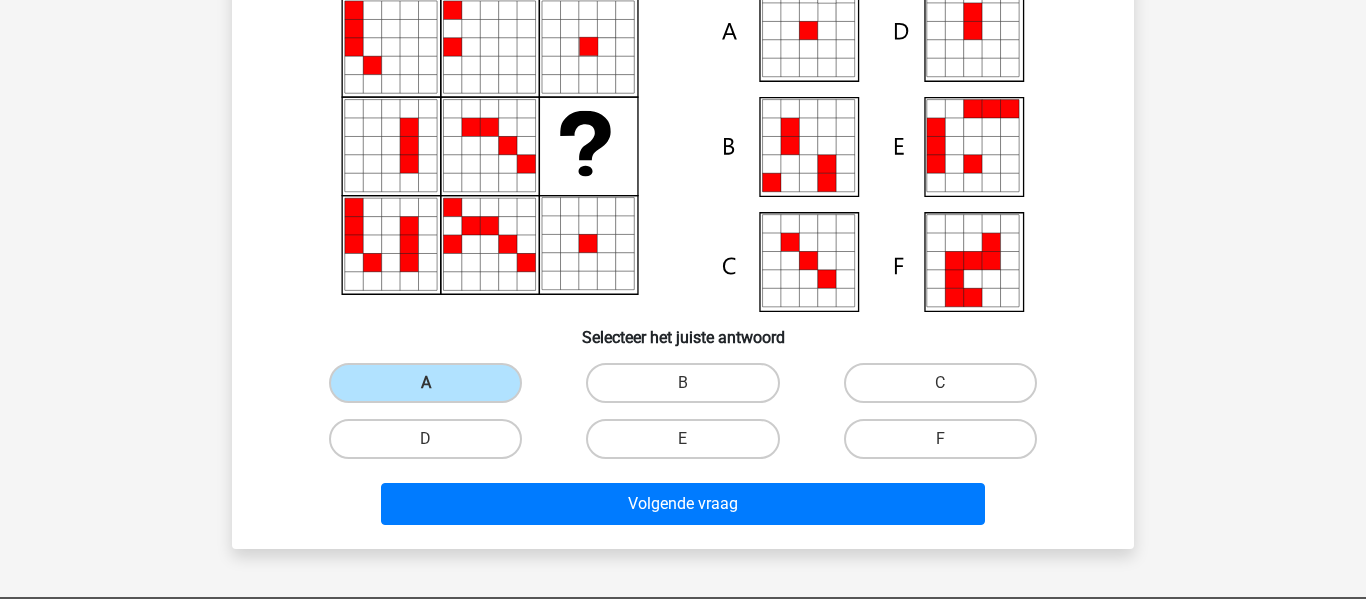 click on "Volgende vraag" at bounding box center (683, 504) 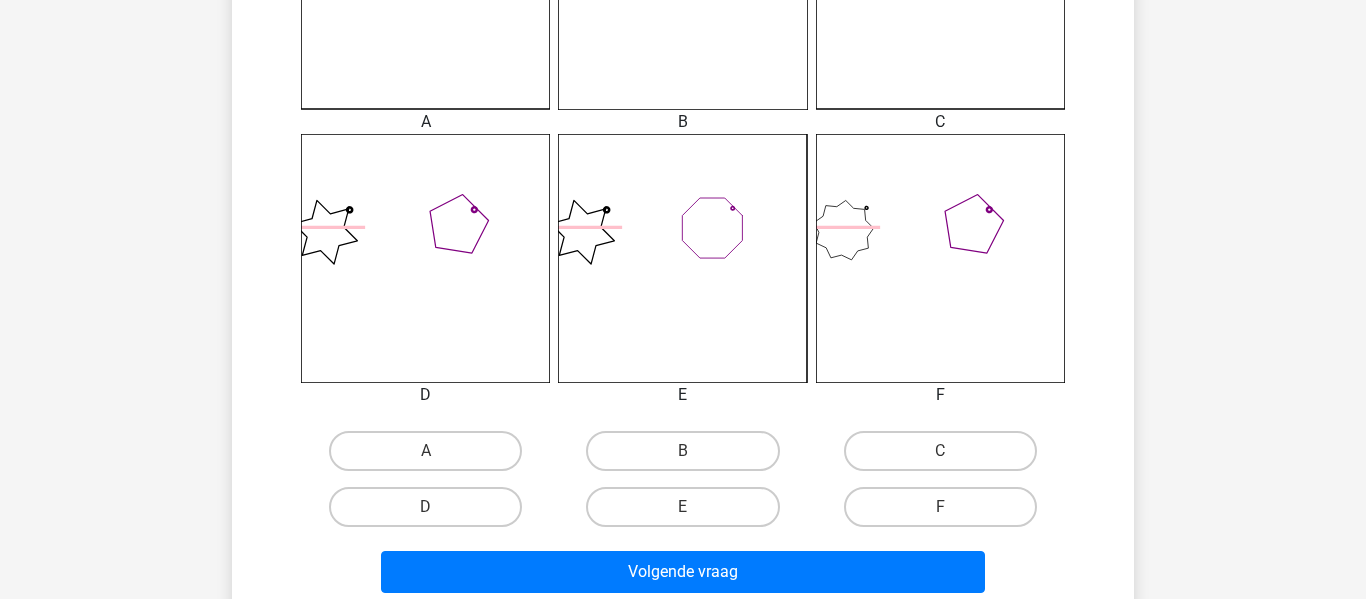 scroll, scrollTop: 724, scrollLeft: 0, axis: vertical 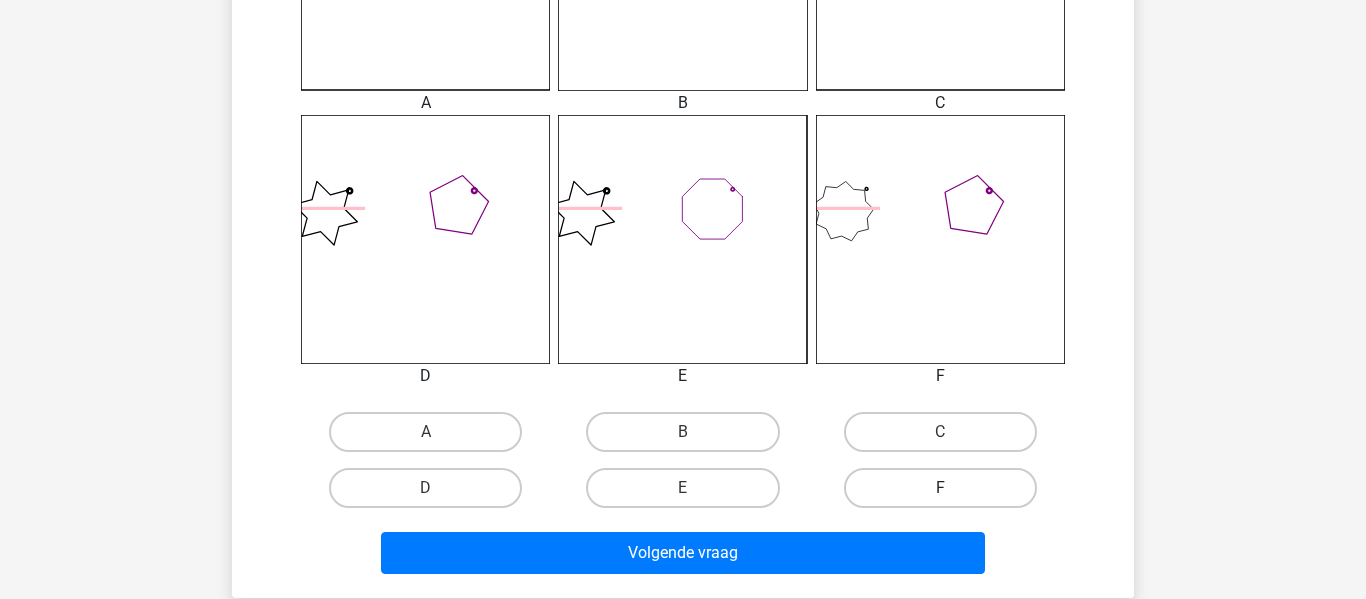 click on "F" at bounding box center (940, 488) 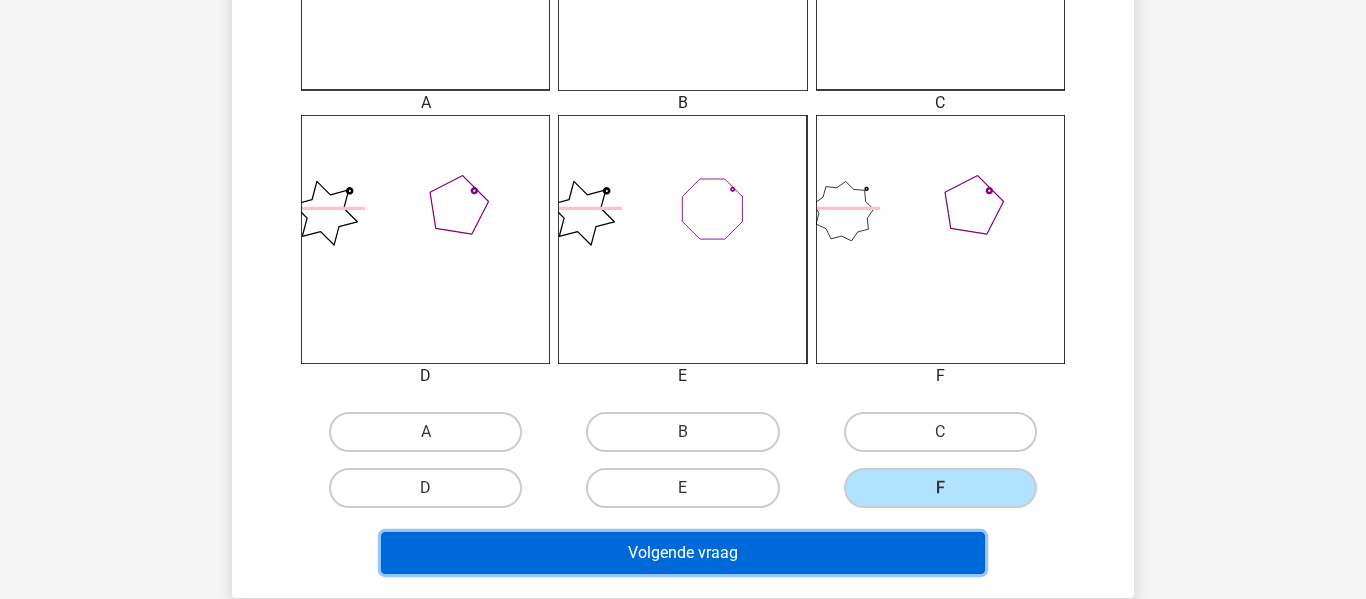 click on "Volgende vraag" at bounding box center (683, 553) 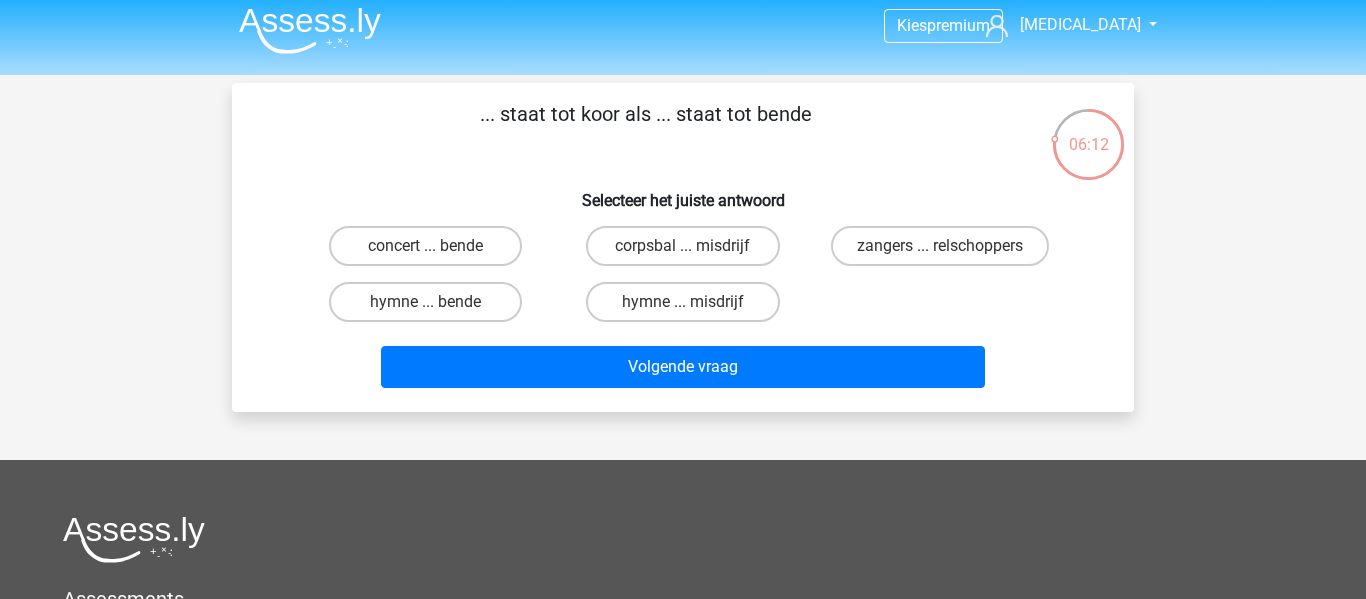 scroll, scrollTop: 0, scrollLeft: 0, axis: both 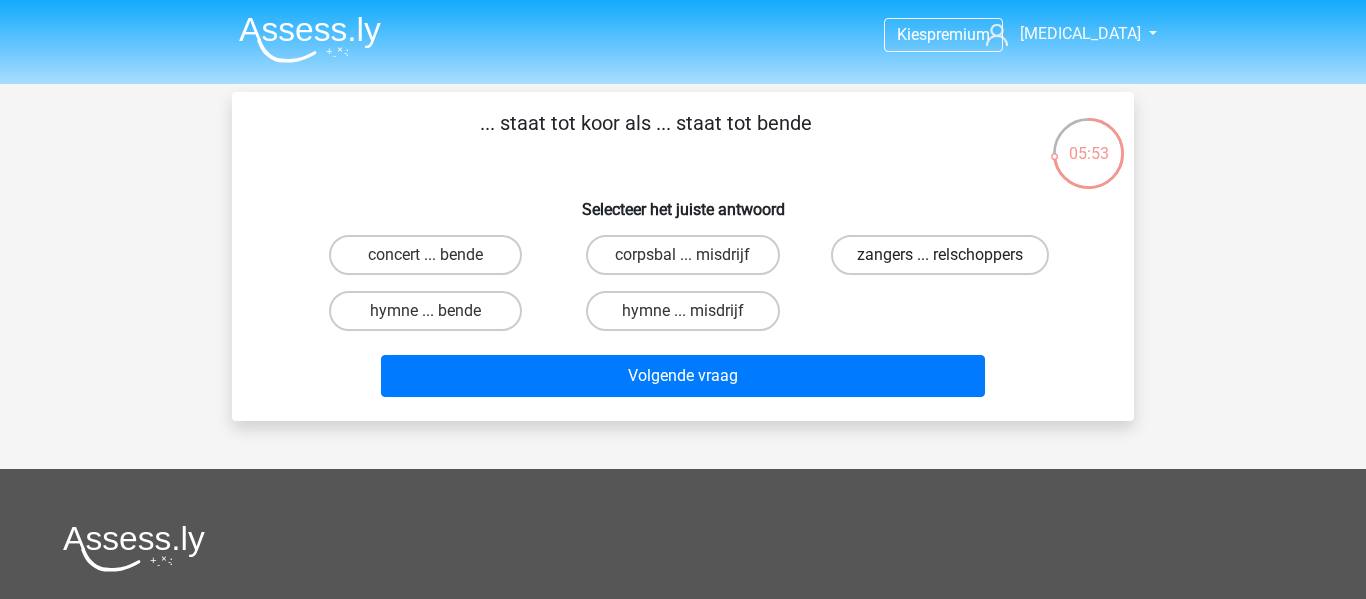 click on "zangers ... relschoppers" at bounding box center (940, 255) 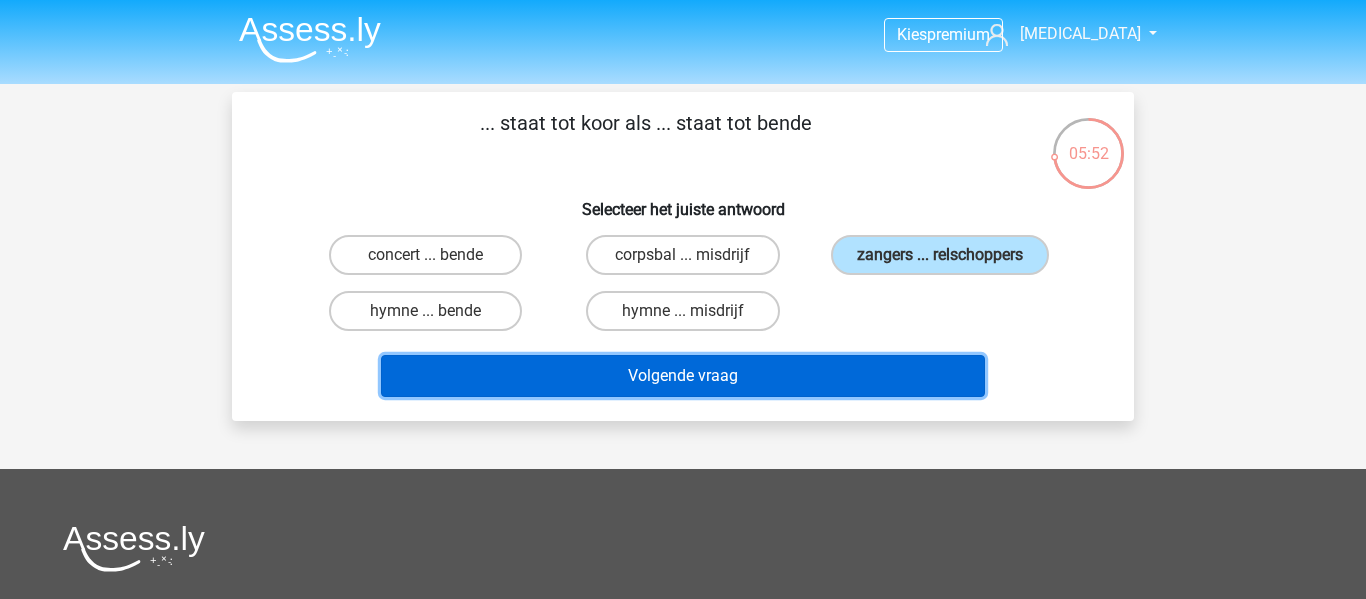 click on "Volgende vraag" at bounding box center [683, 376] 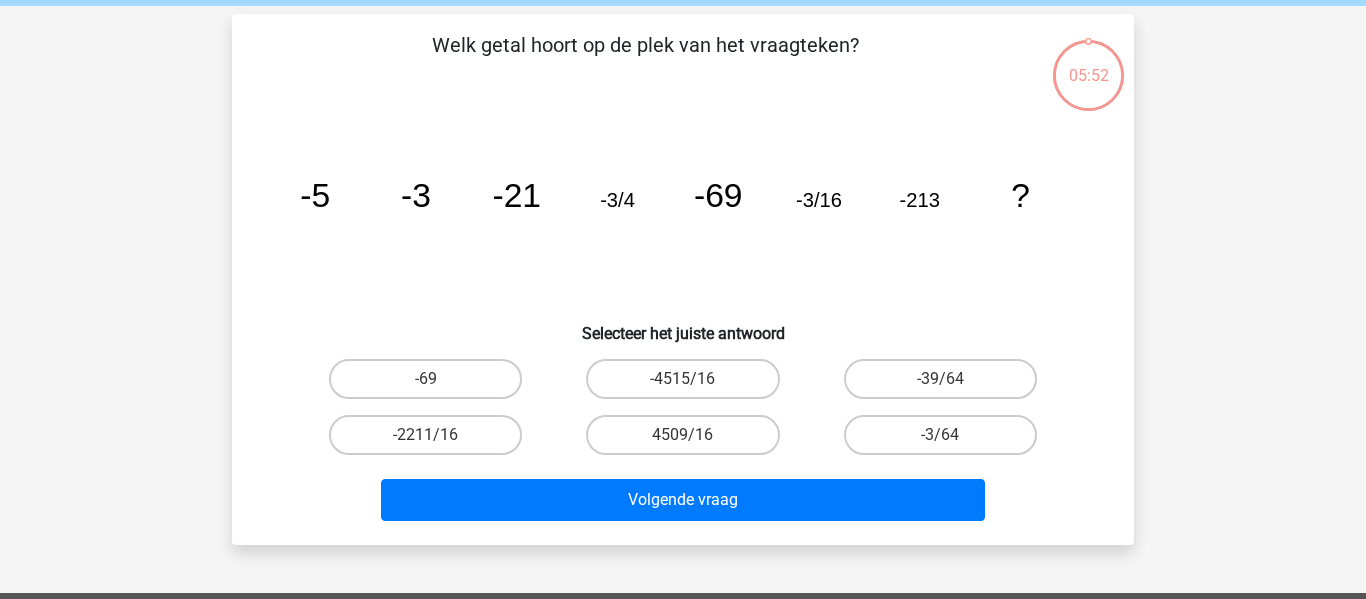 scroll, scrollTop: 92, scrollLeft: 0, axis: vertical 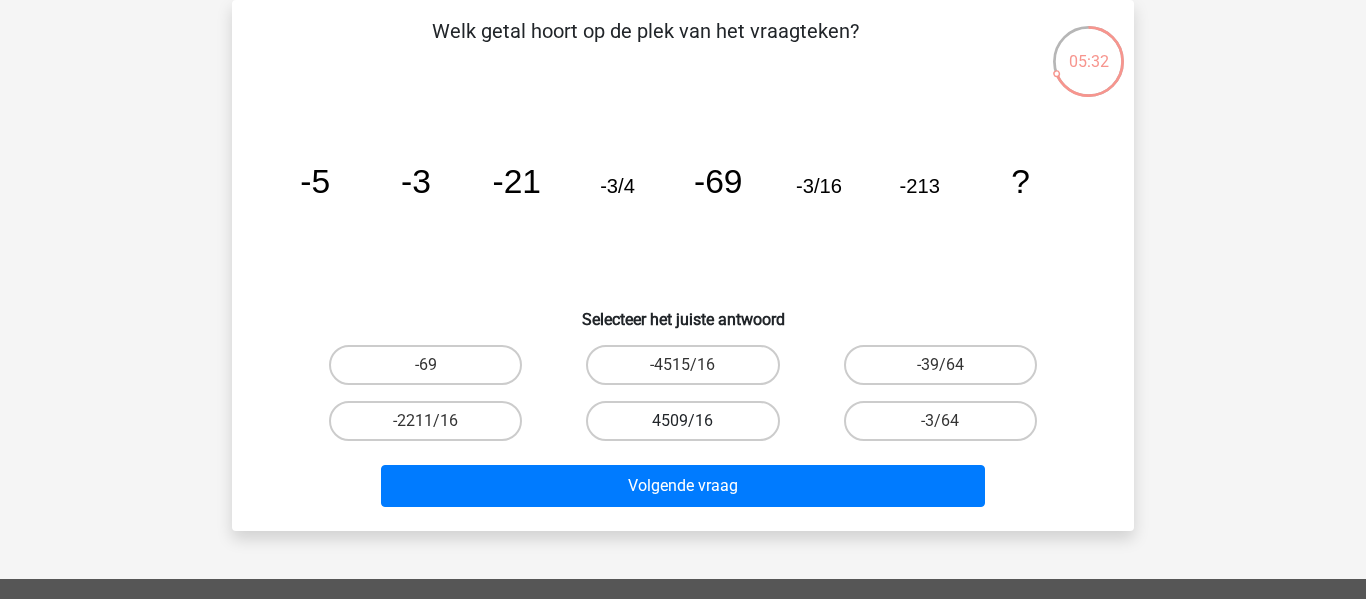 click on "4509/16" at bounding box center [682, 421] 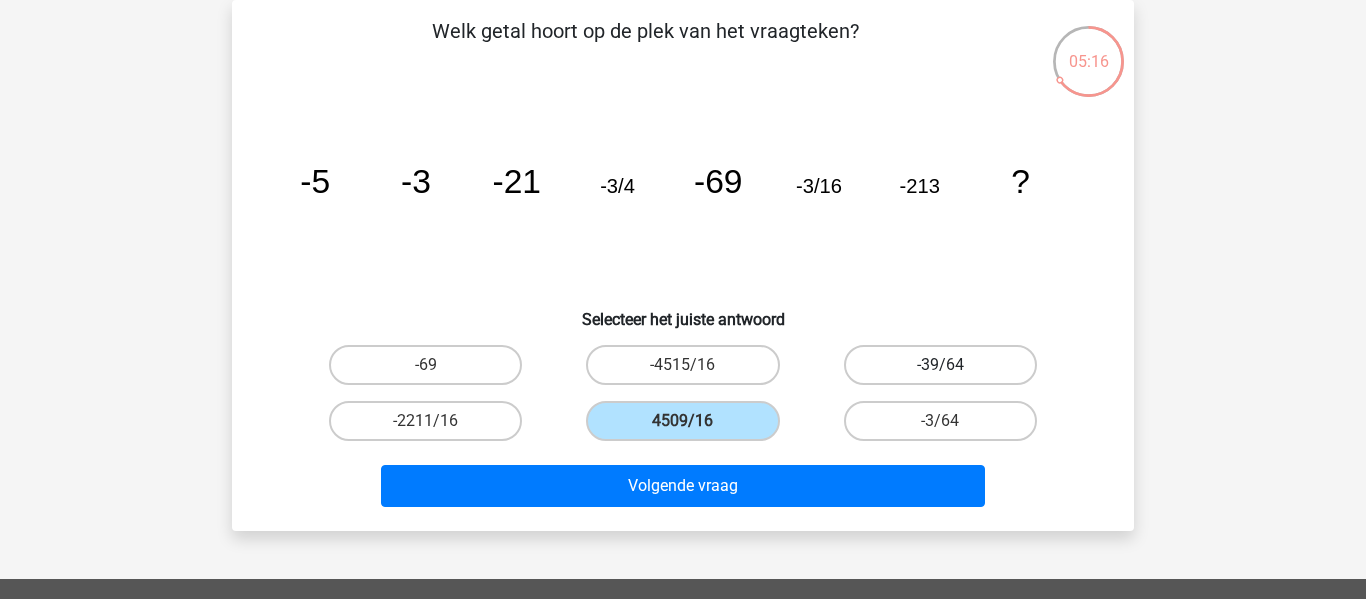 click on "-39/64" at bounding box center (940, 365) 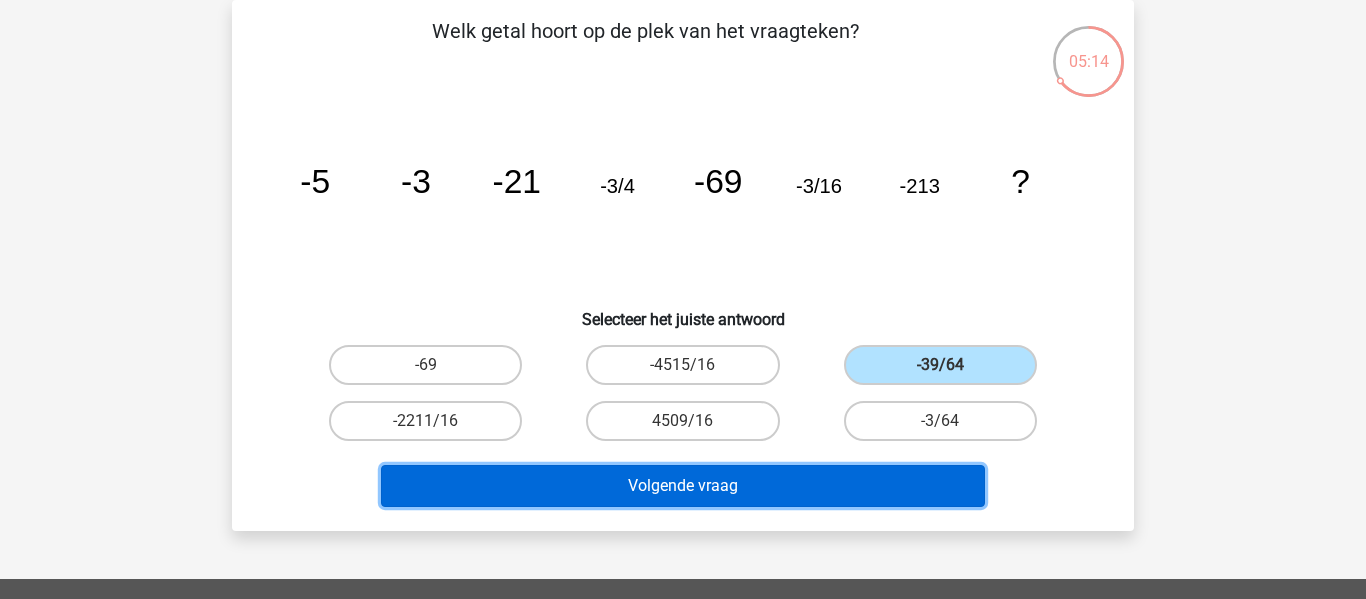 click on "Volgende vraag" at bounding box center [683, 486] 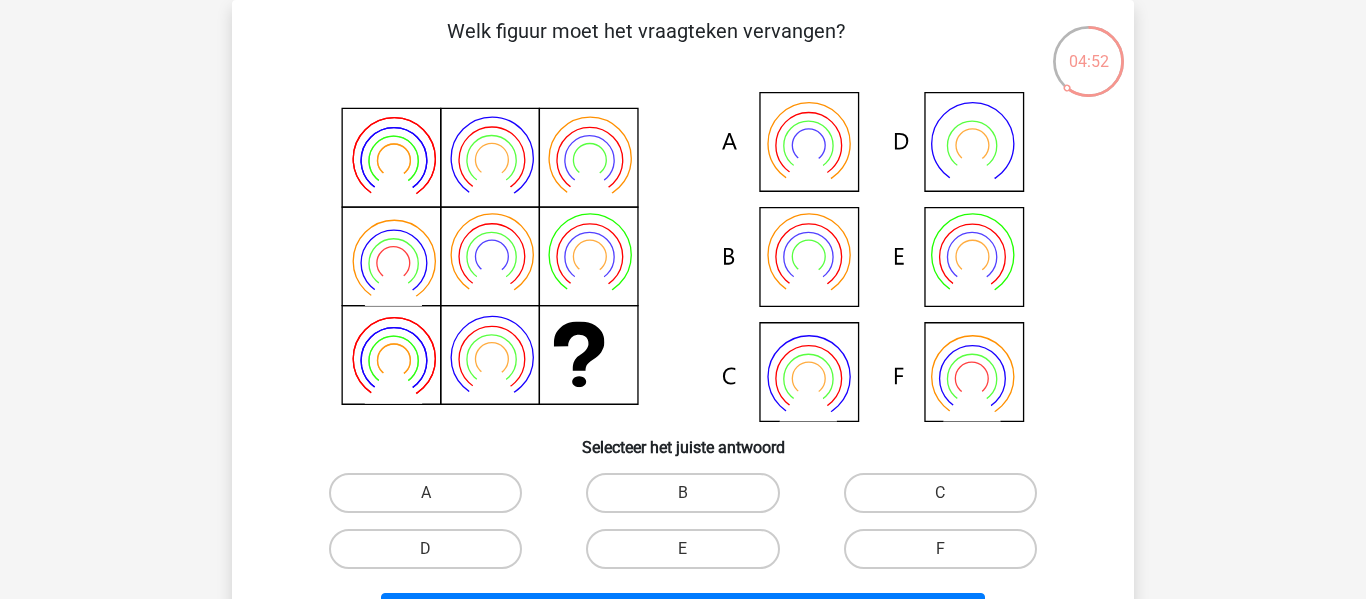 scroll, scrollTop: 110, scrollLeft: 0, axis: vertical 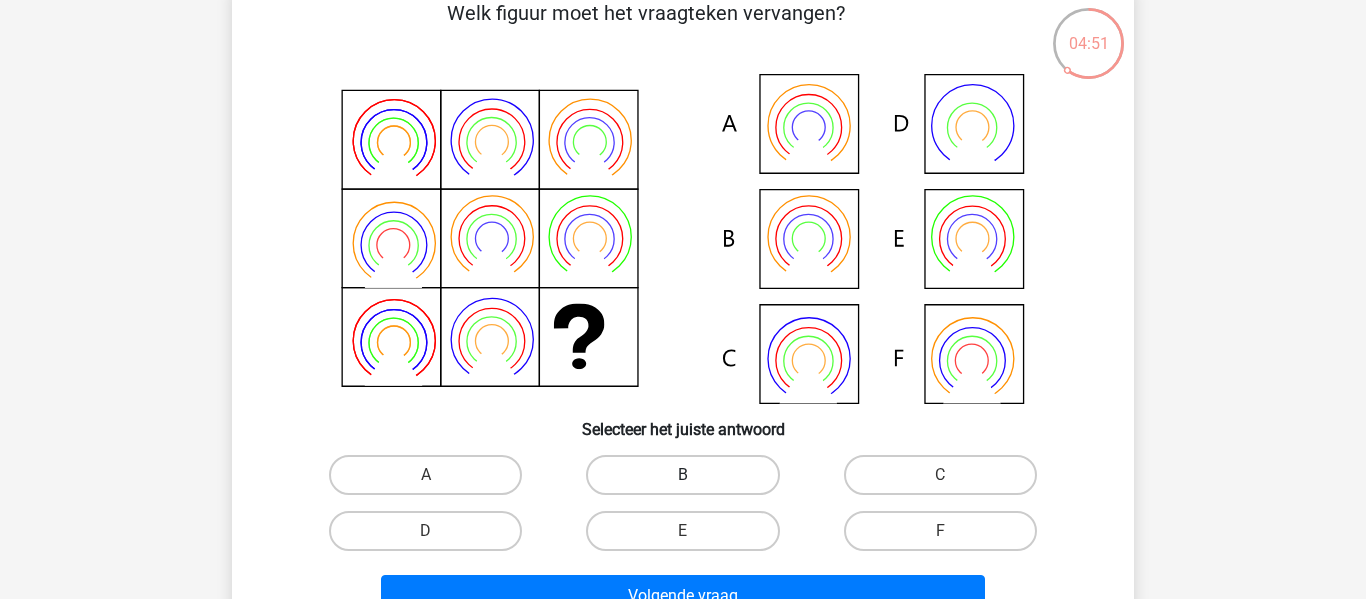 click on "B" at bounding box center [682, 475] 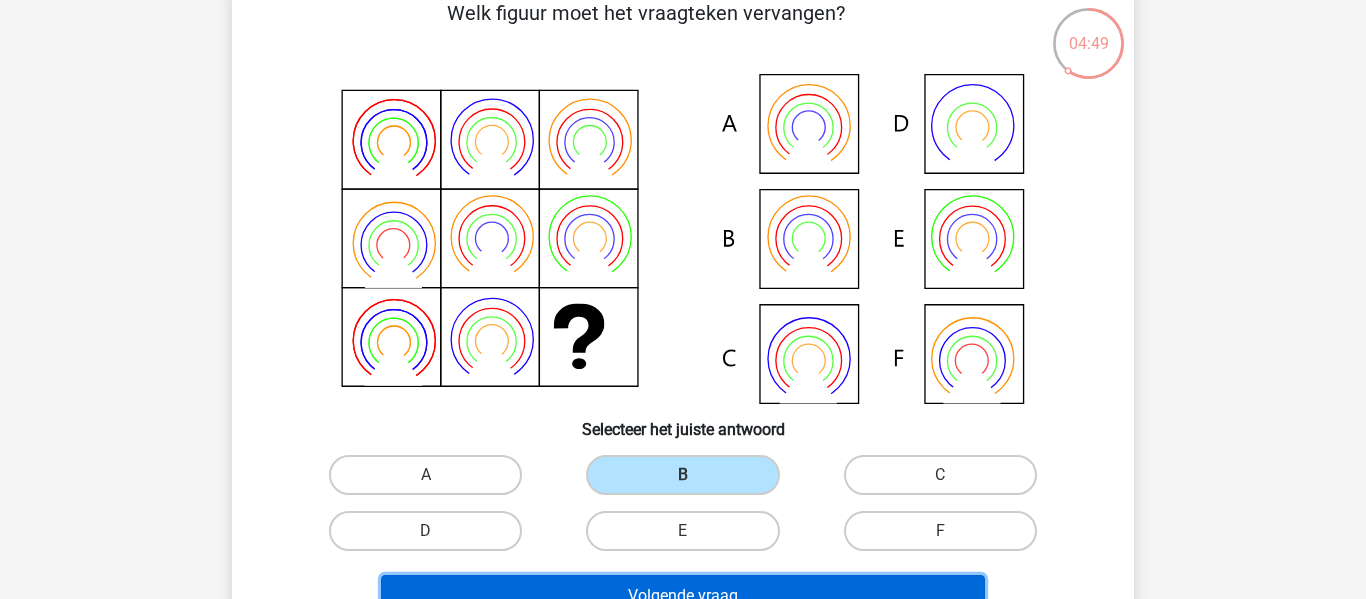 click on "Volgende vraag" at bounding box center [683, 596] 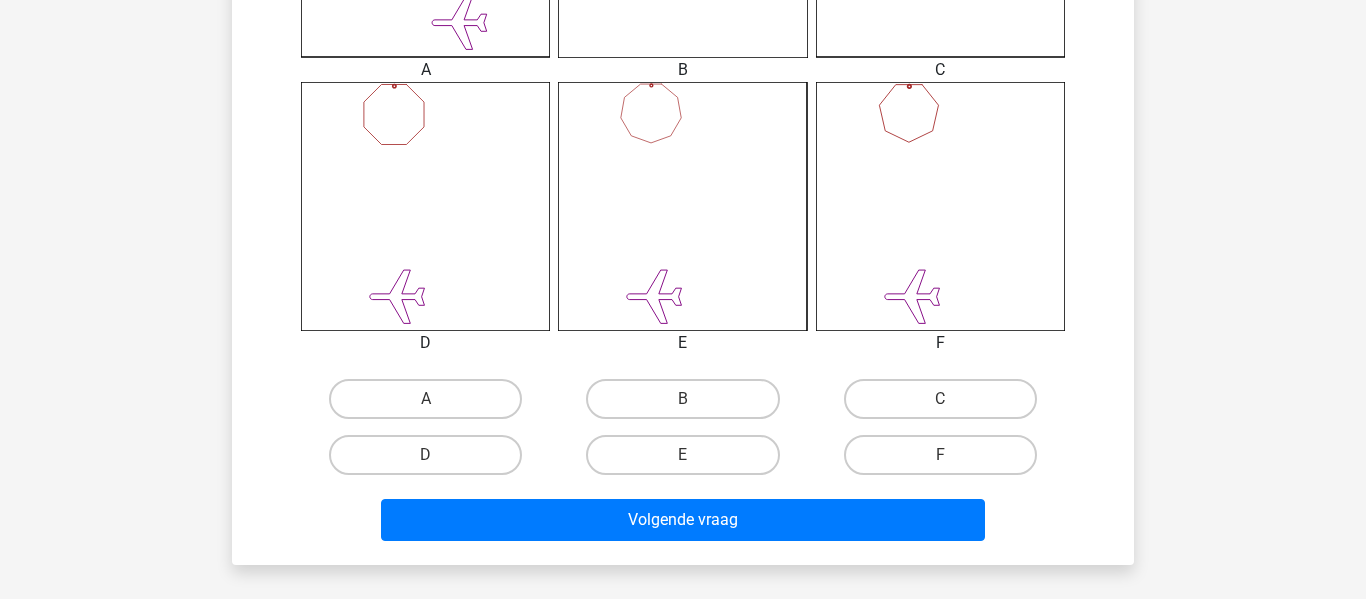 scroll, scrollTop: 773, scrollLeft: 0, axis: vertical 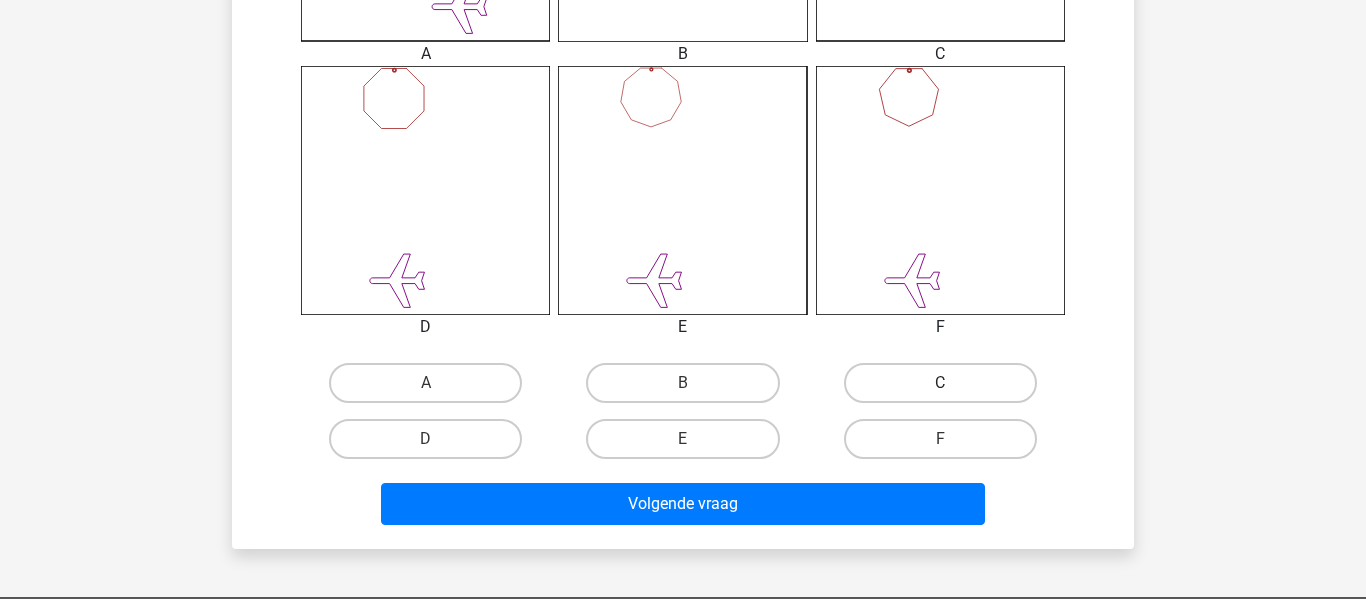 click on "C" at bounding box center [940, 383] 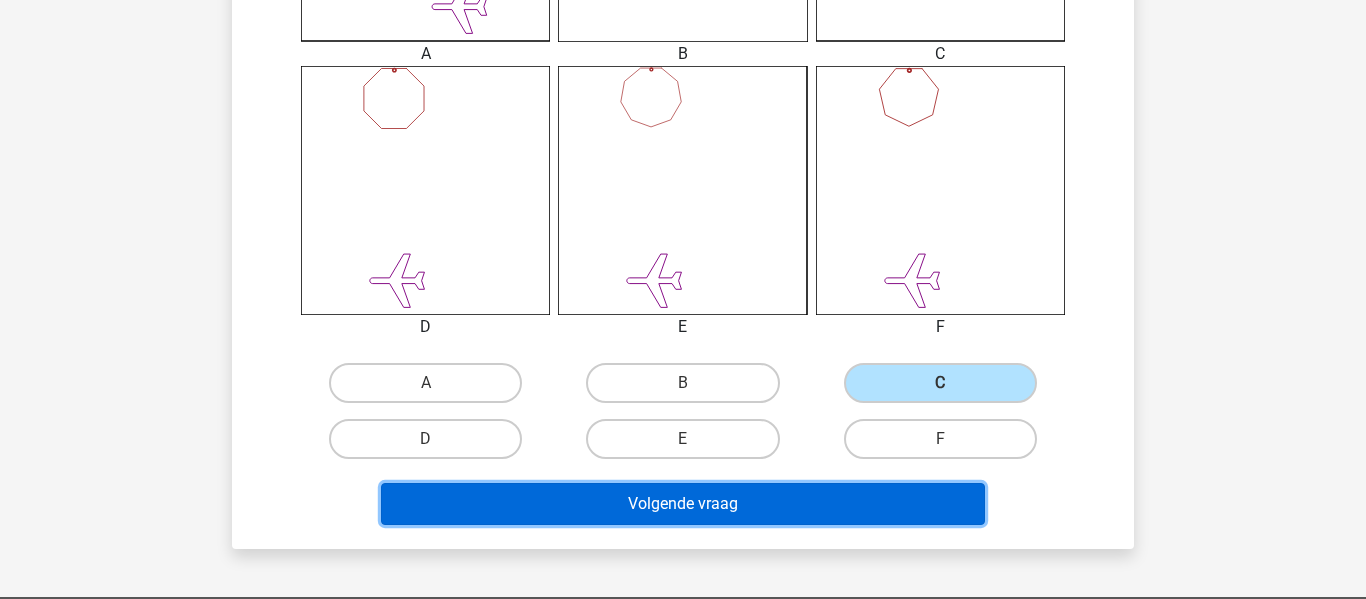 click on "Volgende vraag" at bounding box center [683, 504] 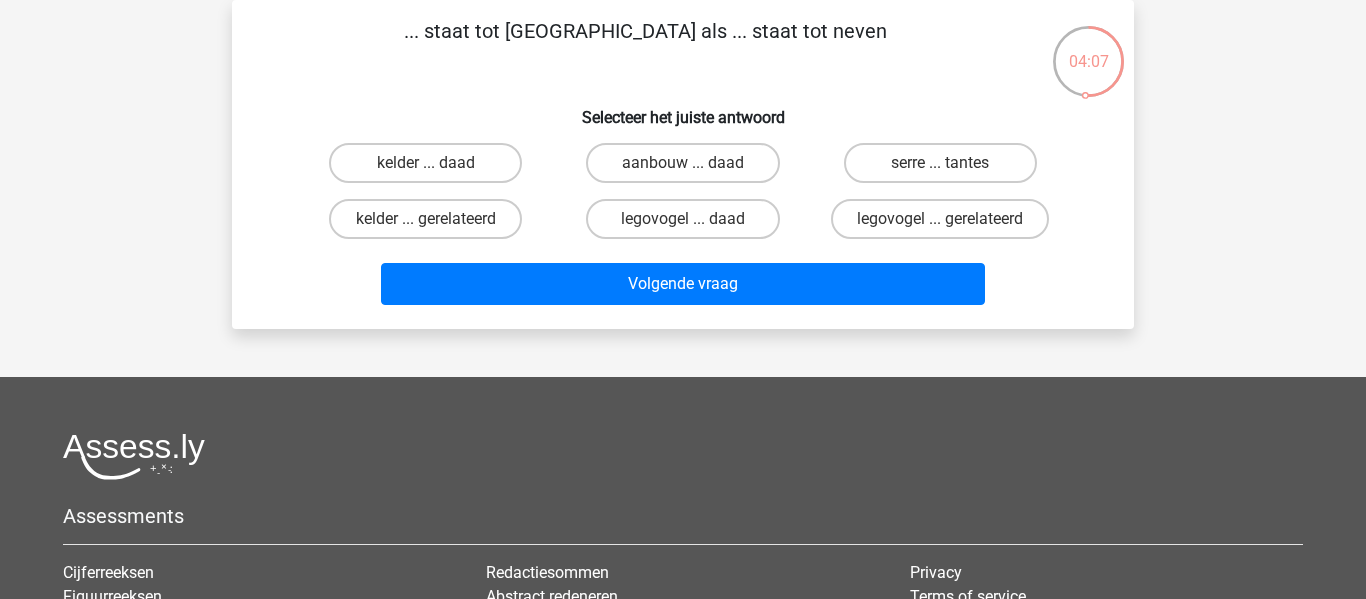 scroll, scrollTop: 0, scrollLeft: 0, axis: both 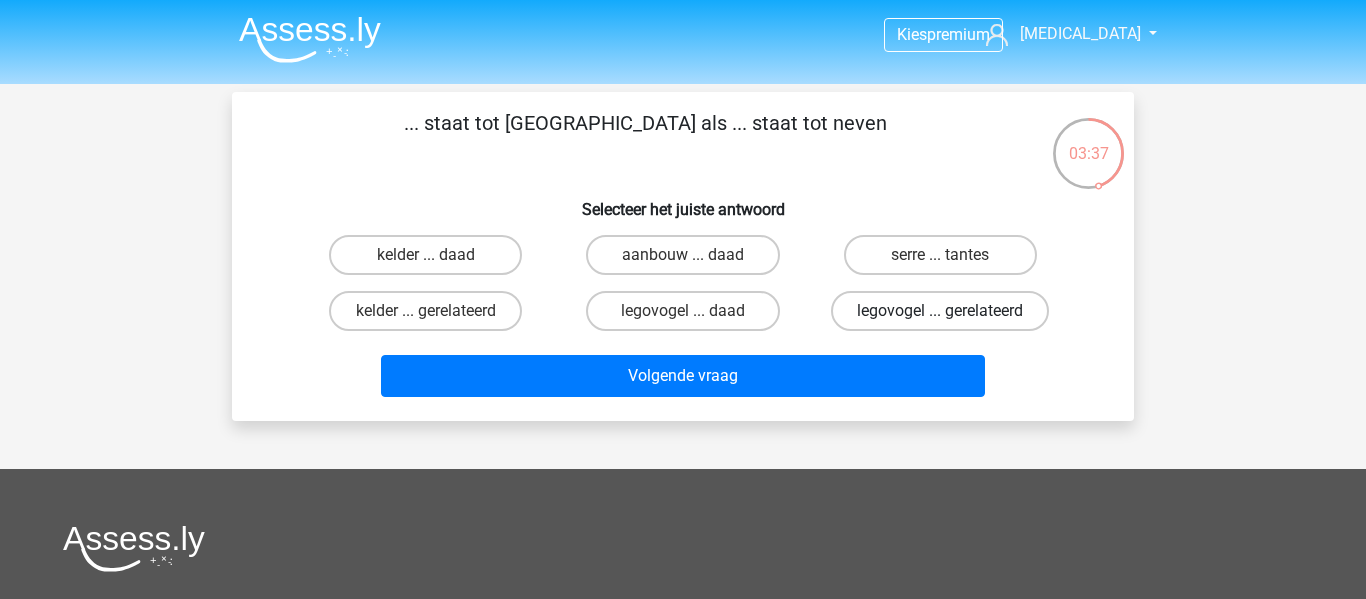 click on "legovogel ... gerelateerd" at bounding box center [940, 311] 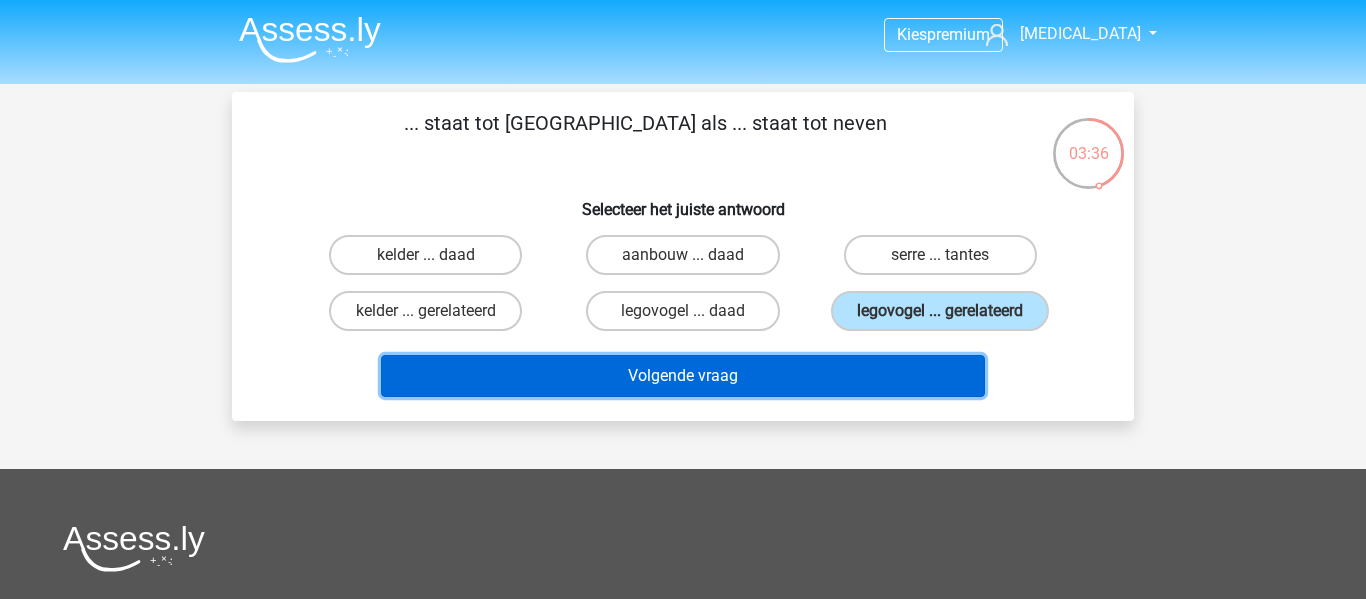 click on "Volgende vraag" at bounding box center (683, 376) 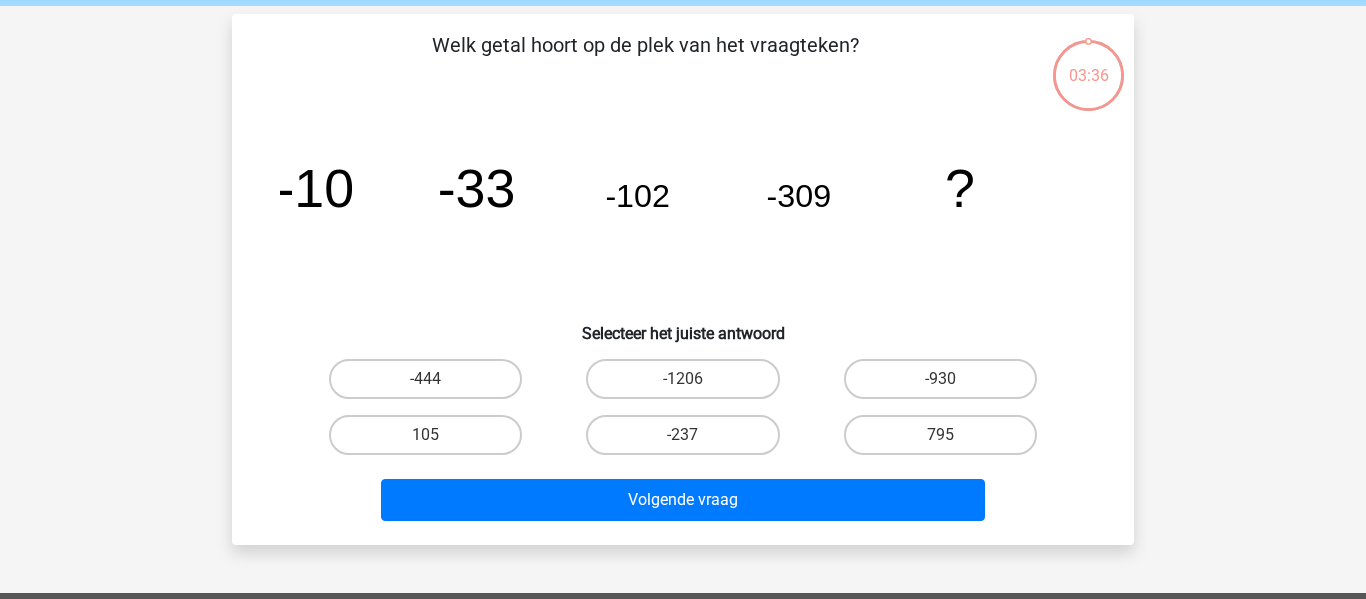 scroll, scrollTop: 92, scrollLeft: 0, axis: vertical 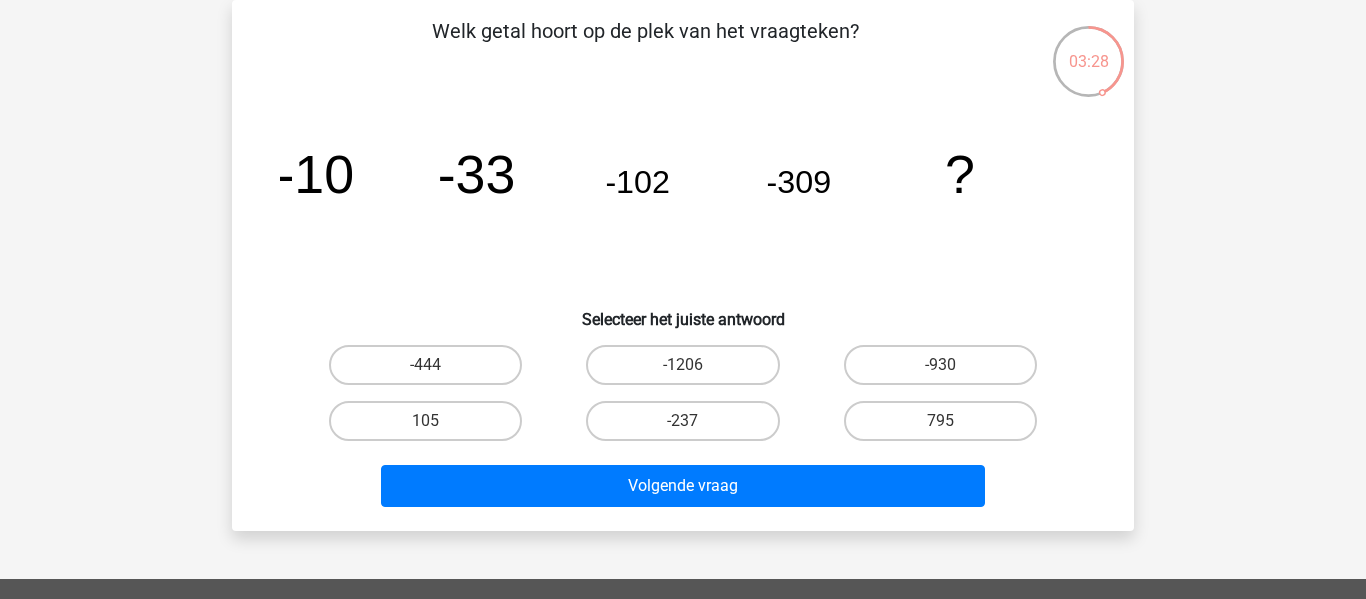 click on "-930" at bounding box center [946, 371] 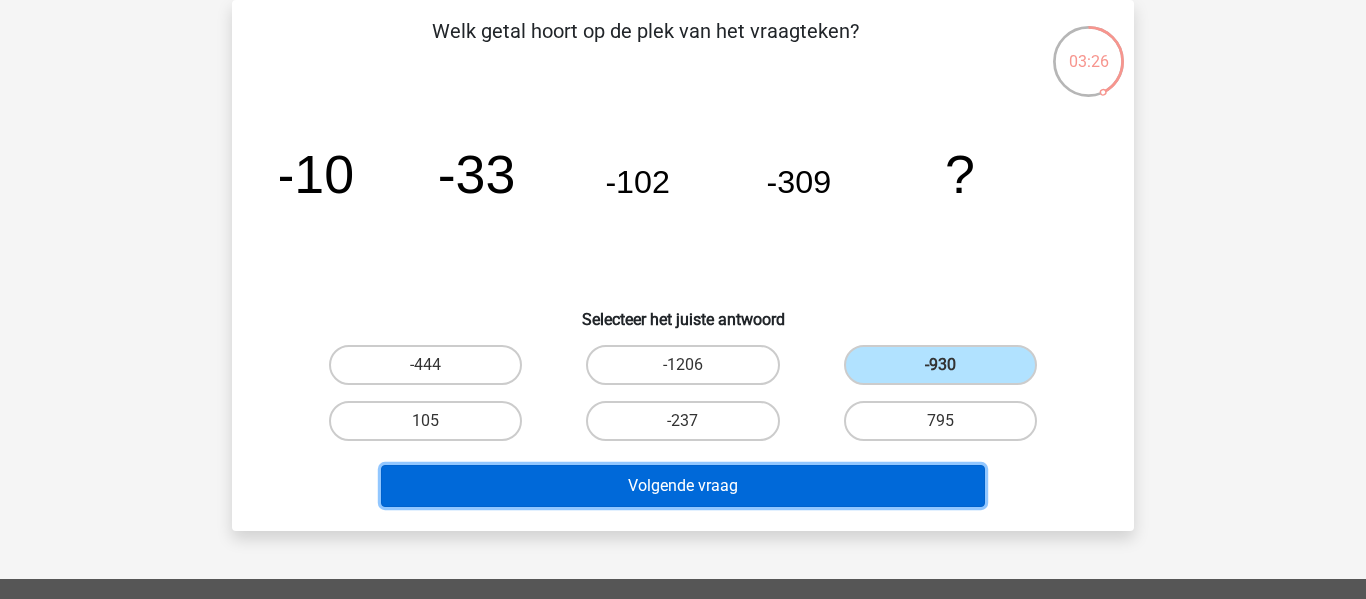 click on "Volgende vraag" at bounding box center [683, 486] 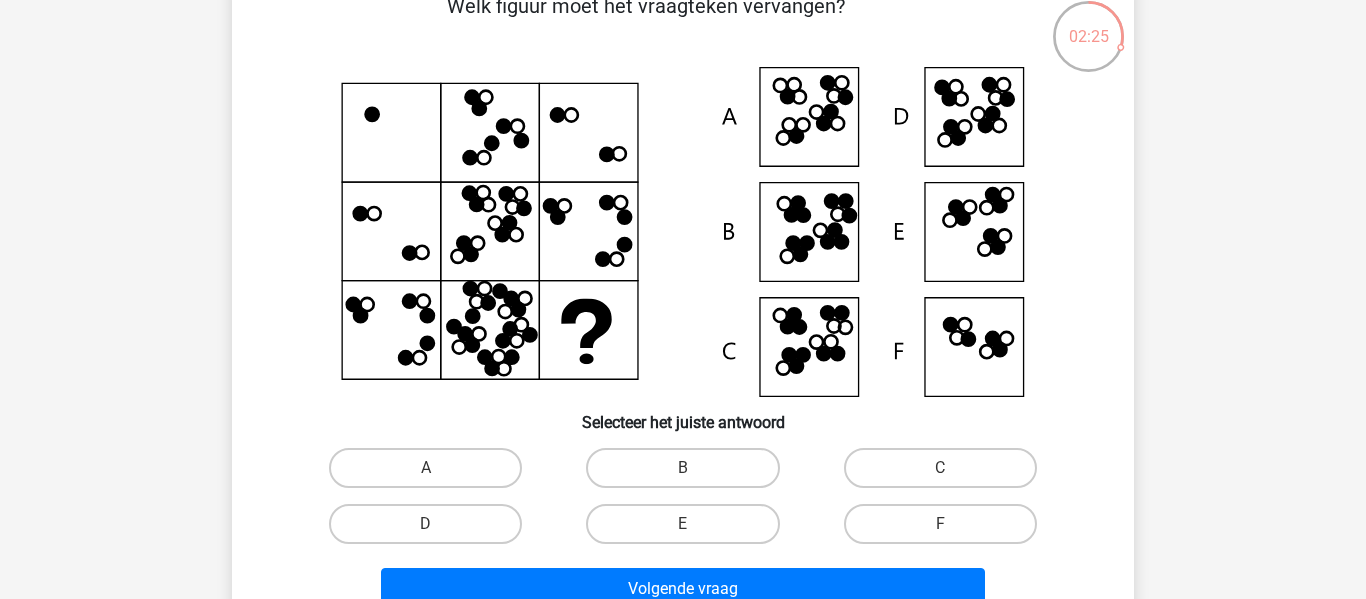 scroll, scrollTop: 116, scrollLeft: 0, axis: vertical 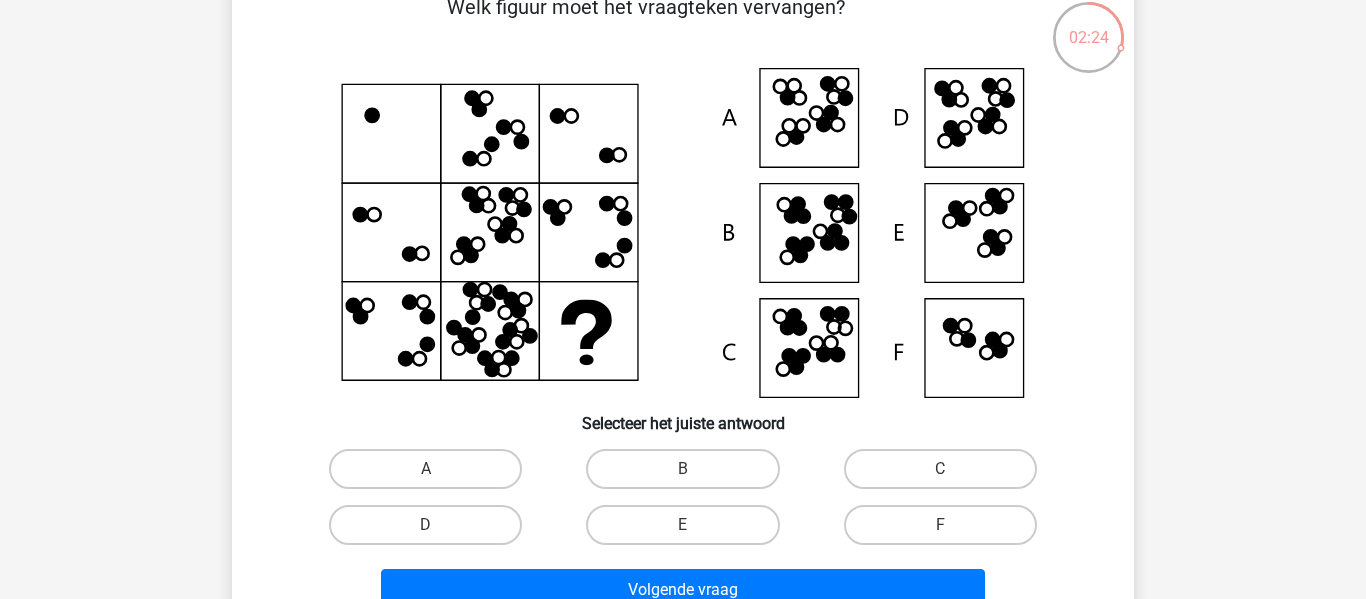 click on "Kies  premium
Nikita
nikitaschaafsma@hotmail.com" at bounding box center (683, 547) 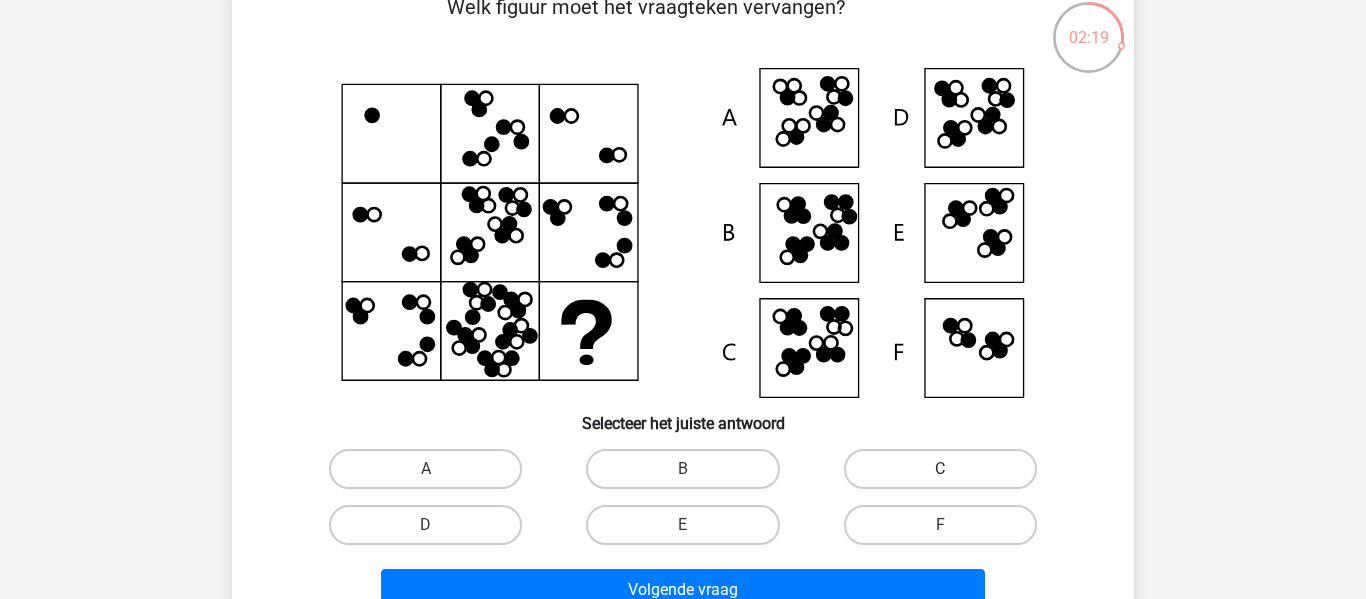click on "C" at bounding box center (940, 469) 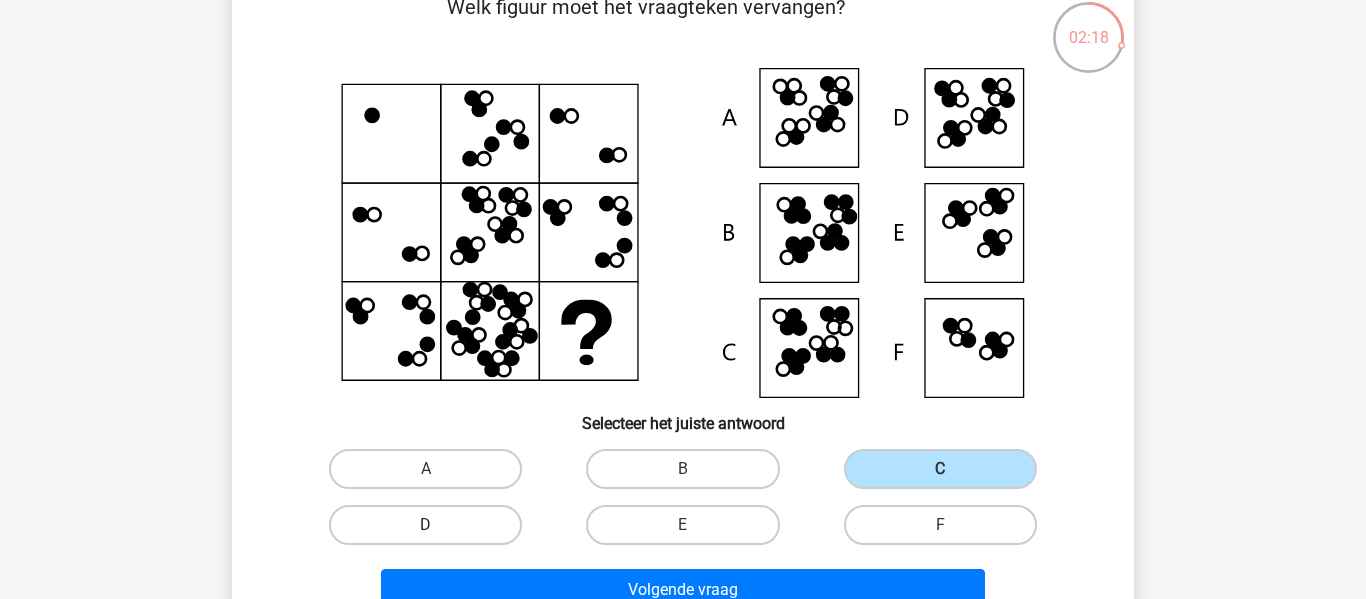 click on "D" at bounding box center (425, 525) 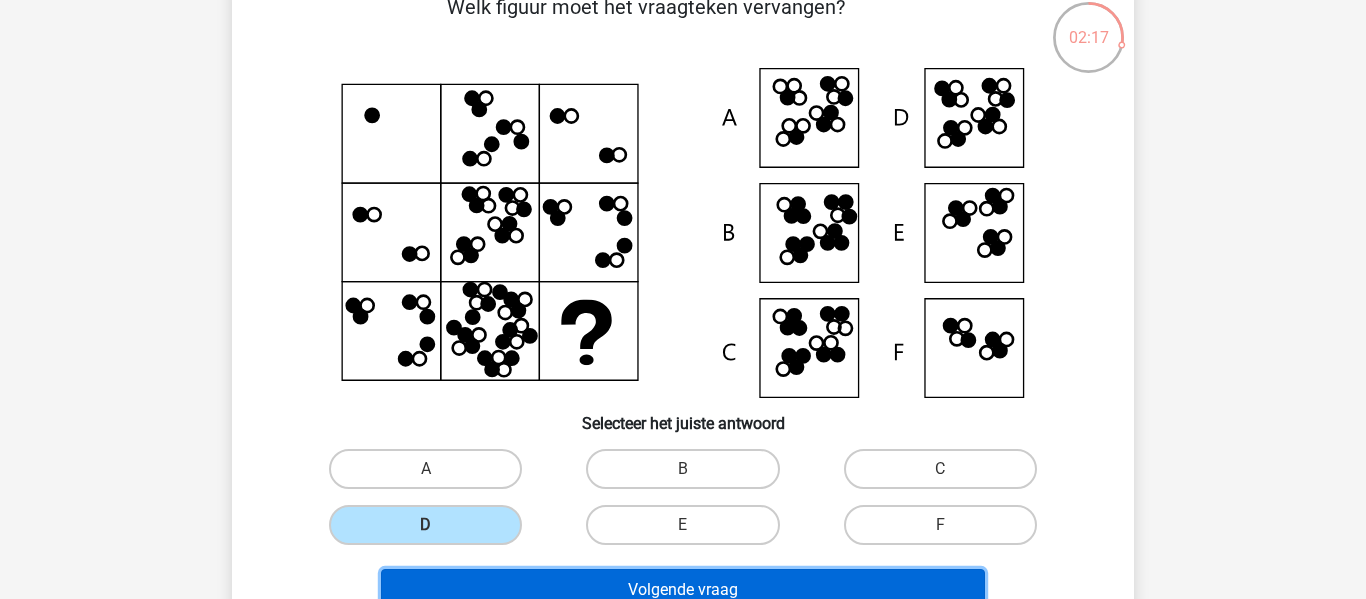 click on "Volgende vraag" at bounding box center [683, 590] 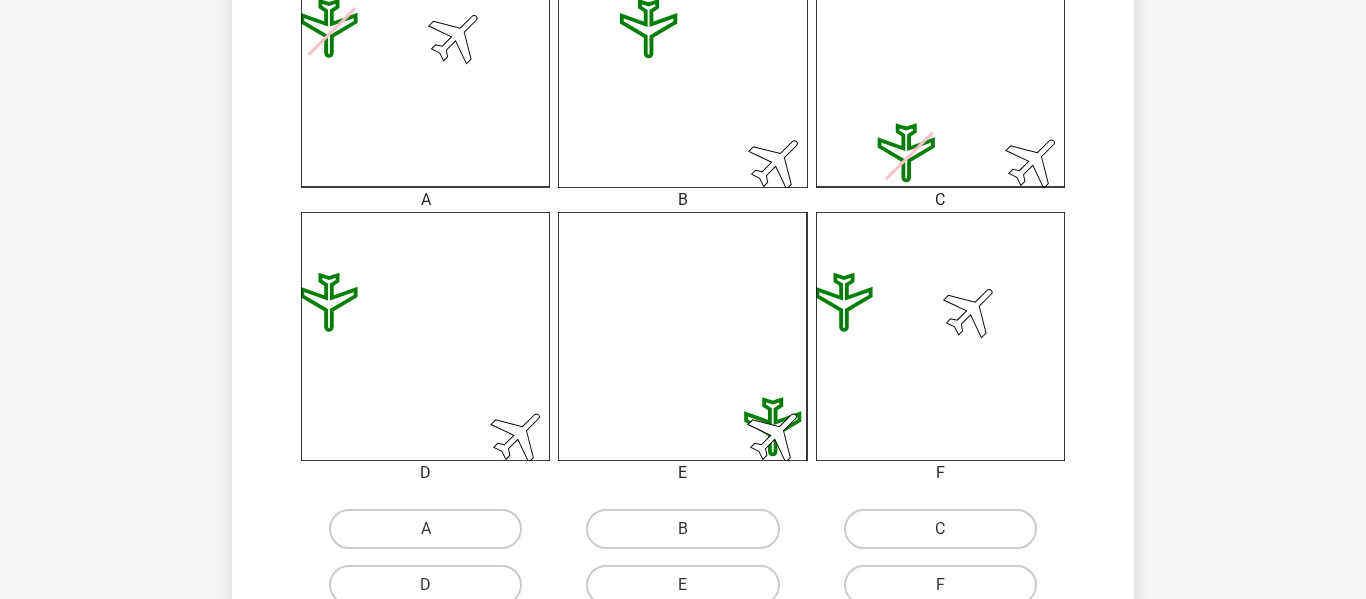 scroll, scrollTop: 644, scrollLeft: 0, axis: vertical 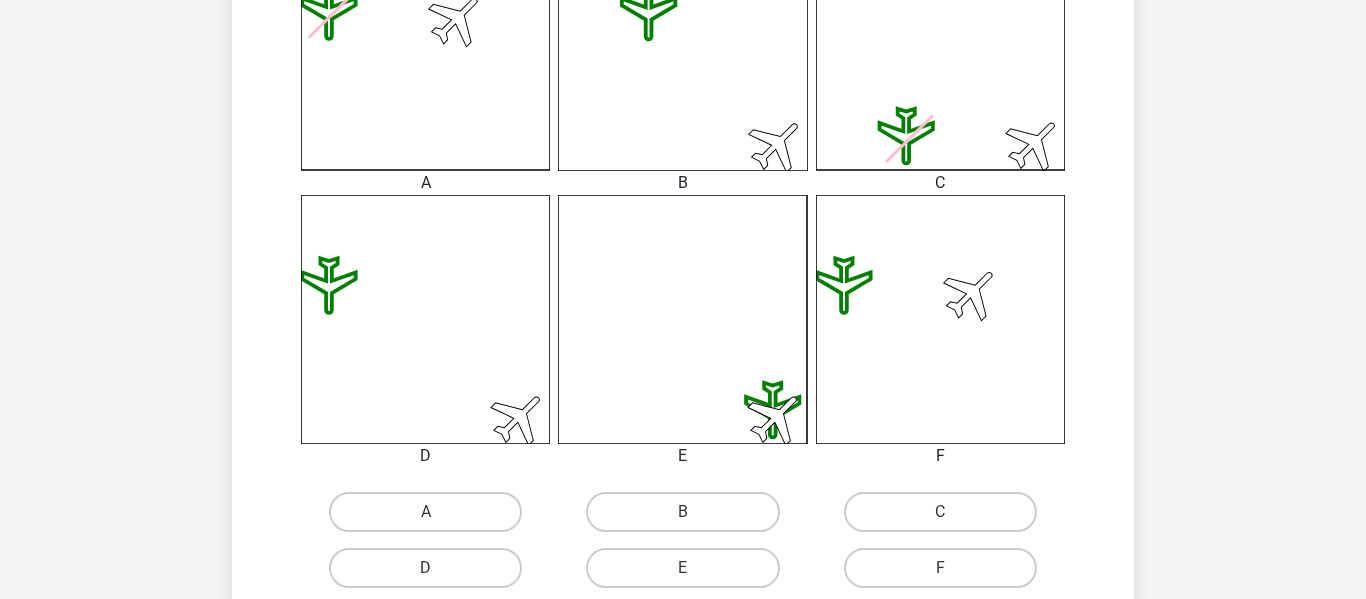 click on "C" at bounding box center (425, 512) 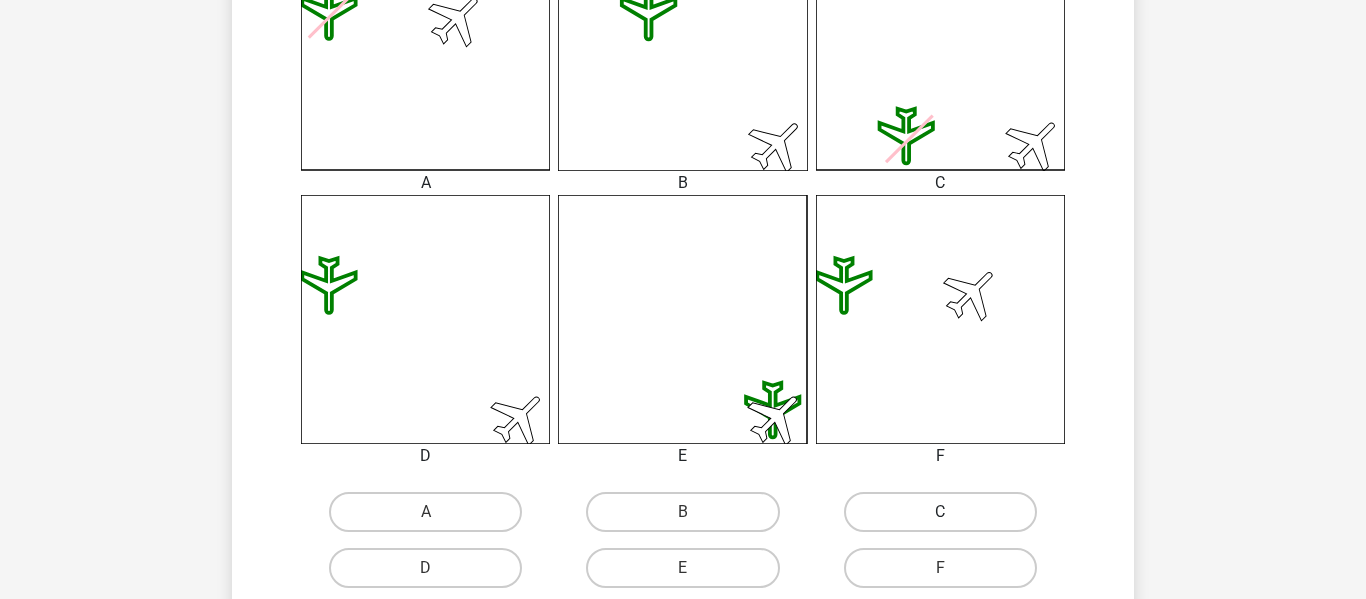 click on "C" at bounding box center [940, 512] 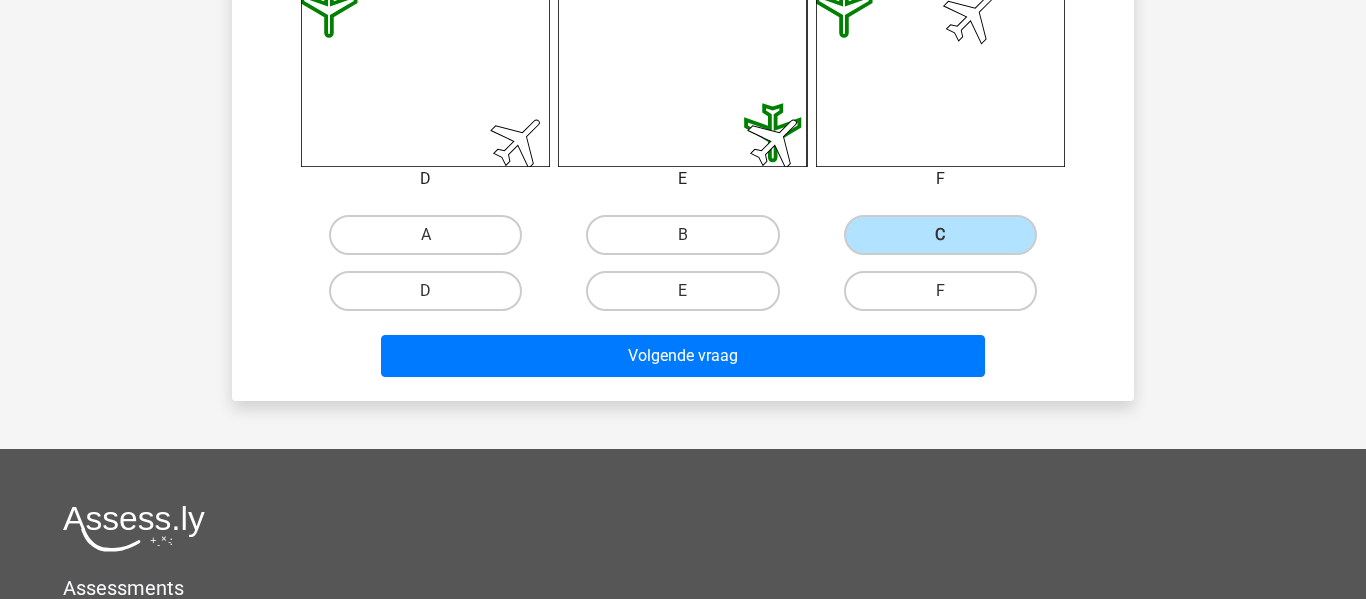 scroll, scrollTop: 930, scrollLeft: 0, axis: vertical 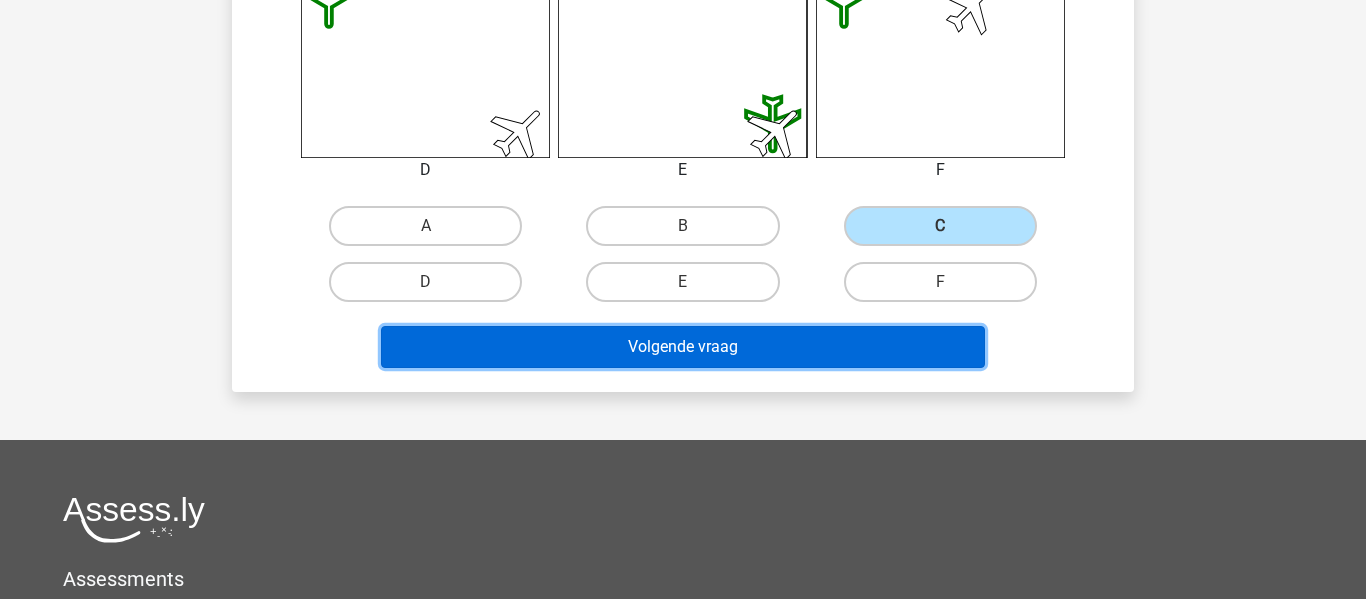 click on "Volgende vraag" at bounding box center (683, 347) 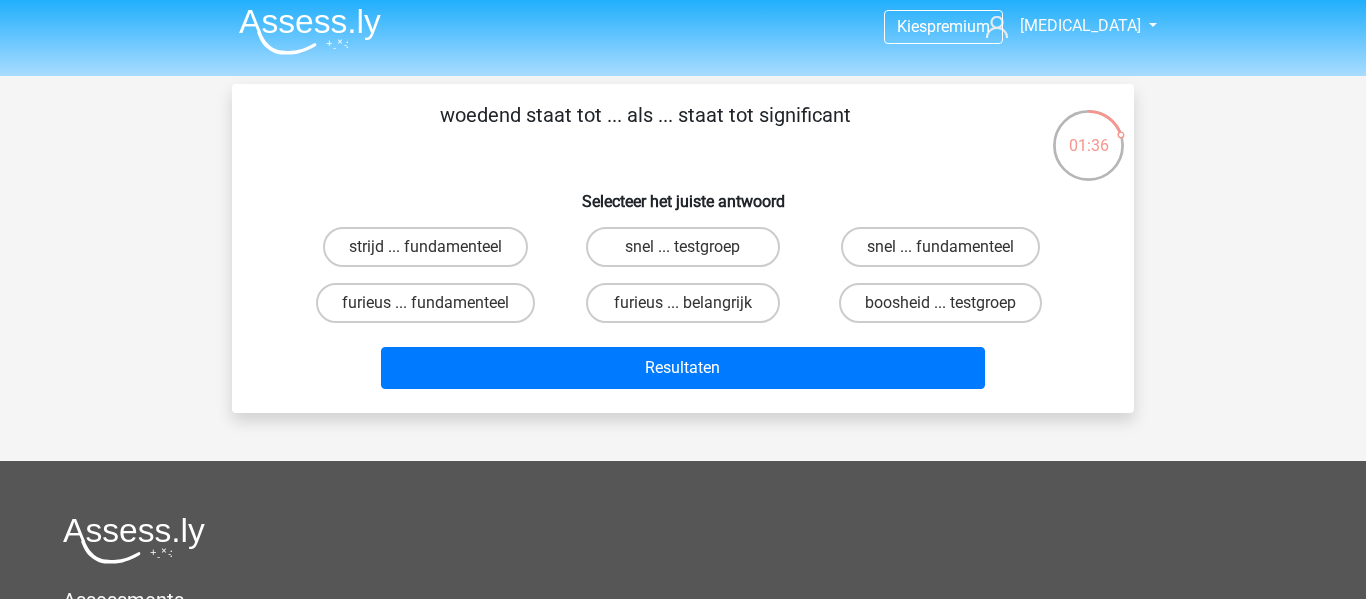 scroll, scrollTop: 0, scrollLeft: 0, axis: both 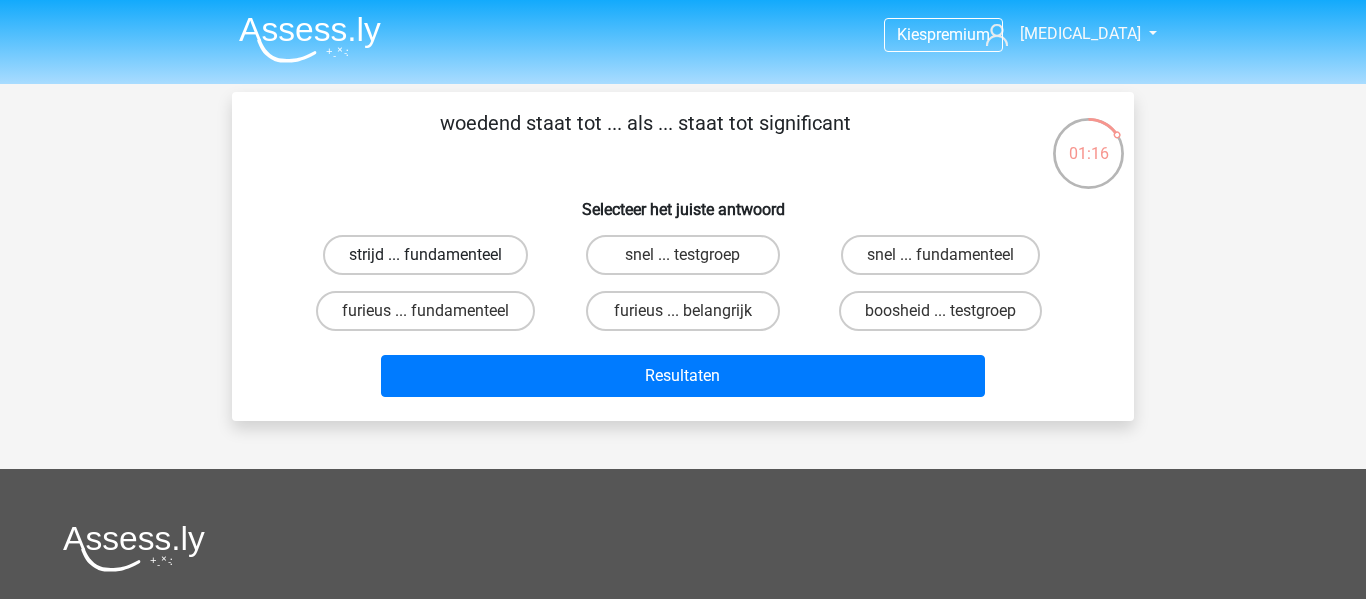 click on "strijd ... fundamenteel" at bounding box center [425, 255] 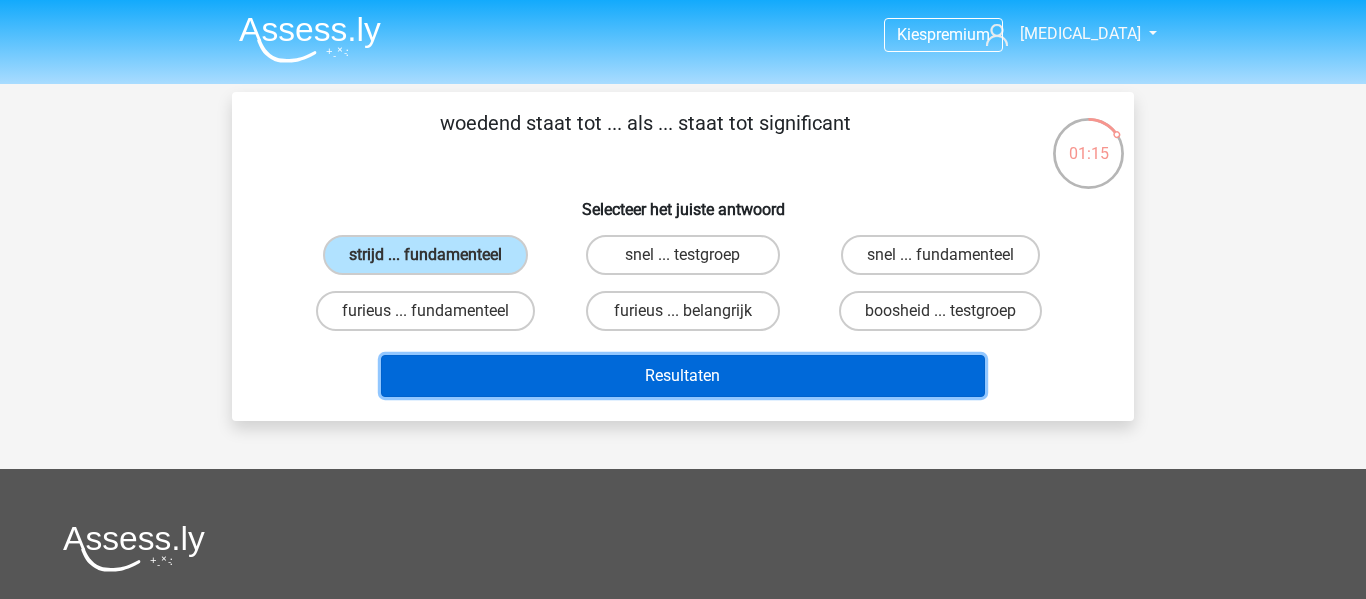 click on "Resultaten" at bounding box center [683, 376] 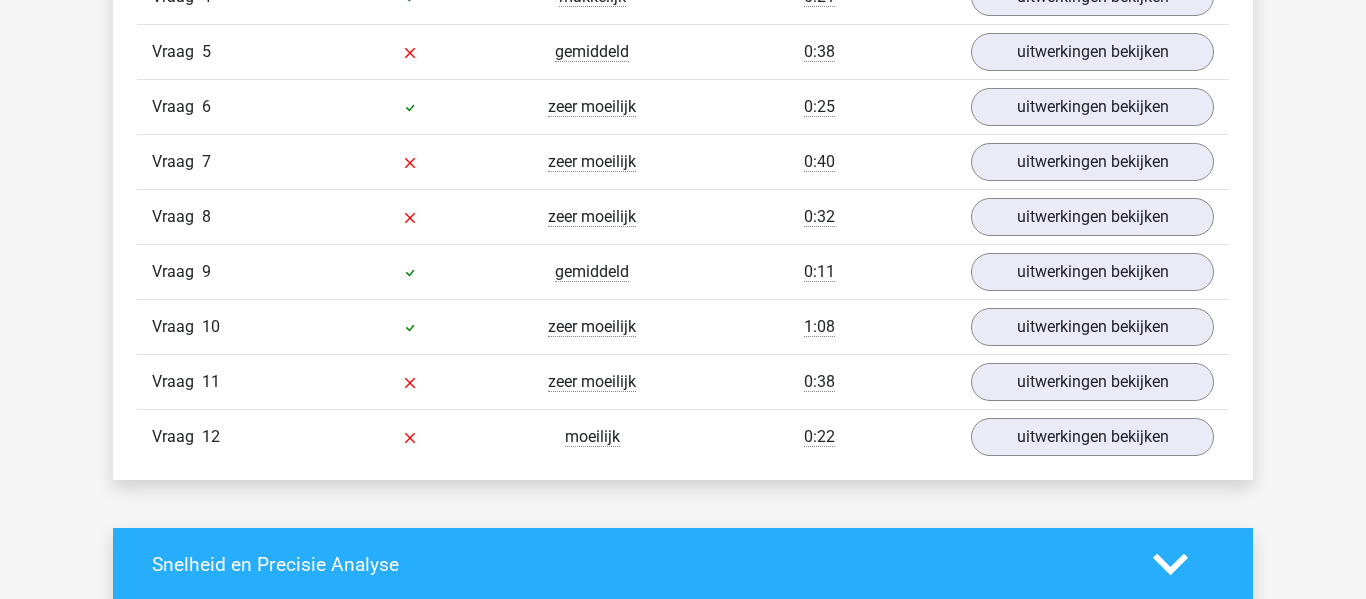 scroll, scrollTop: 2505, scrollLeft: 0, axis: vertical 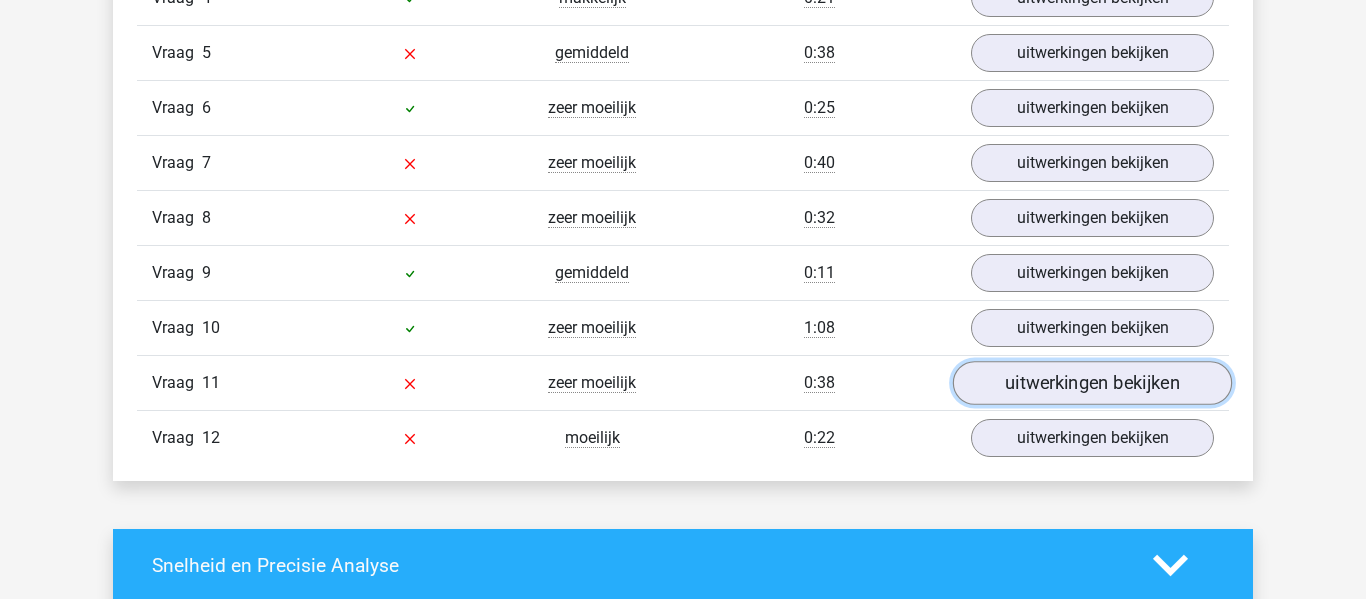 click on "uitwerkingen bekijken" at bounding box center (1092, 383) 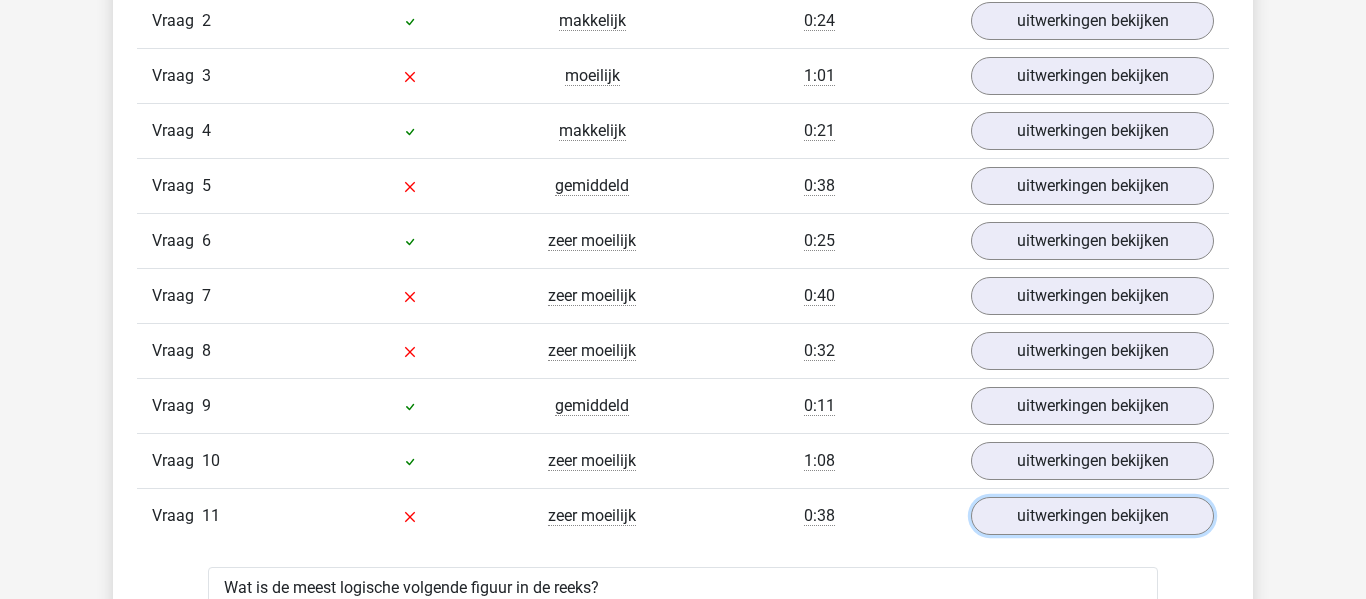 scroll, scrollTop: 2418, scrollLeft: 0, axis: vertical 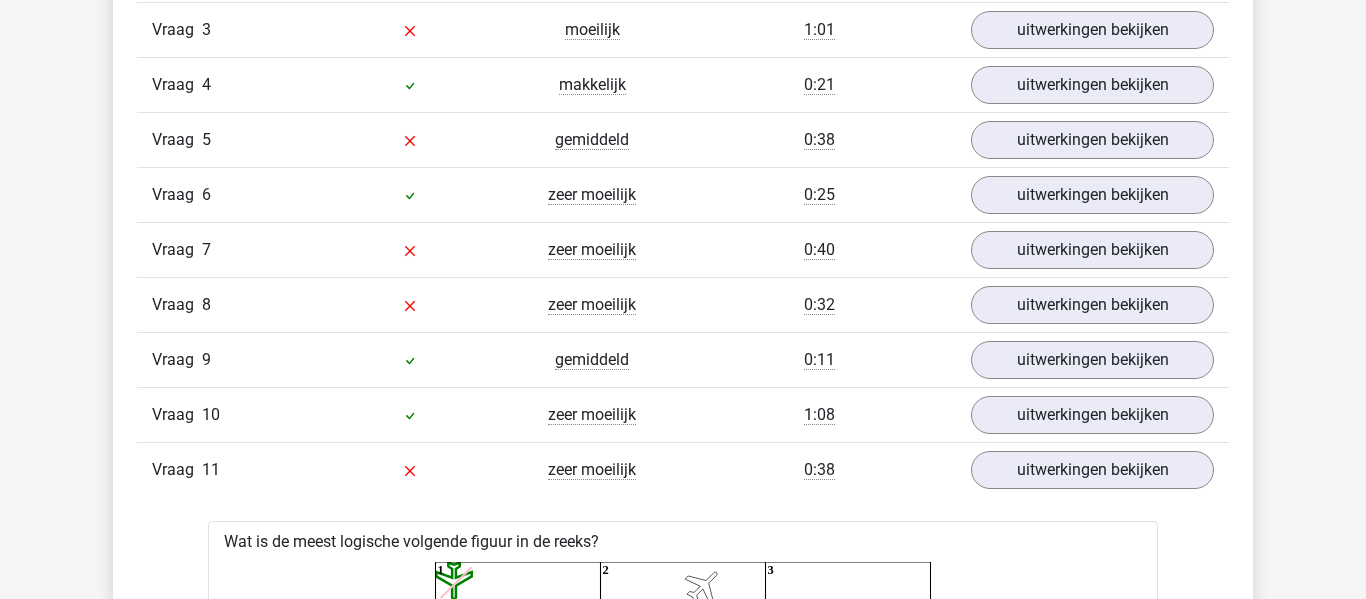 click on "0:38" at bounding box center [819, 470] 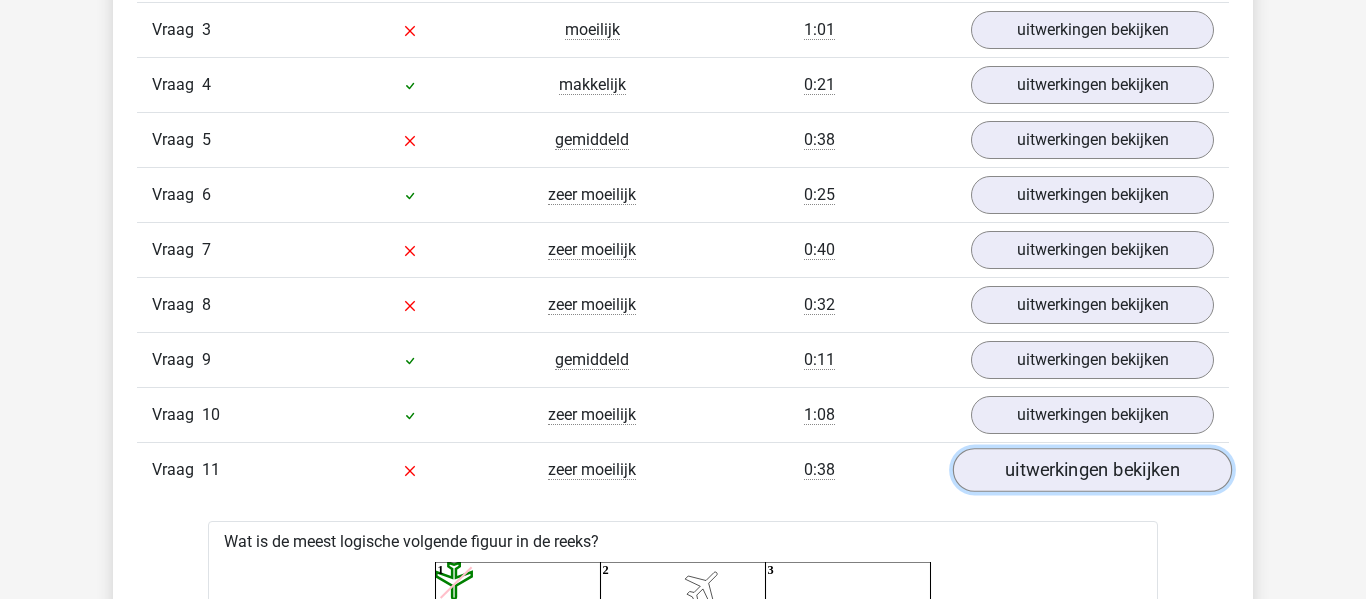 click on "uitwerkingen bekijken" at bounding box center [1092, 470] 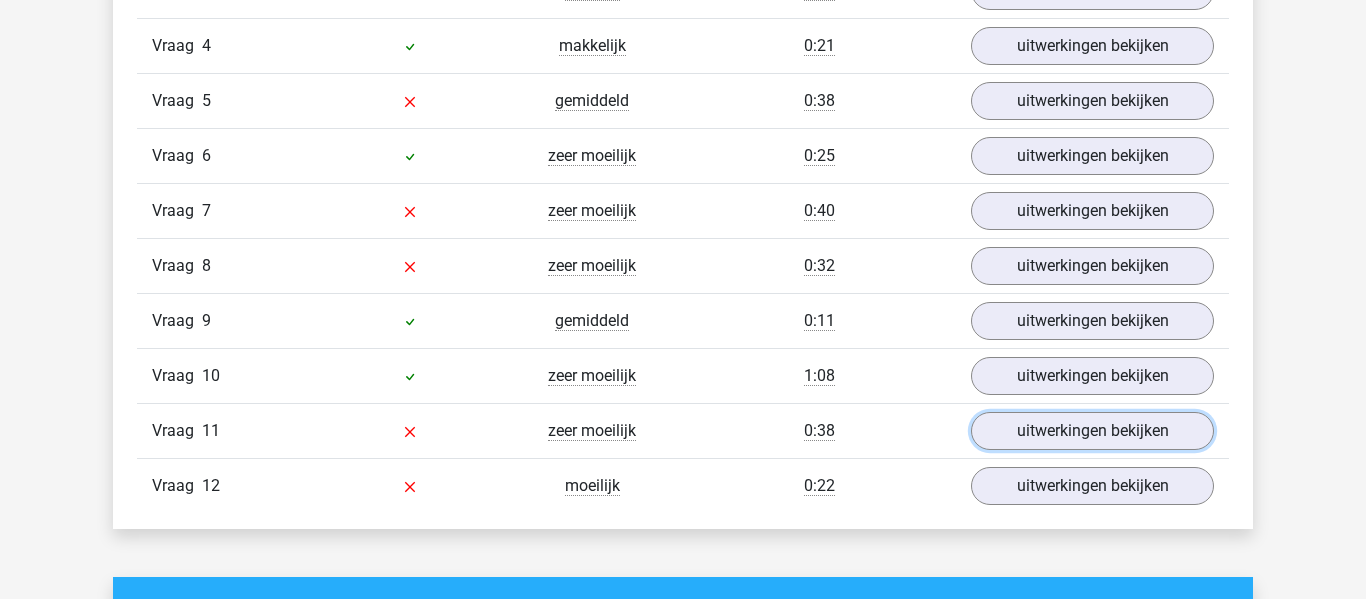 scroll, scrollTop: 2459, scrollLeft: 0, axis: vertical 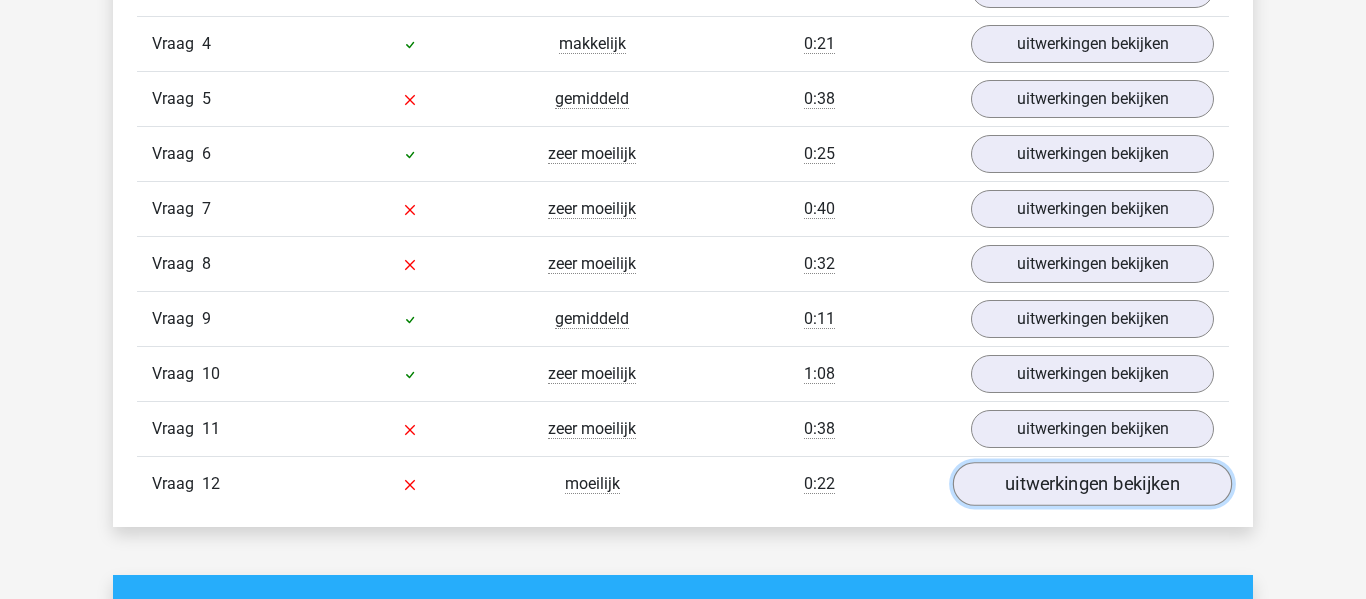 click on "uitwerkingen bekijken" at bounding box center [1092, 484] 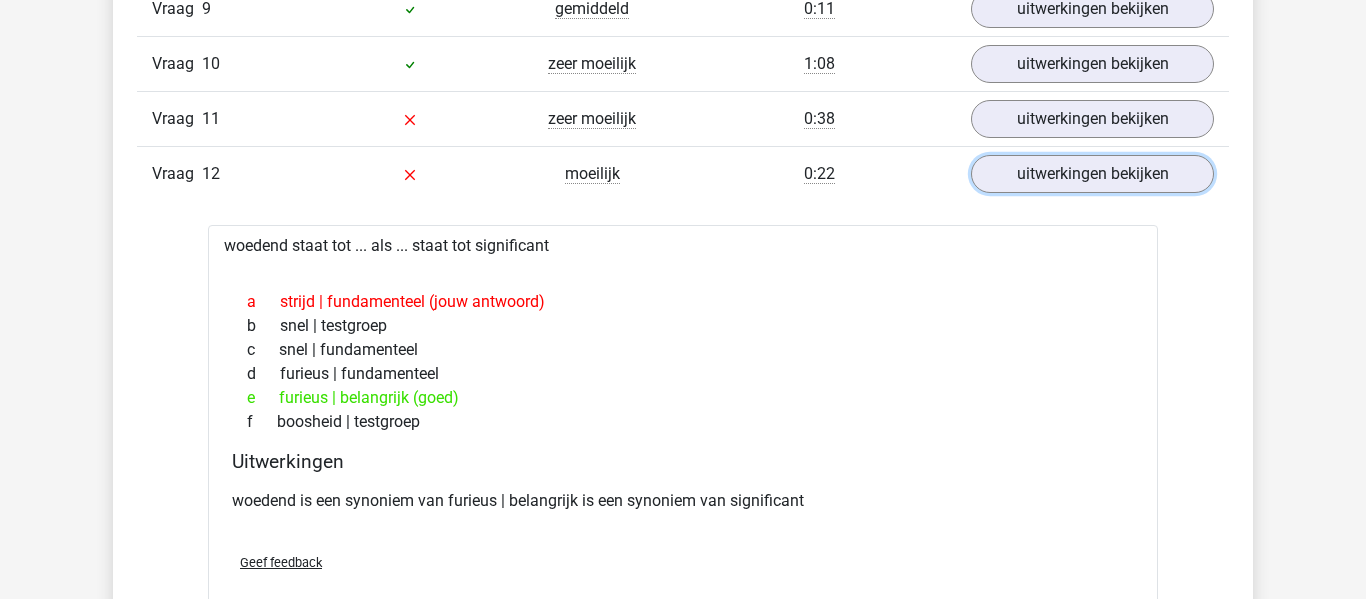 scroll, scrollTop: 2768, scrollLeft: 0, axis: vertical 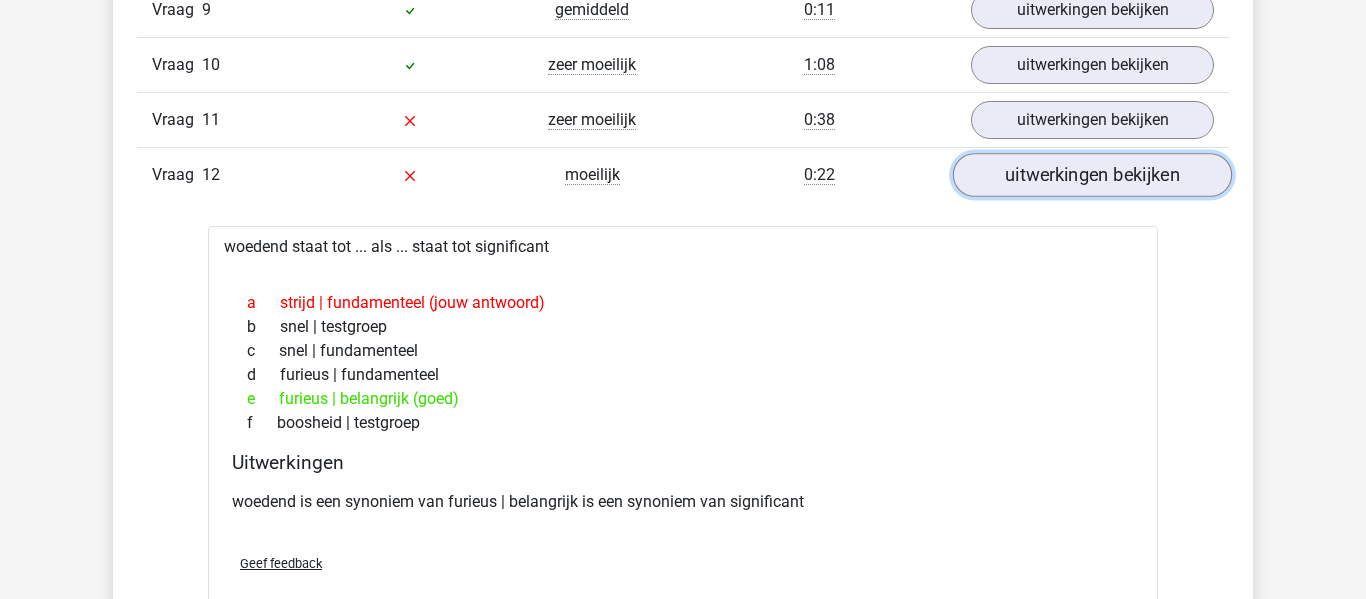 click on "uitwerkingen bekijken" at bounding box center [1092, 175] 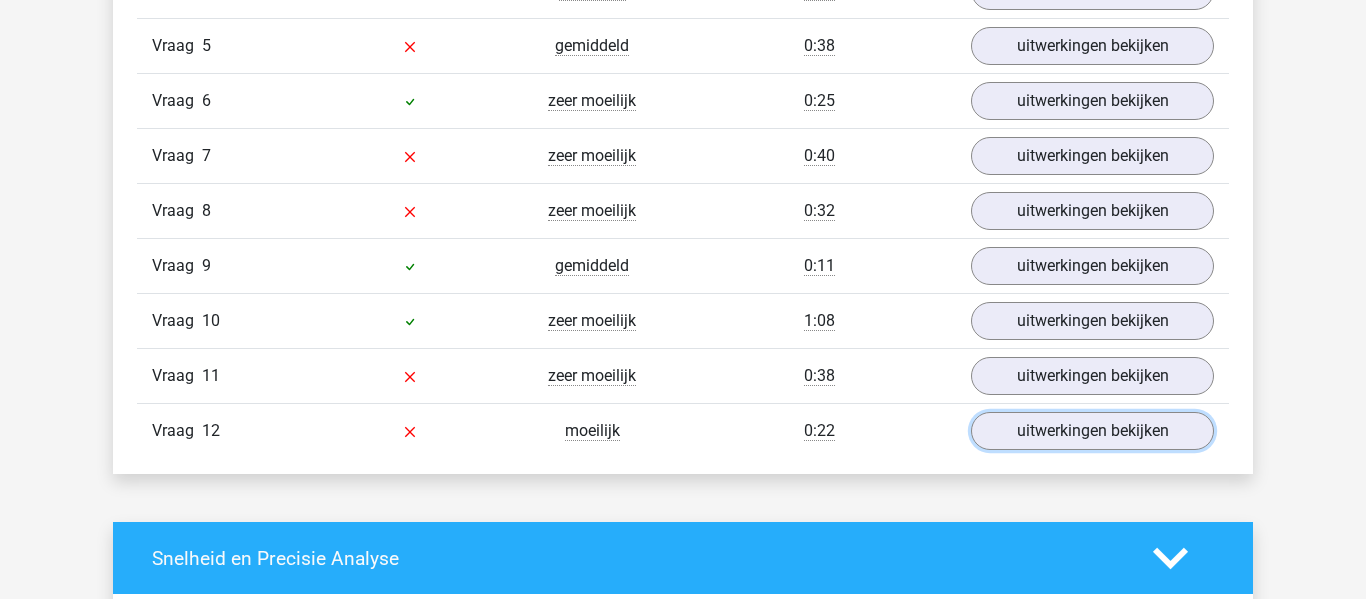 scroll, scrollTop: 2504, scrollLeft: 0, axis: vertical 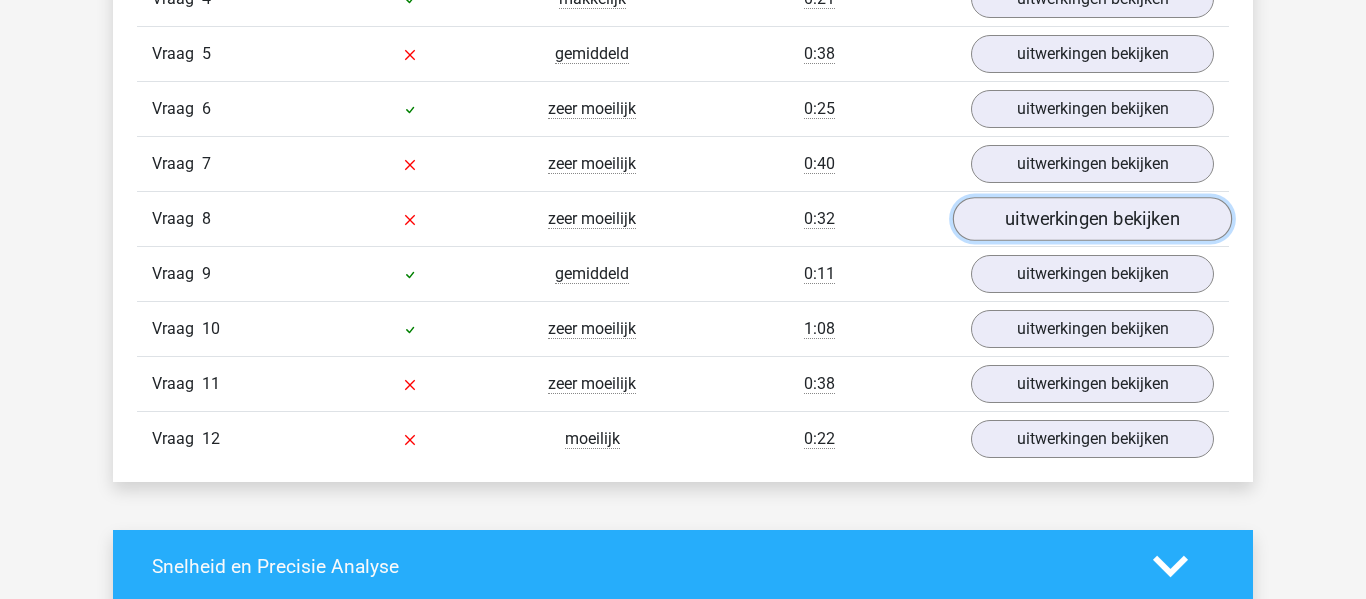 click on "uitwerkingen bekijken" at bounding box center (1092, 219) 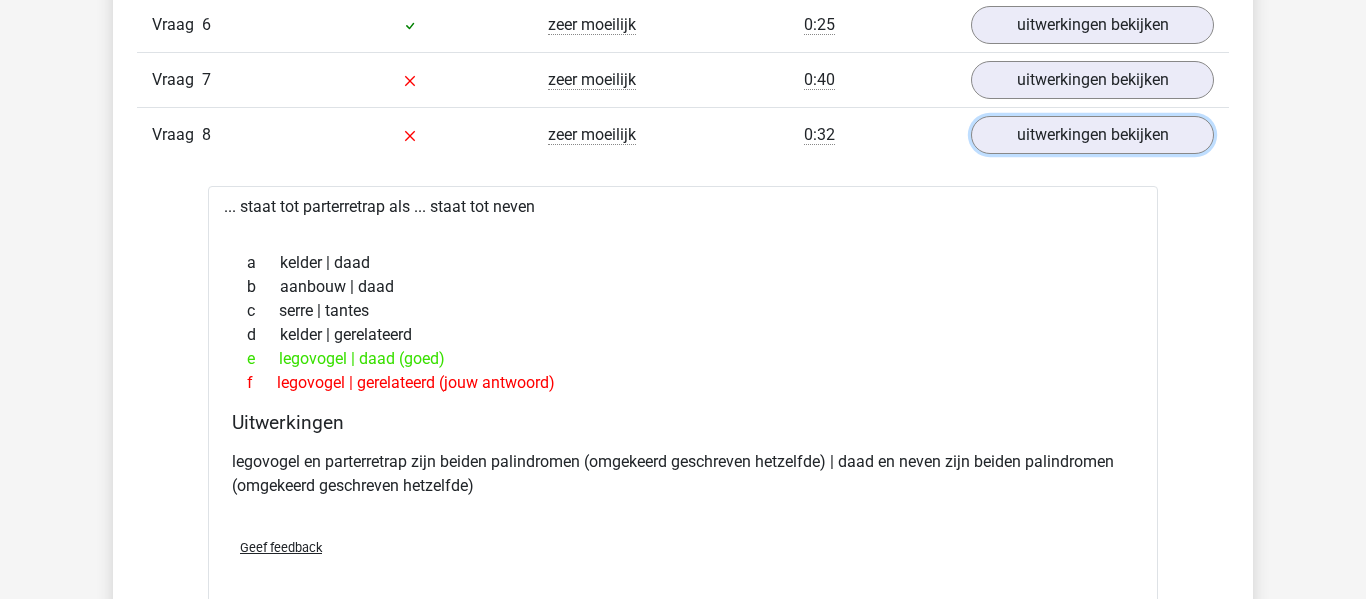 scroll, scrollTop: 2584, scrollLeft: 0, axis: vertical 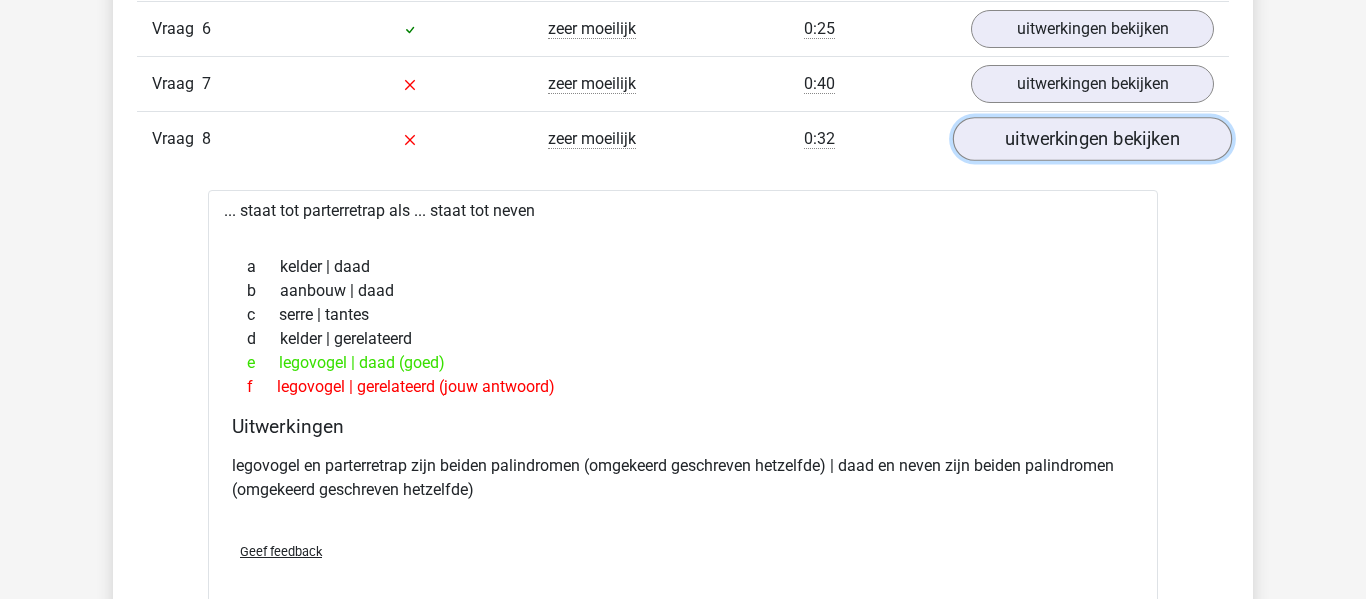 click on "uitwerkingen bekijken" at bounding box center (1092, 139) 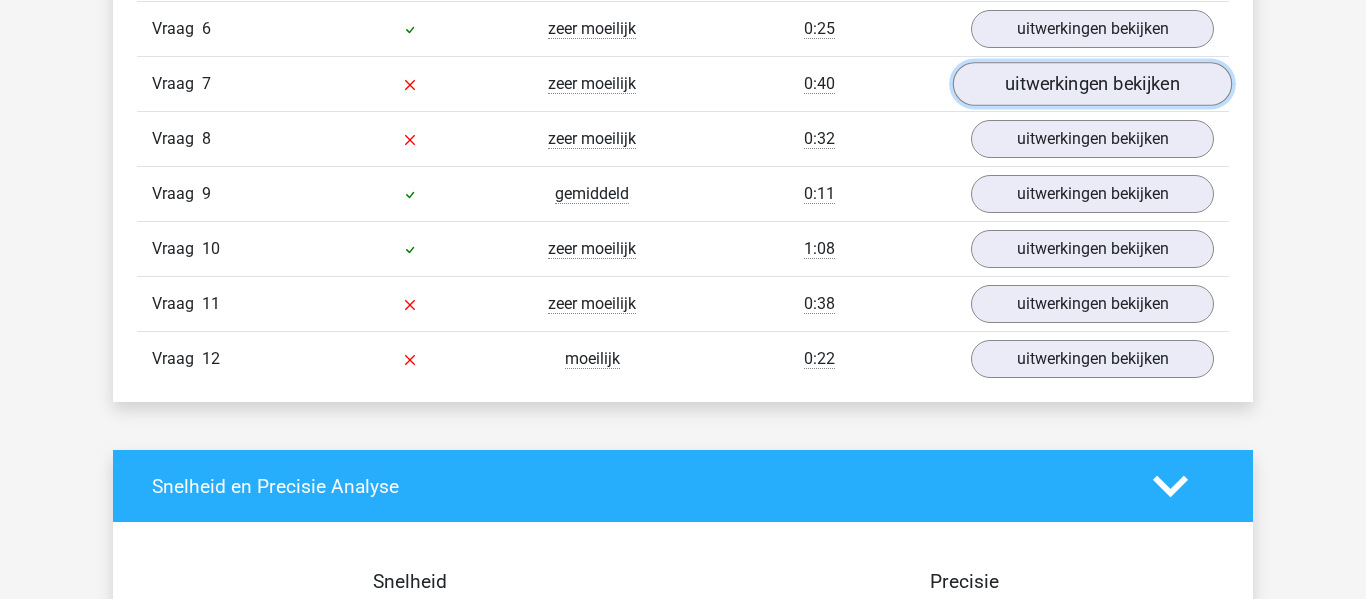 click on "uitwerkingen bekijken" at bounding box center (1092, 84) 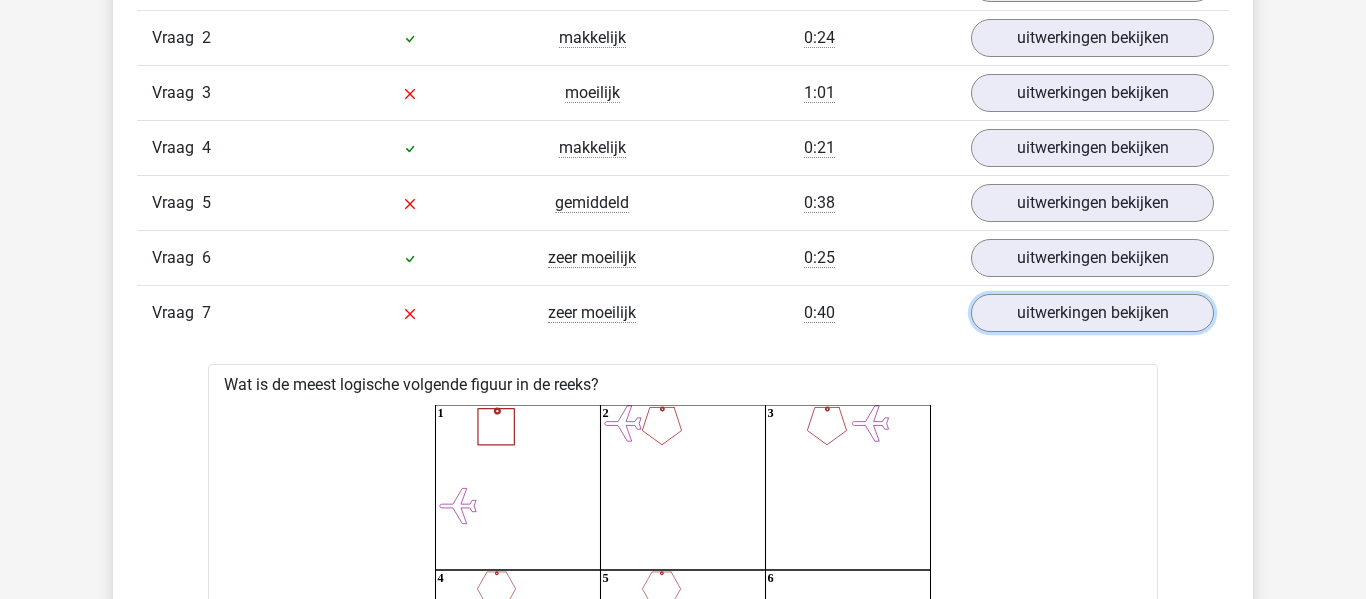 scroll, scrollTop: 2352, scrollLeft: 0, axis: vertical 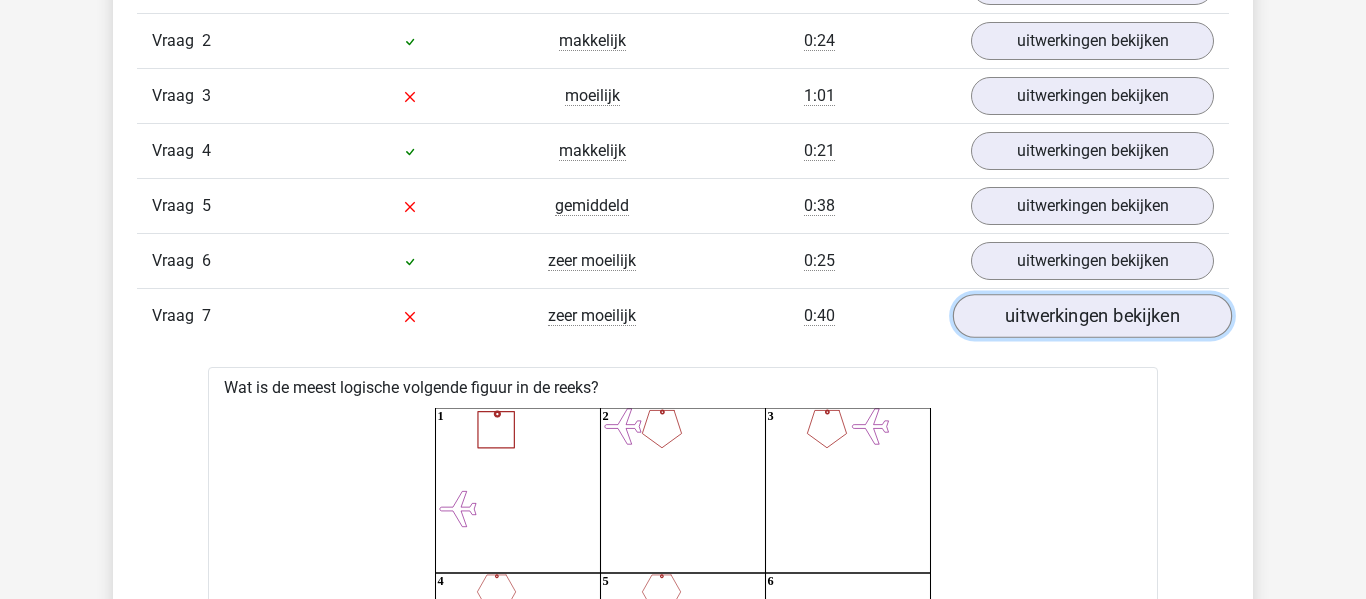 click on "uitwerkingen bekijken" at bounding box center [1092, 316] 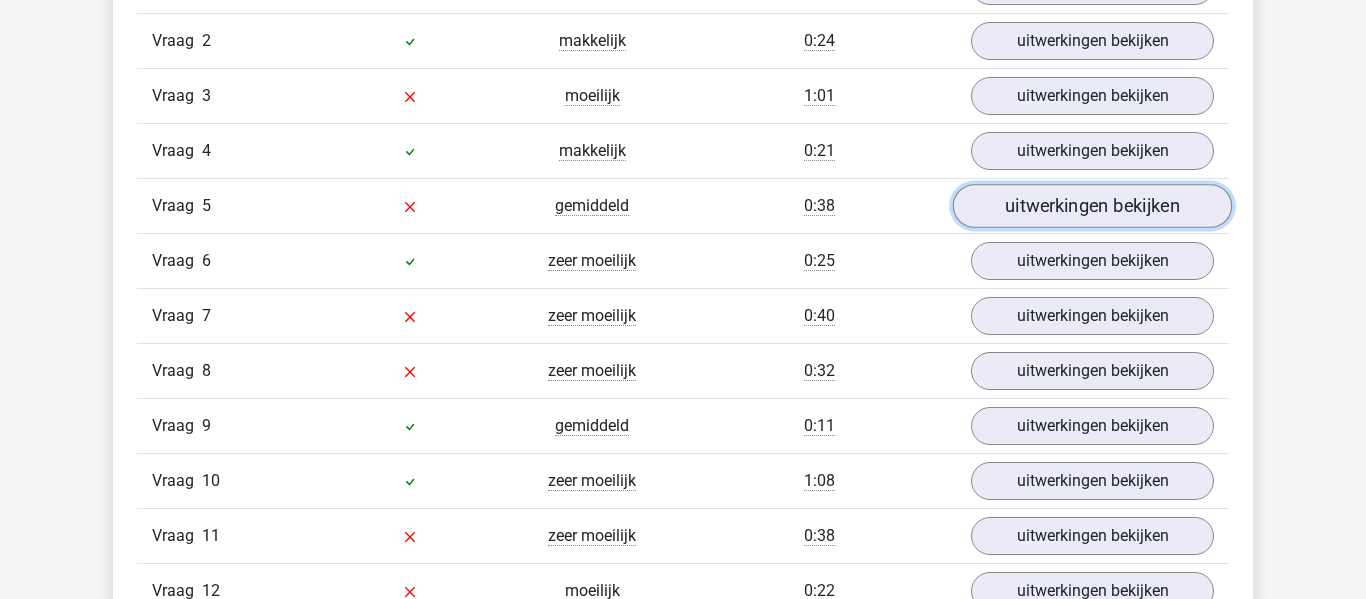 click on "uitwerkingen bekijken" at bounding box center [1092, 206] 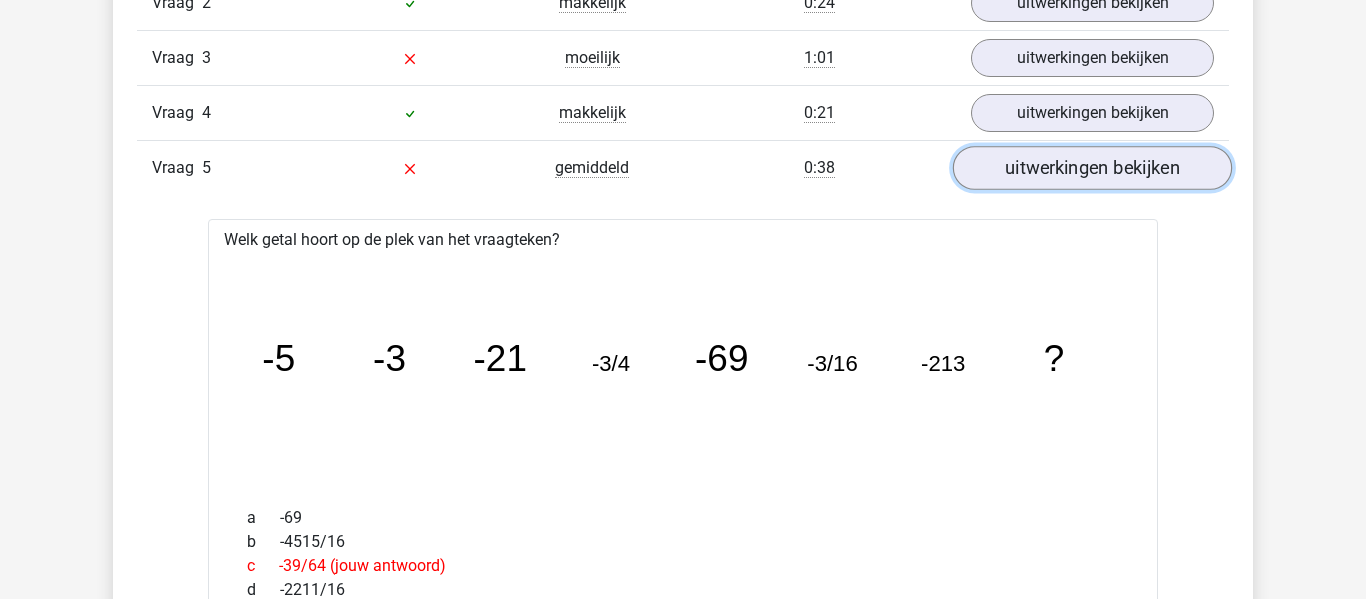 scroll, scrollTop: 2385, scrollLeft: 0, axis: vertical 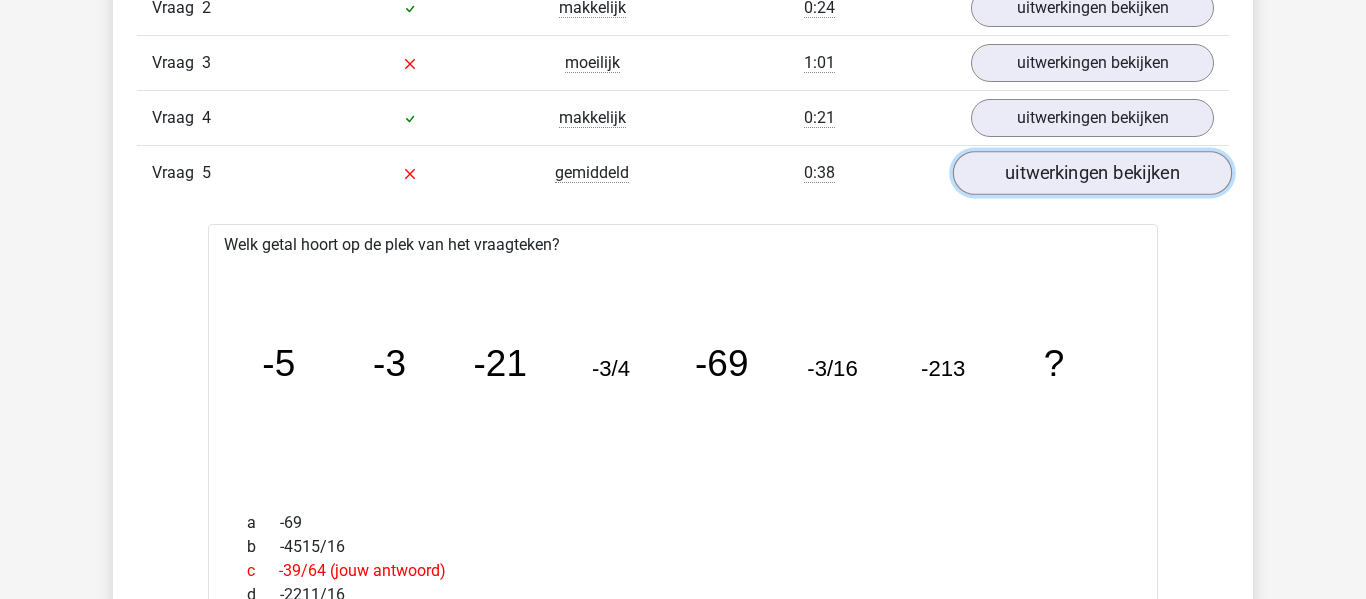 click on "uitwerkingen bekijken" at bounding box center (1092, 173) 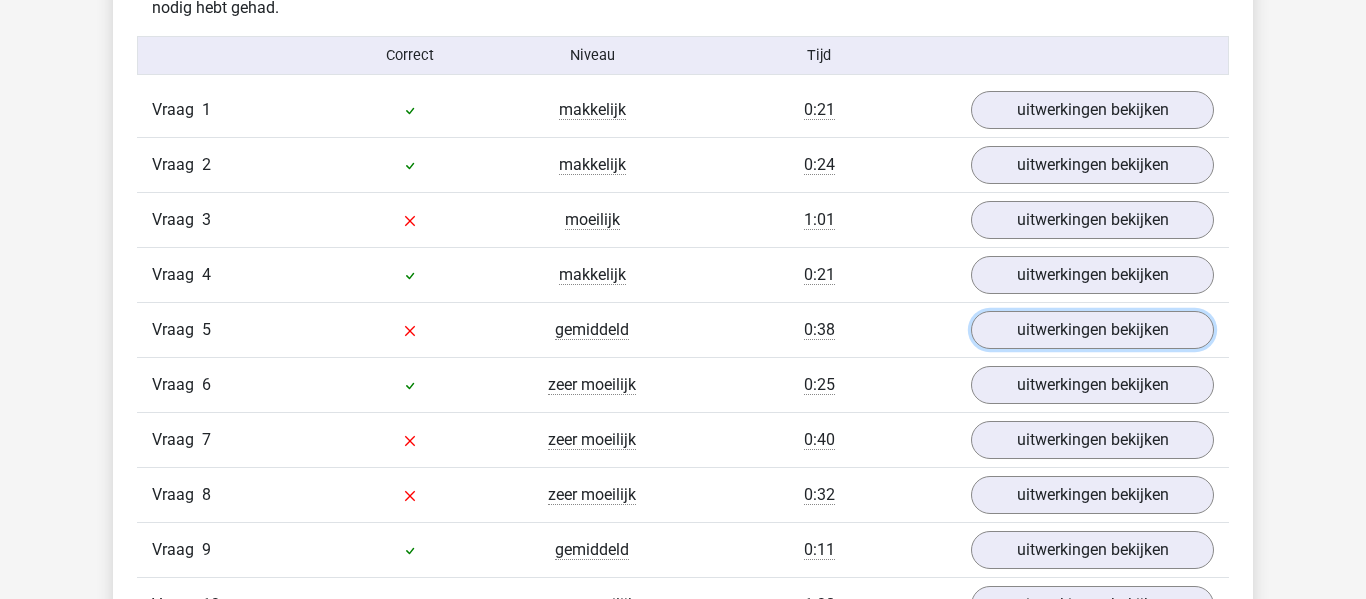 scroll, scrollTop: 2225, scrollLeft: 0, axis: vertical 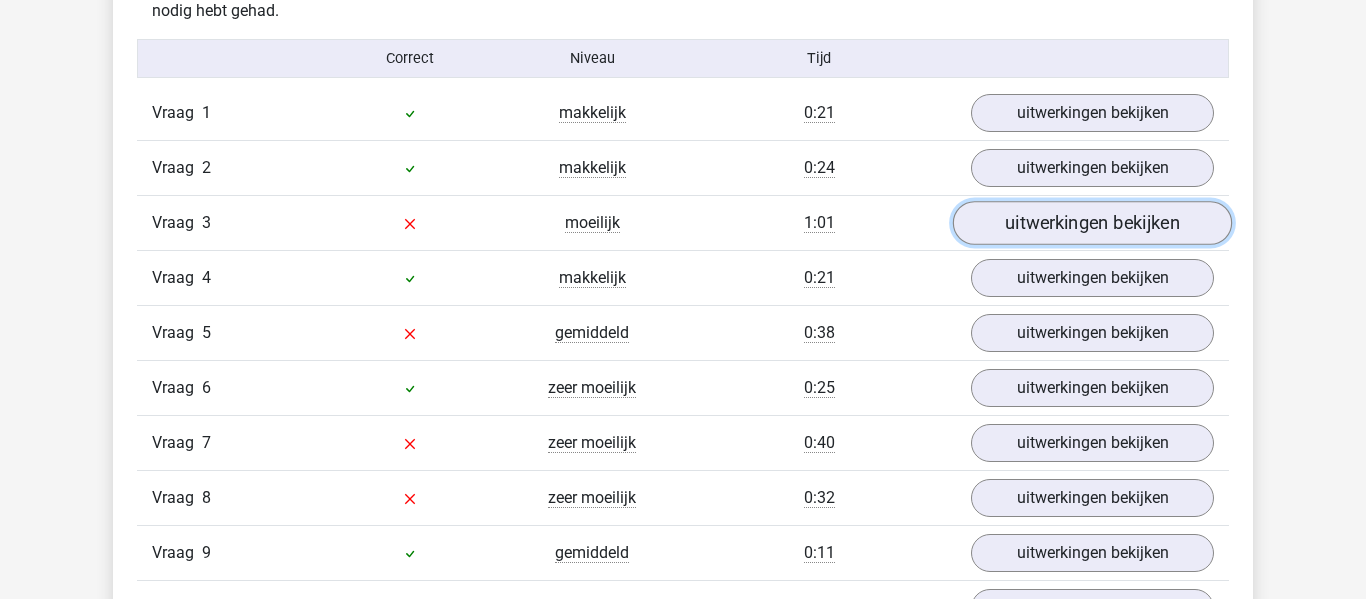 click on "uitwerkingen bekijken" at bounding box center [1092, 223] 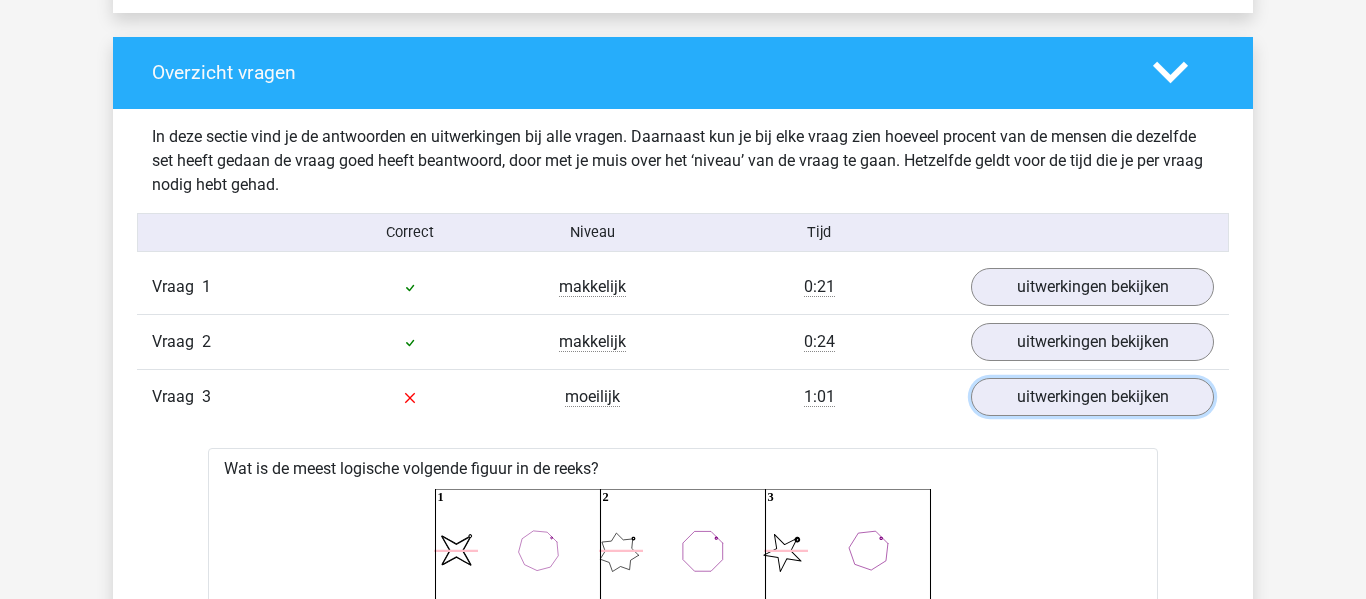 scroll, scrollTop: 2021, scrollLeft: 0, axis: vertical 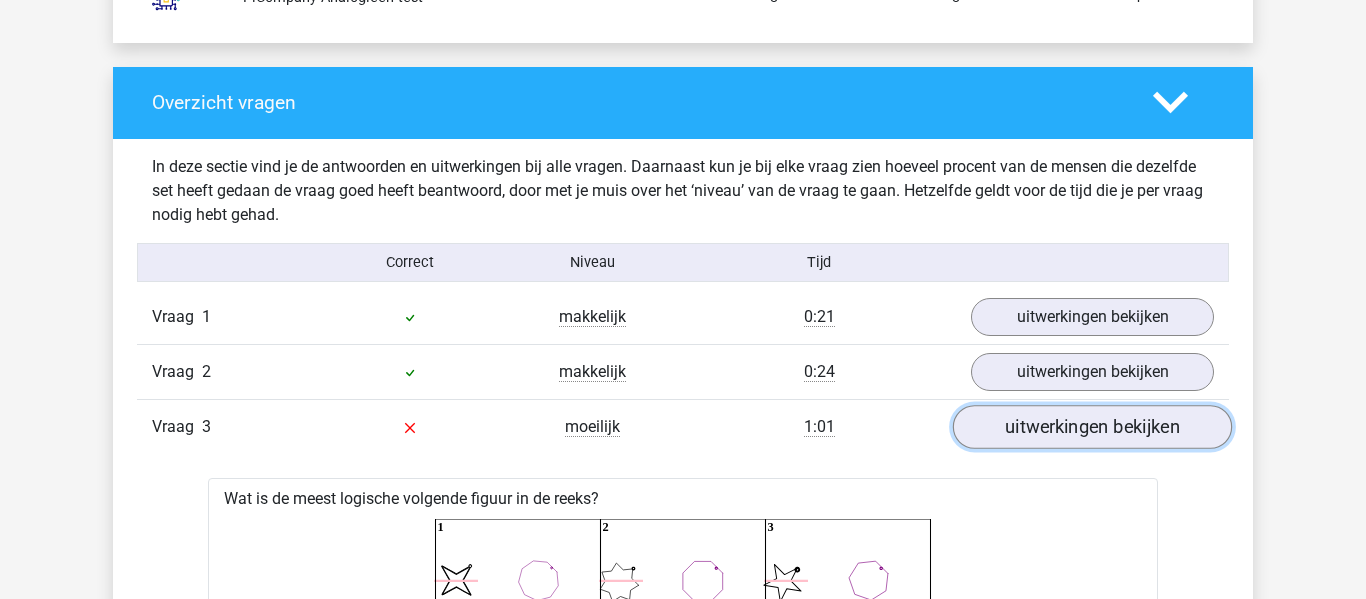 click on "uitwerkingen bekijken" at bounding box center (1092, 427) 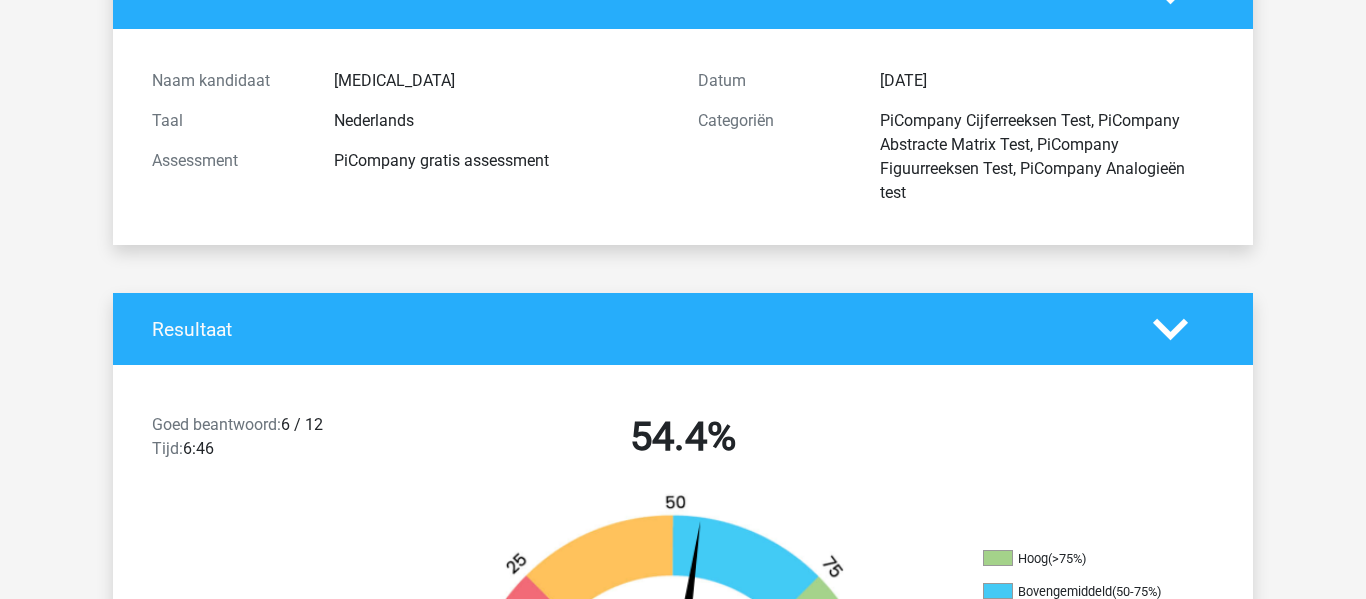 scroll, scrollTop: 152, scrollLeft: 0, axis: vertical 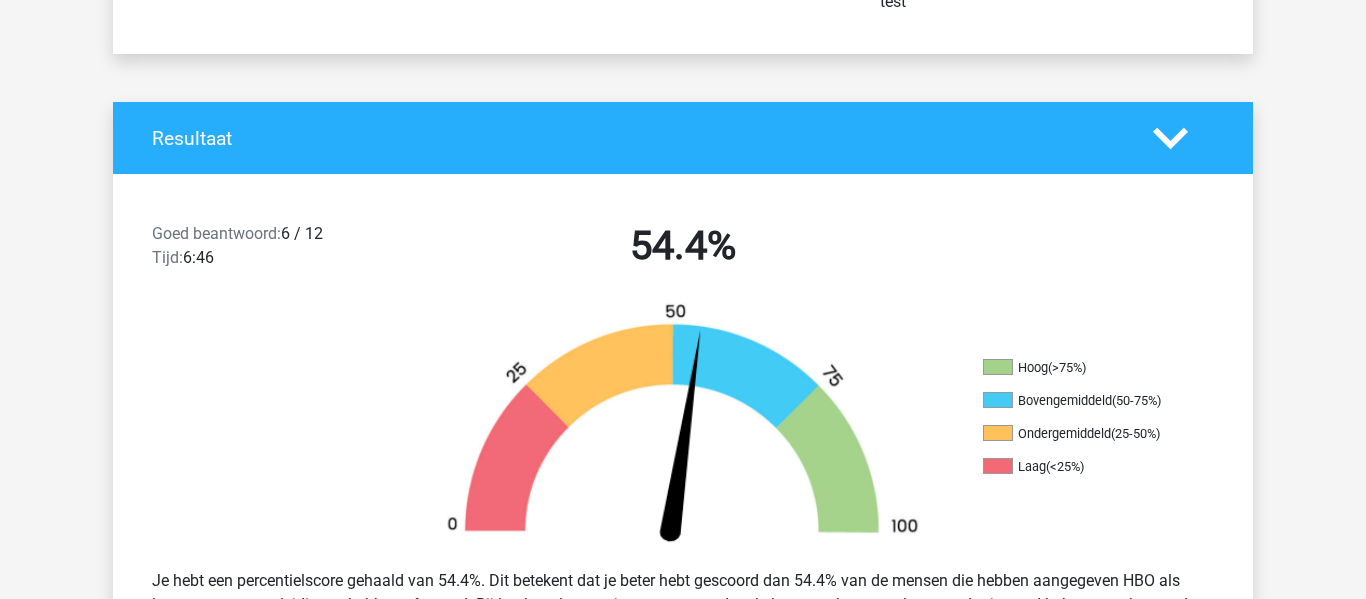 click on "Kies  premium
Nikita
nikitaschaafsma@hotmail.com" at bounding box center [683, 2184] 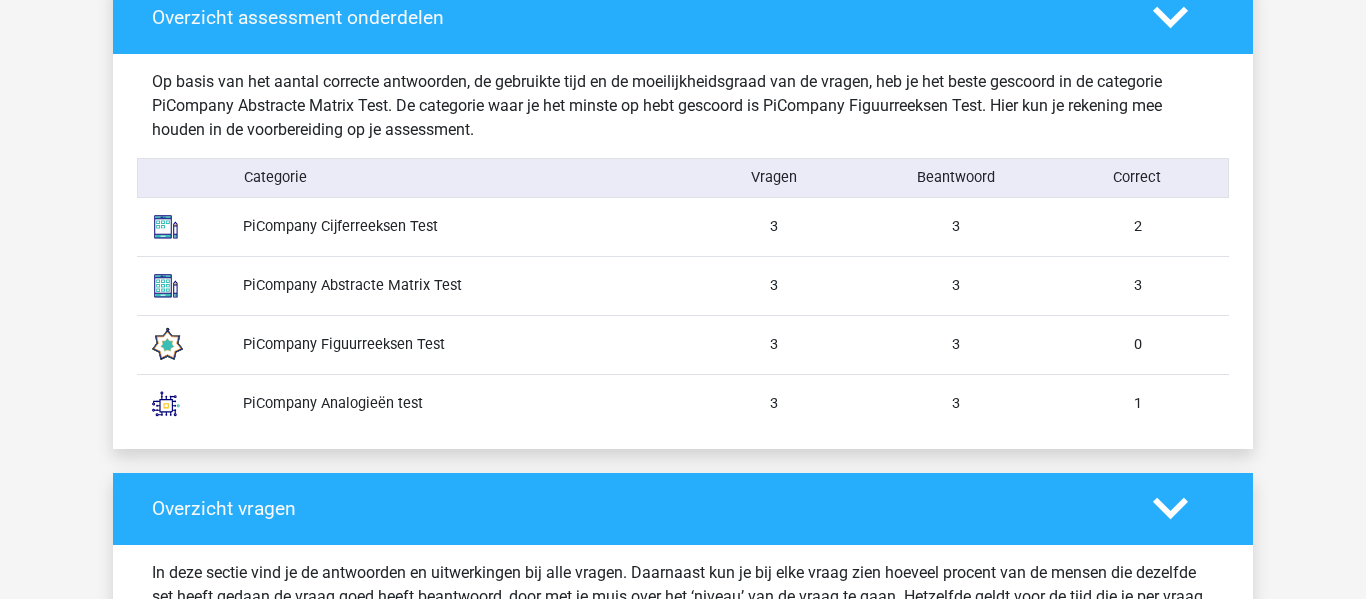 scroll, scrollTop: 1617, scrollLeft: 0, axis: vertical 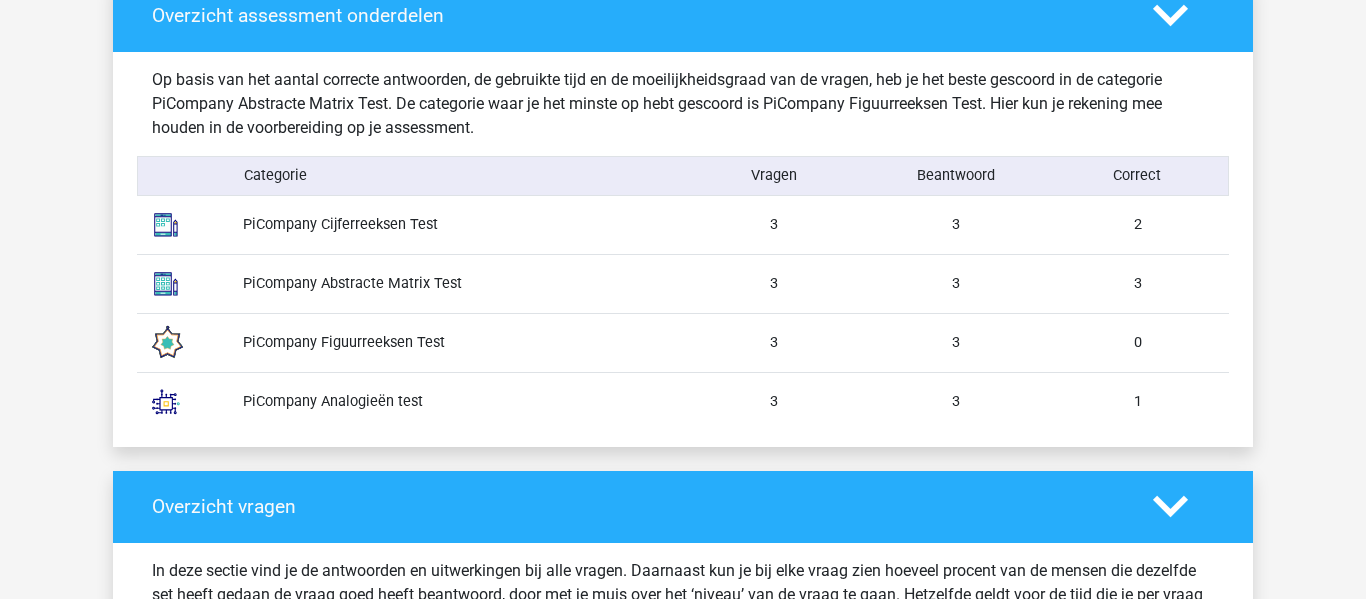 click on "PiCompany  Abstracte Matrix Test" at bounding box center [455, 284] 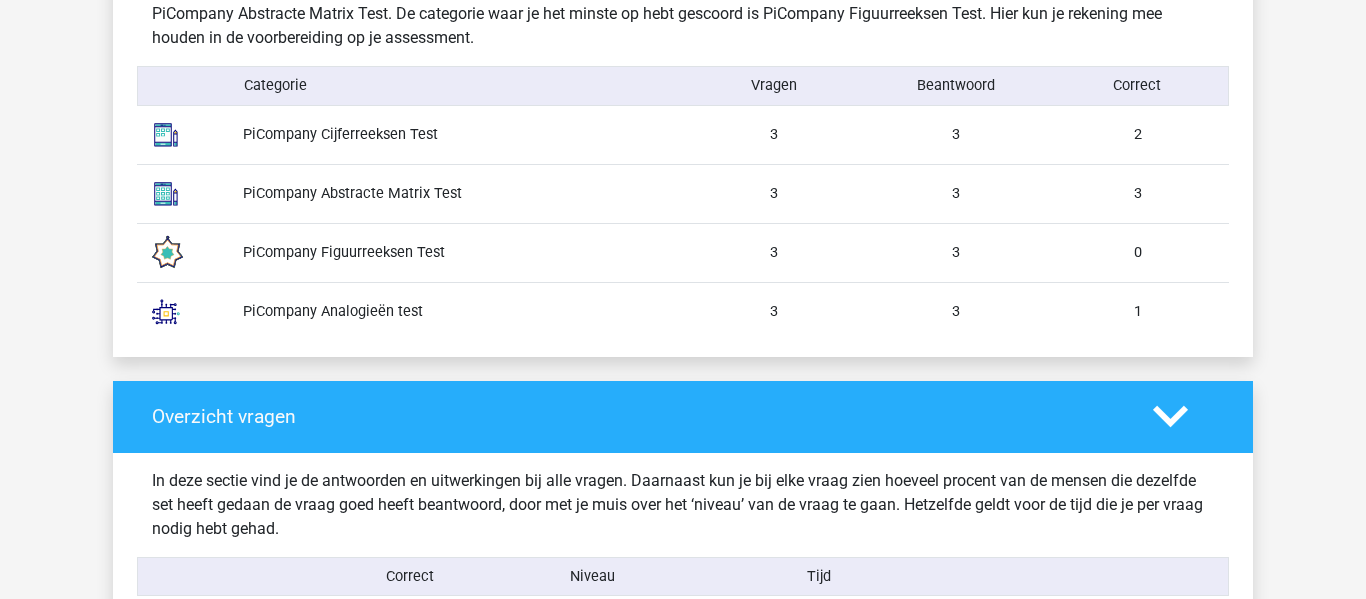 scroll, scrollTop: 1704, scrollLeft: 0, axis: vertical 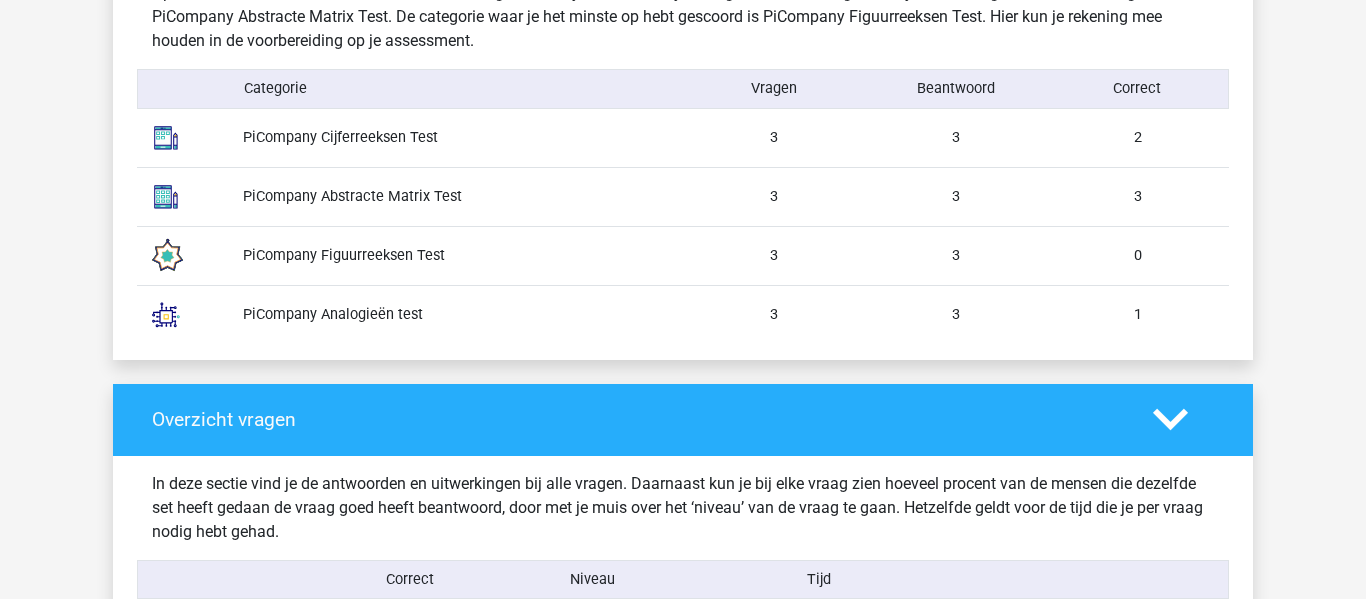 click on "PiCompany  Abstracte Matrix Test" at bounding box center (455, 197) 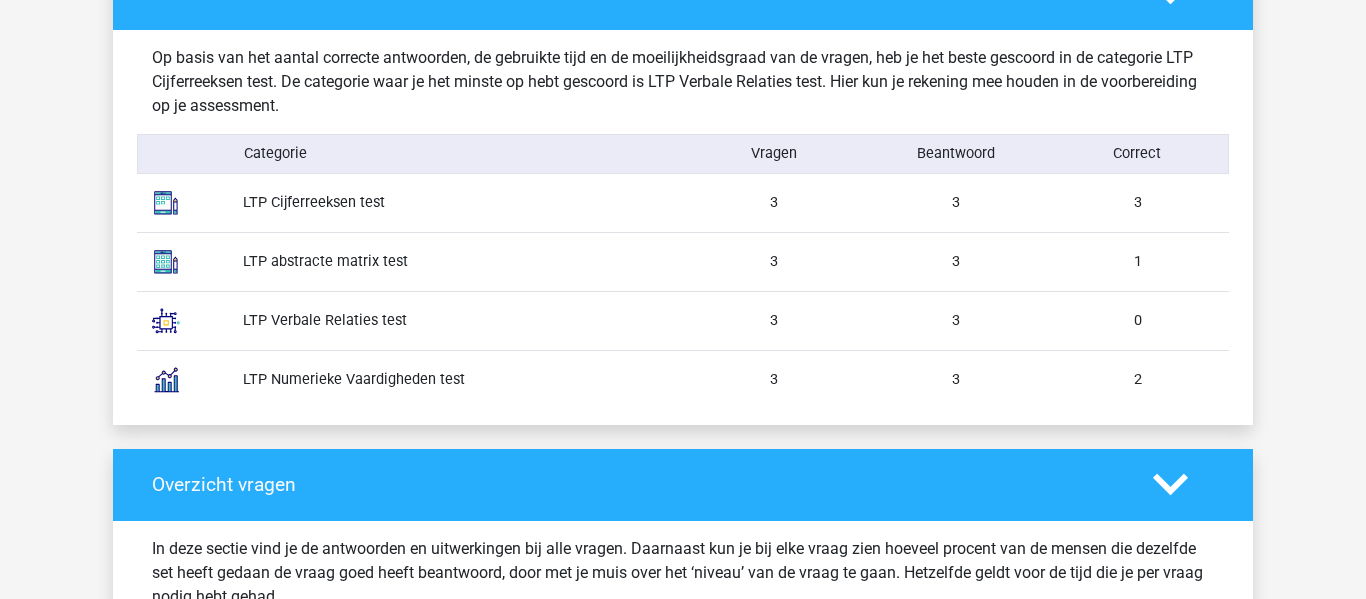 scroll, scrollTop: 1618, scrollLeft: 0, axis: vertical 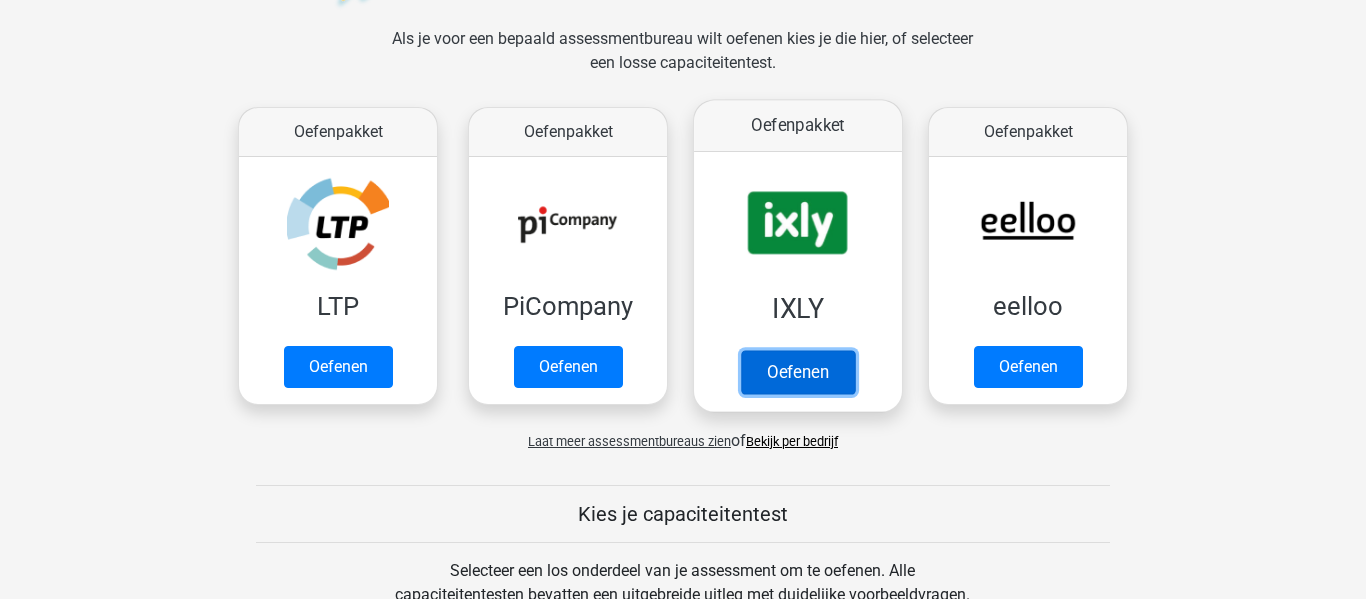 click on "Oefenen" at bounding box center [798, 372] 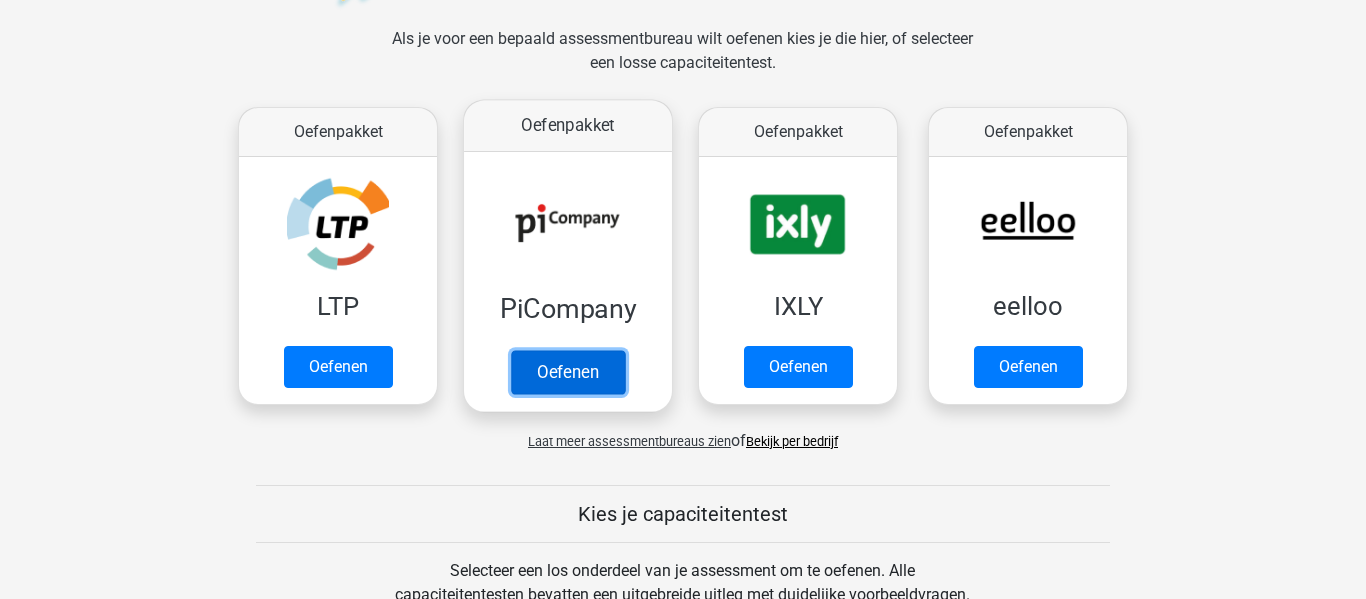click on "Oefenen" at bounding box center [568, 372] 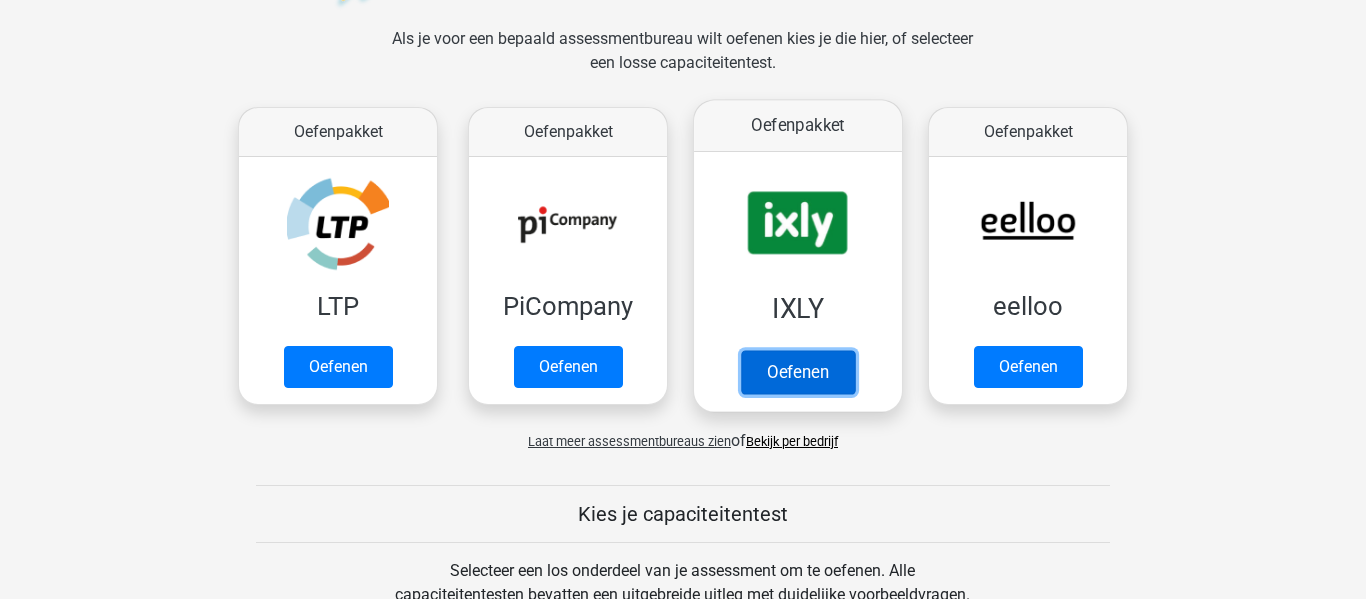 click on "Oefenen" at bounding box center [798, 372] 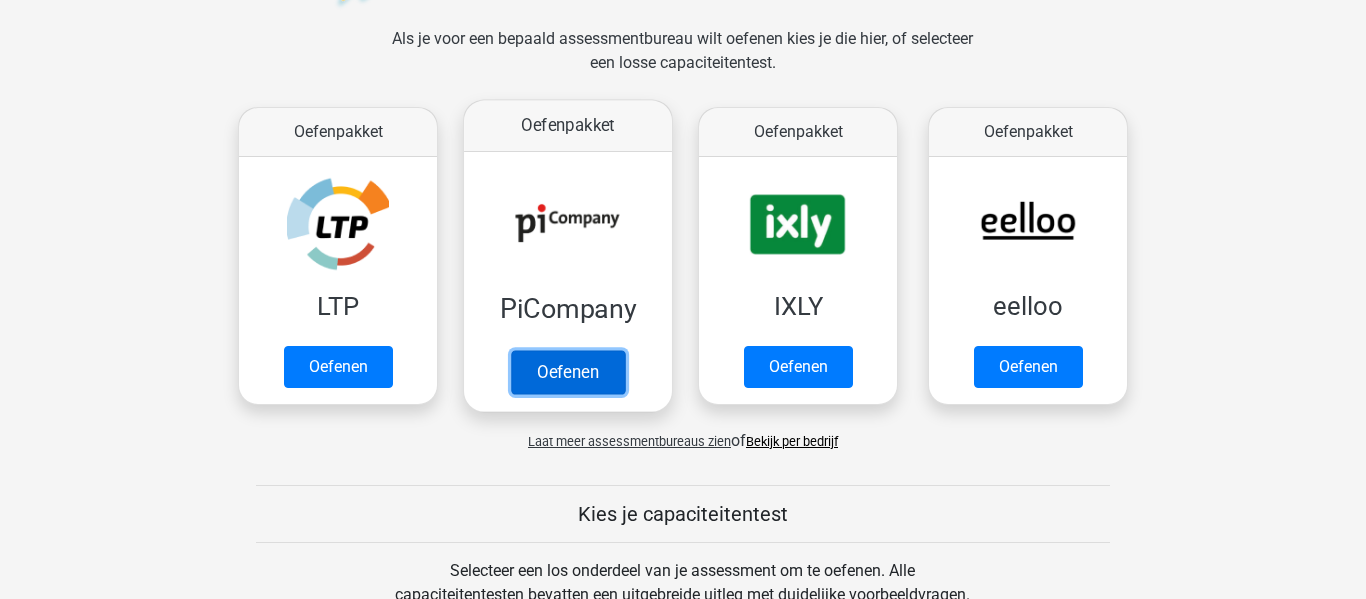 click on "Oefenen" at bounding box center [568, 372] 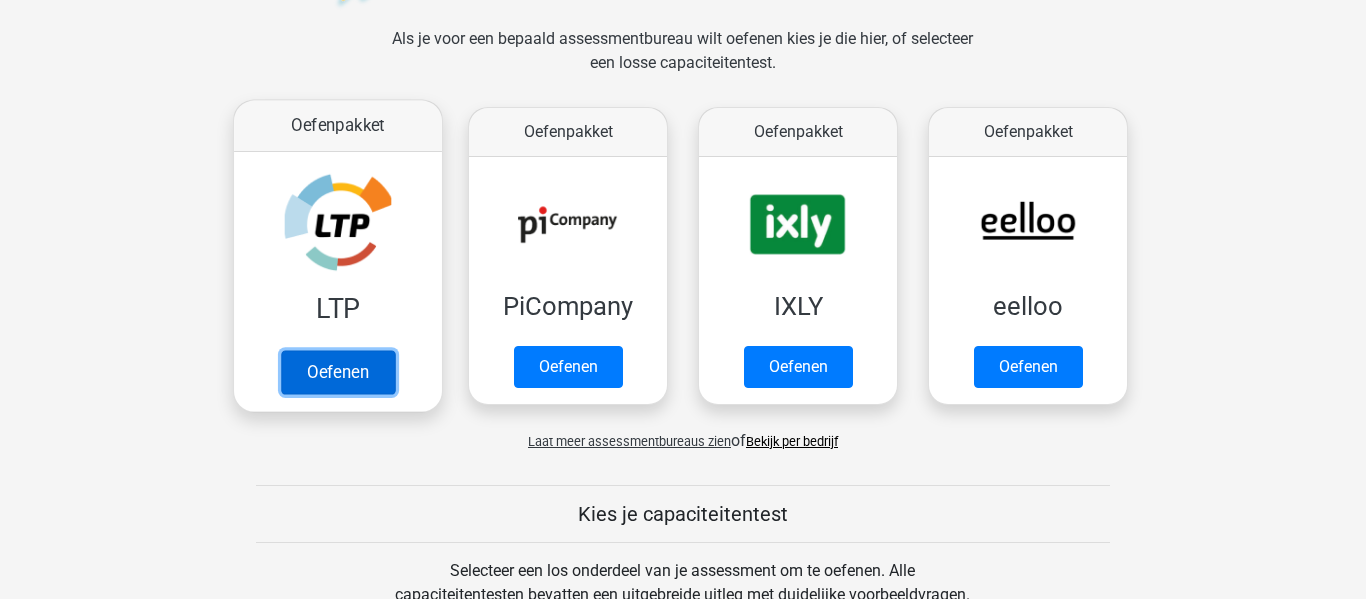 click on "Oefenen" at bounding box center [338, 372] 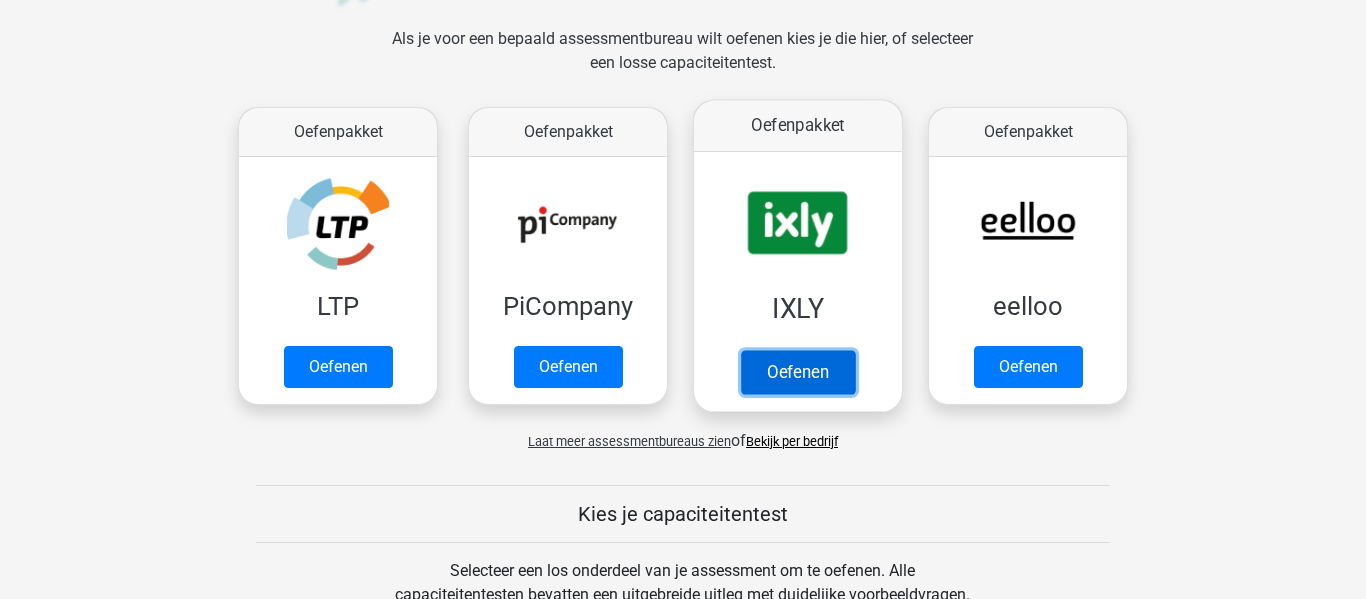 click on "Oefenen" at bounding box center [798, 372] 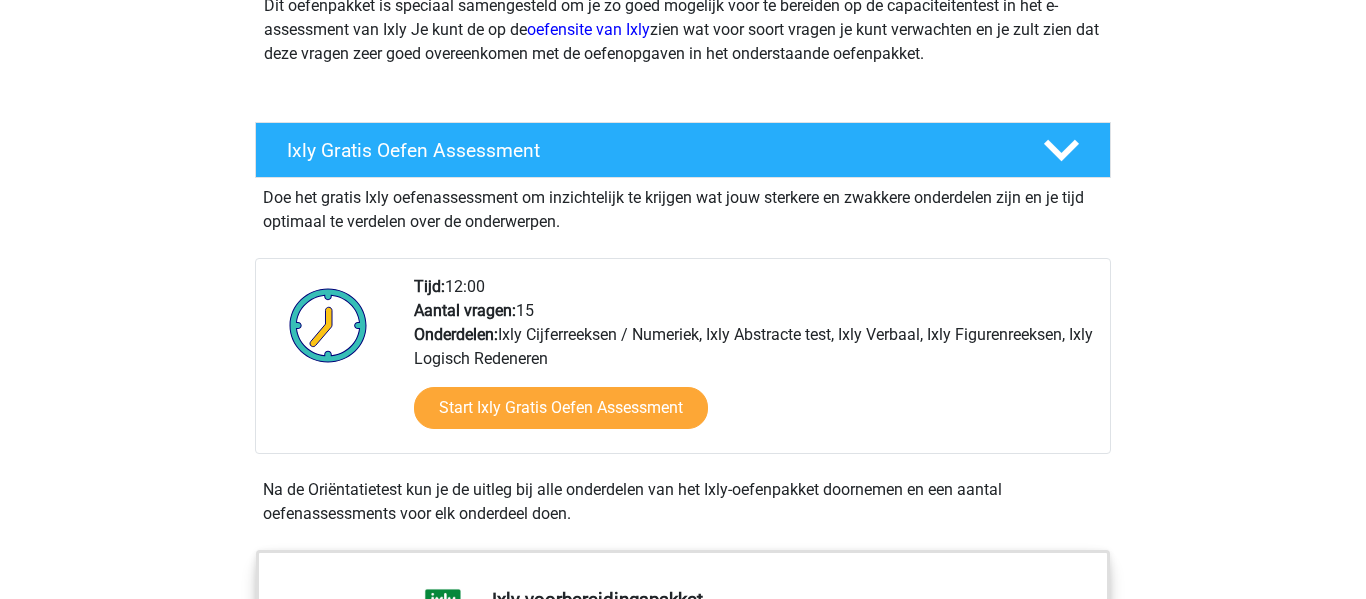 scroll, scrollTop: 282, scrollLeft: 0, axis: vertical 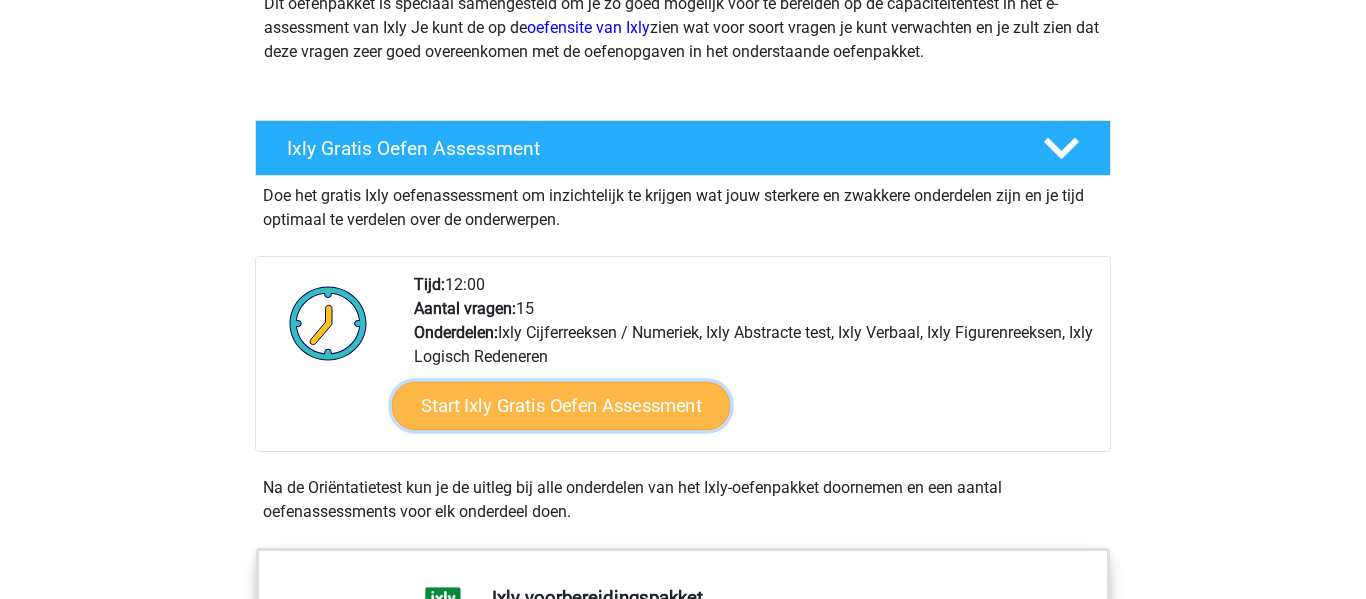 click on "Start Ixly Gratis Oefen Assessment" at bounding box center [561, 406] 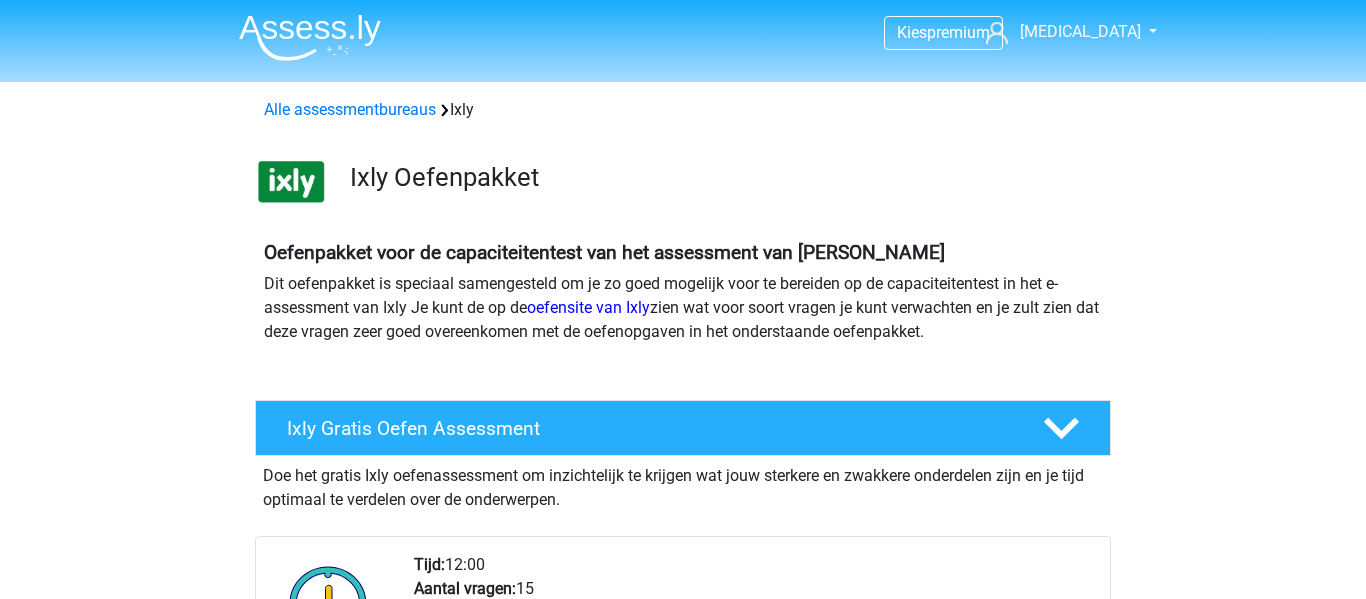 scroll, scrollTop: 0, scrollLeft: 0, axis: both 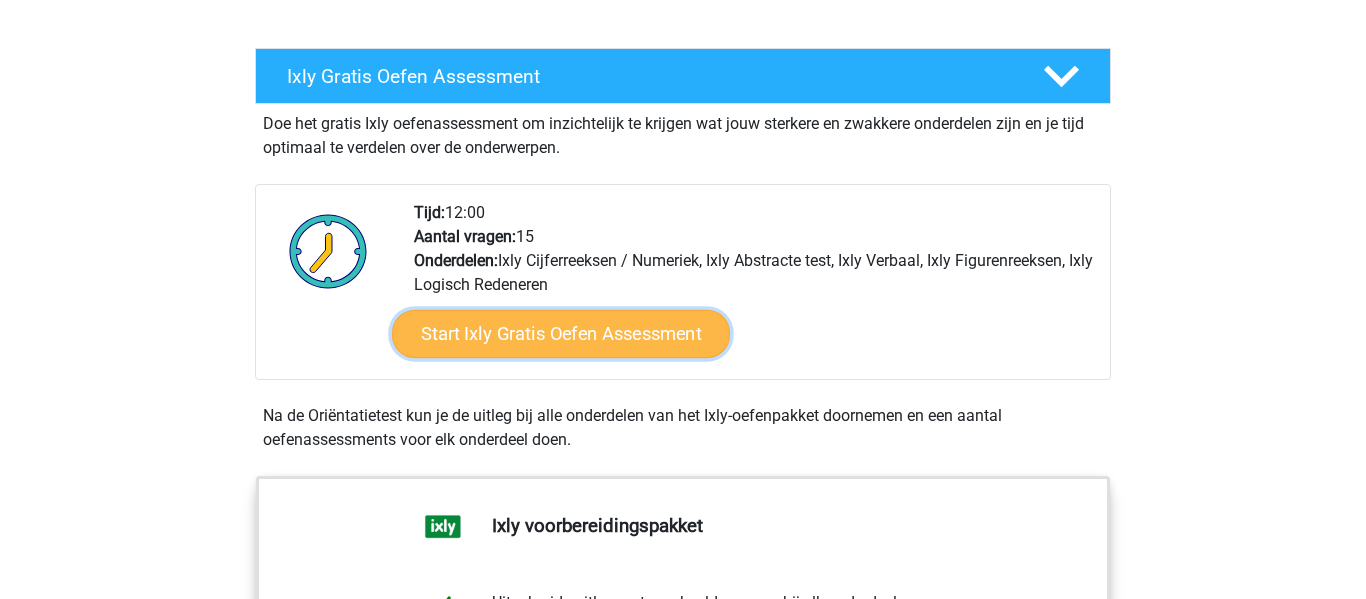 click on "Start Ixly Gratis Oefen Assessment" at bounding box center [561, 334] 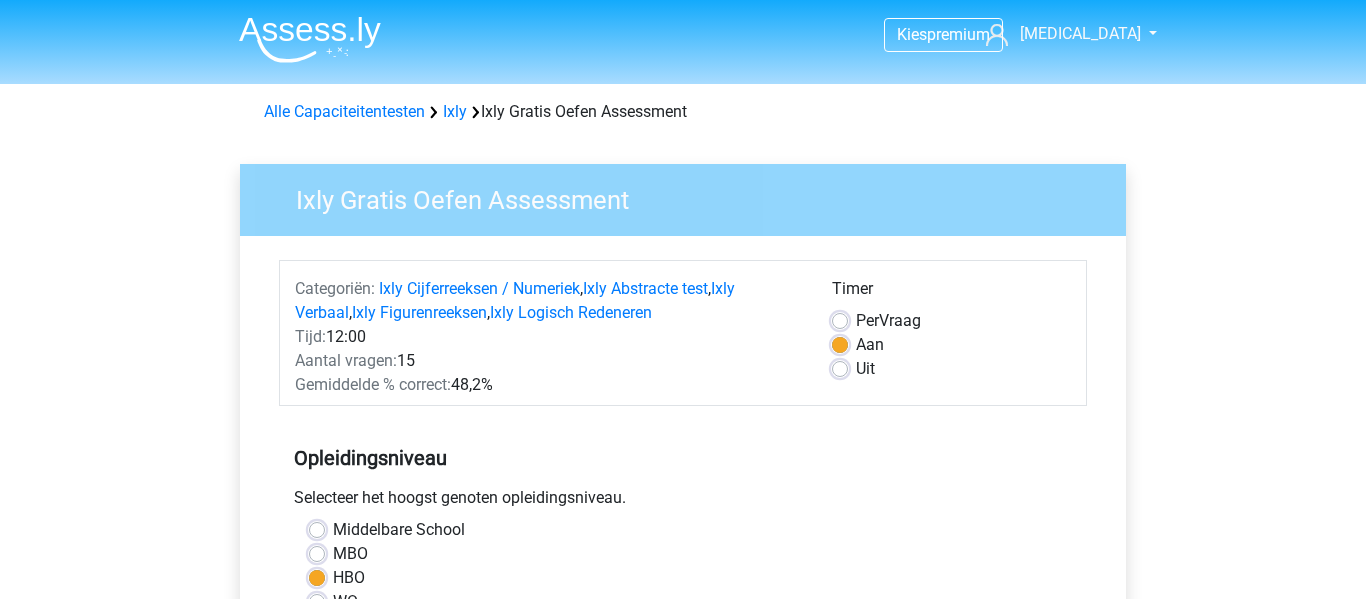 scroll, scrollTop: 0, scrollLeft: 0, axis: both 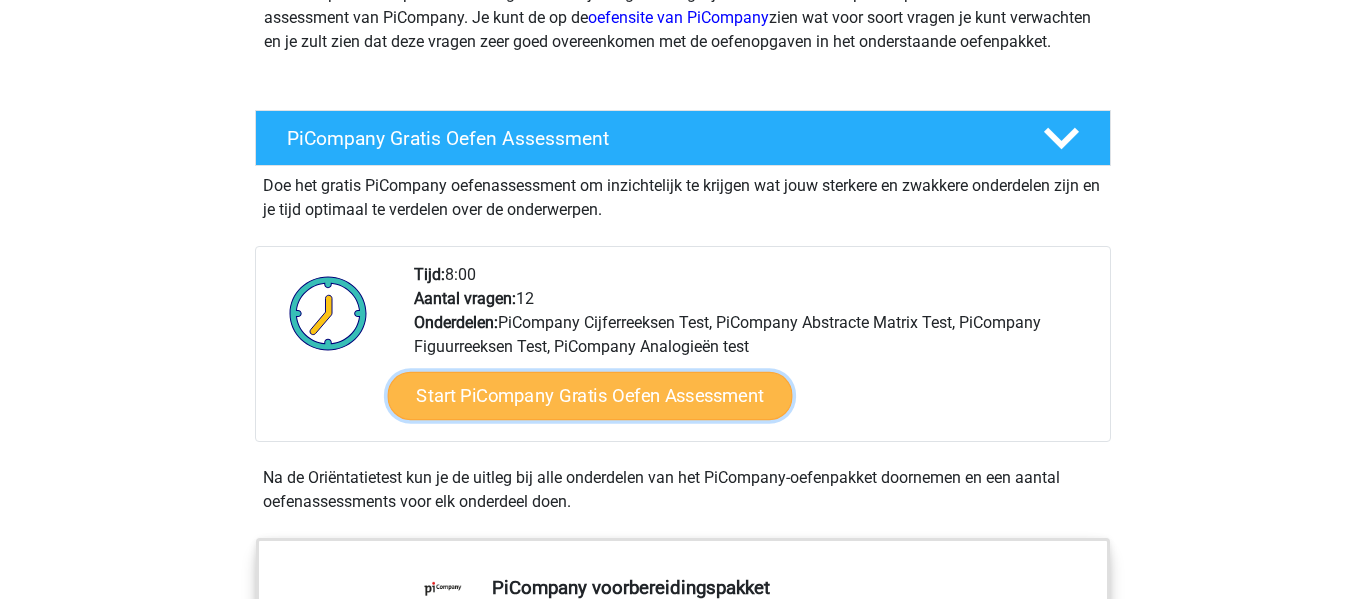 click on "Start PiCompany Gratis Oefen Assessment" at bounding box center [590, 396] 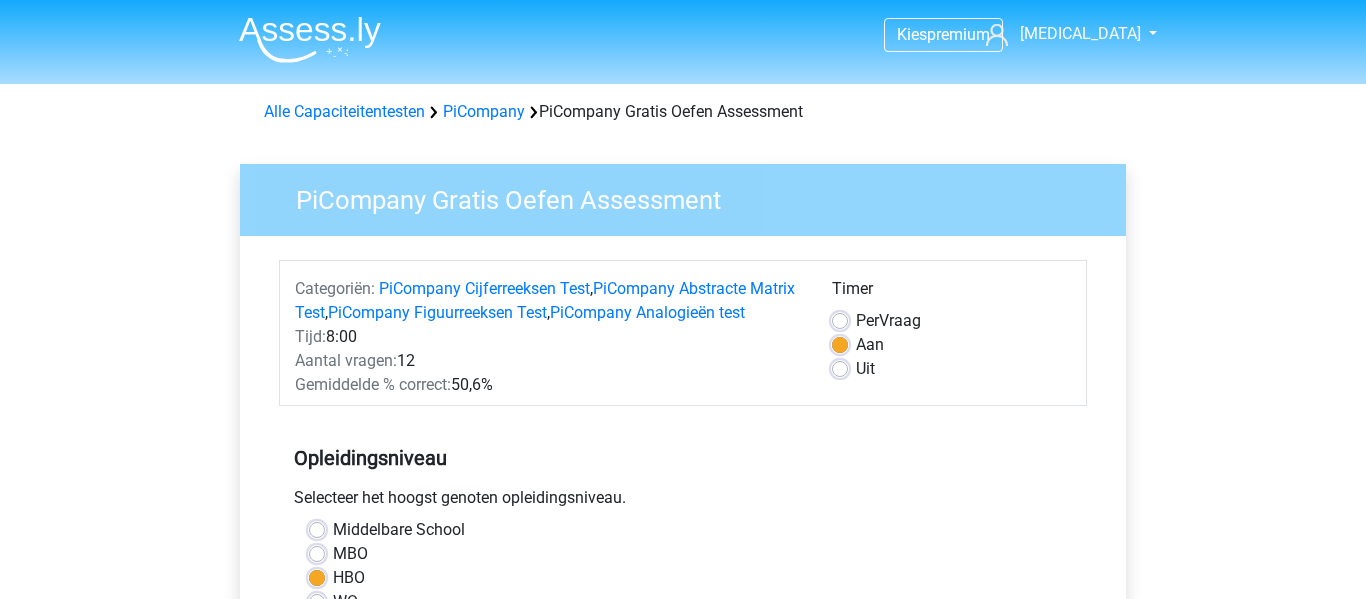 scroll, scrollTop: 0, scrollLeft: 0, axis: both 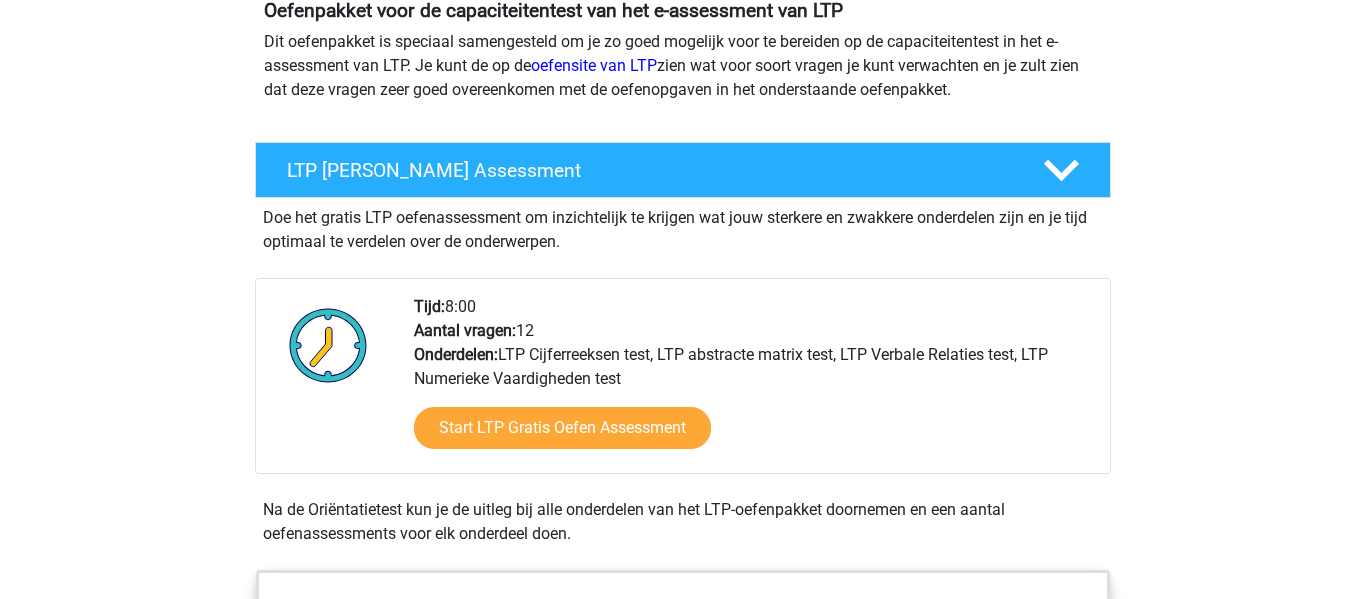 click on "Start LTP Gratis Oefen Assessment" at bounding box center [754, 432] 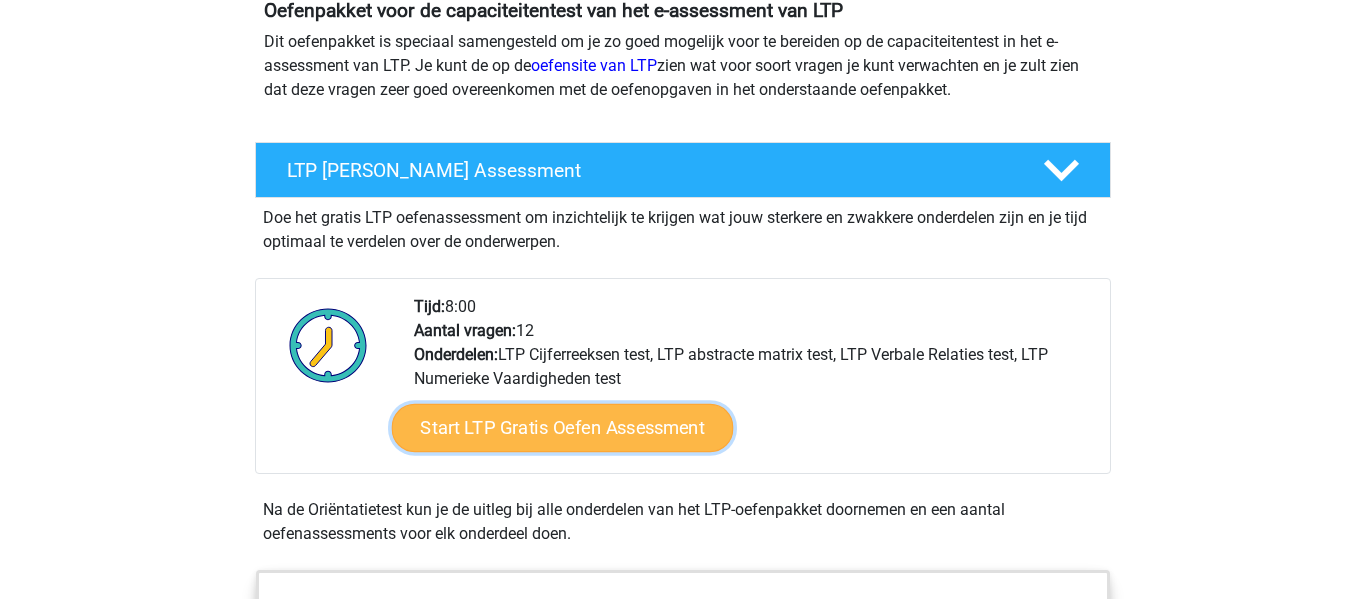click on "Start LTP Gratis Oefen Assessment" at bounding box center [563, 428] 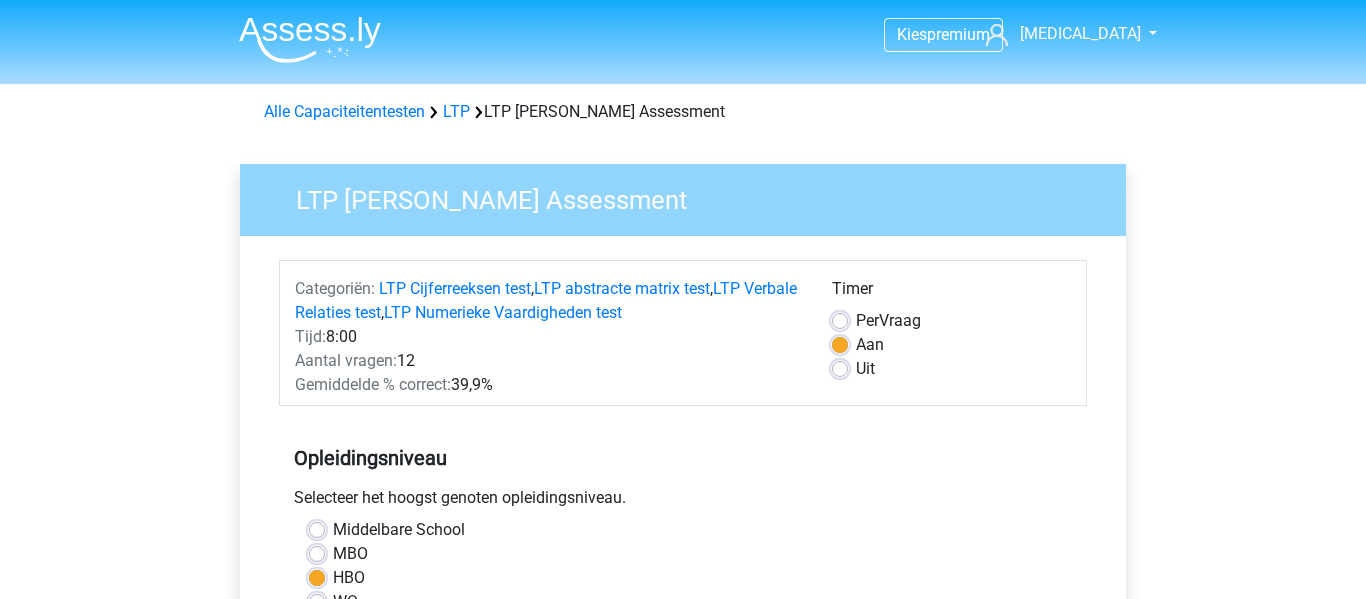 scroll, scrollTop: 0, scrollLeft: 0, axis: both 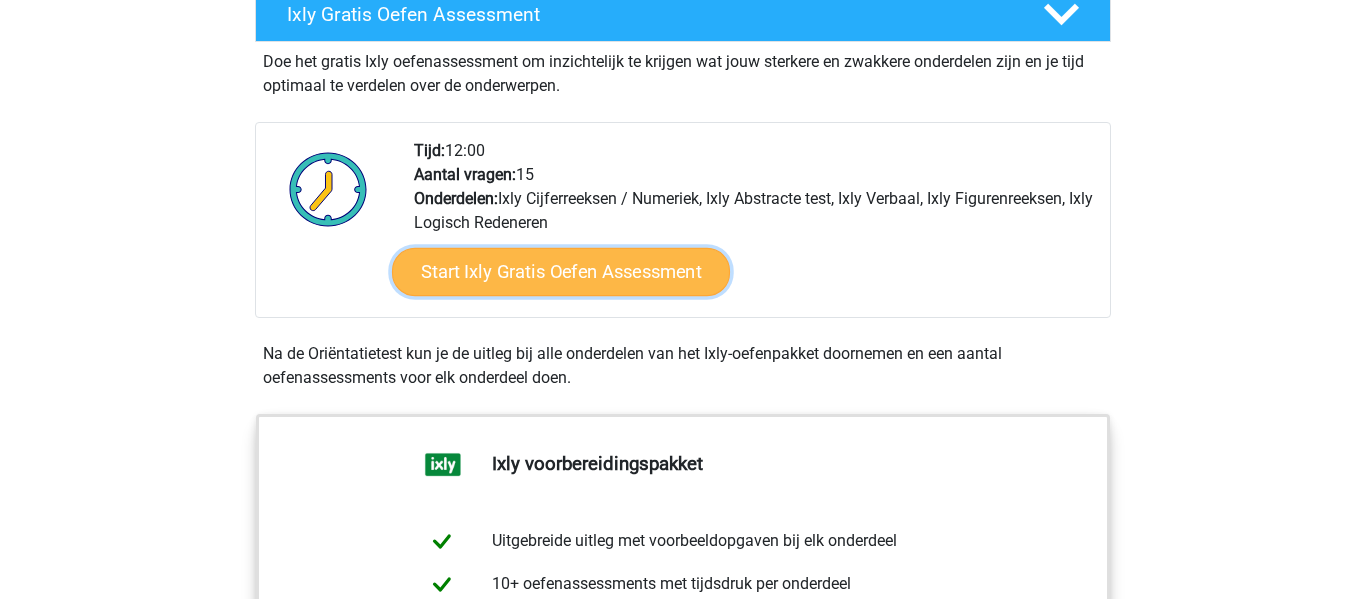 click on "Start Ixly Gratis Oefen Assessment" at bounding box center (561, 272) 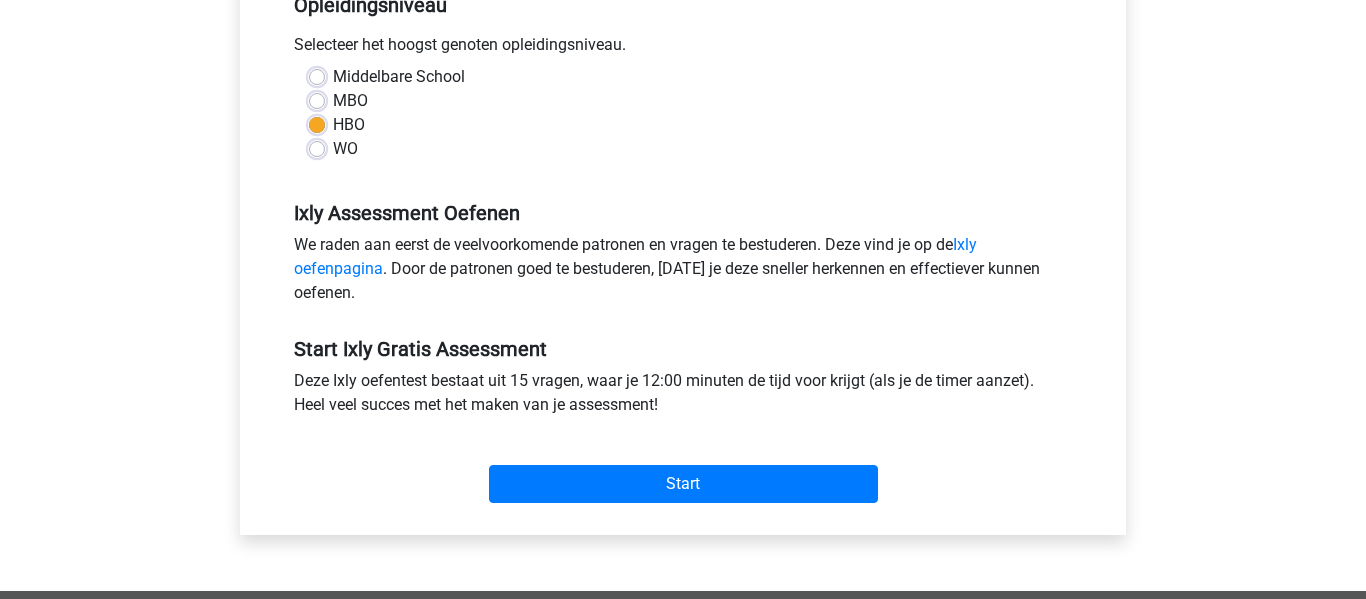 scroll, scrollTop: 471, scrollLeft: 0, axis: vertical 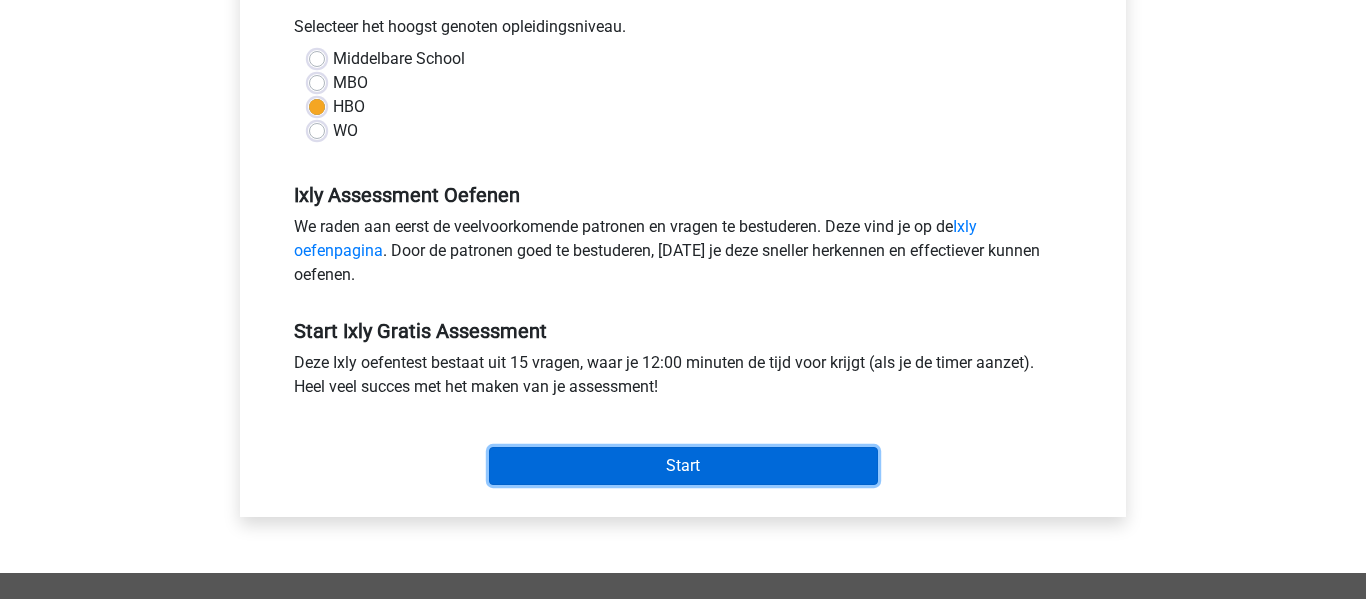 click on "Start" at bounding box center (683, 466) 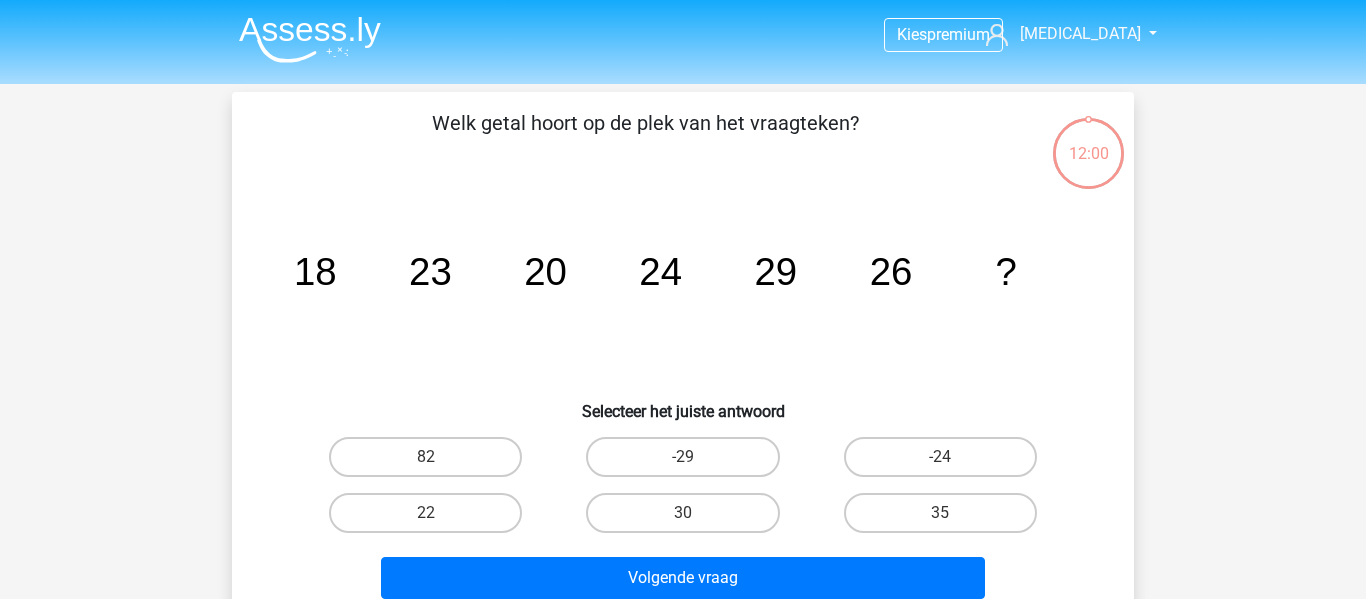 scroll, scrollTop: 0, scrollLeft: 0, axis: both 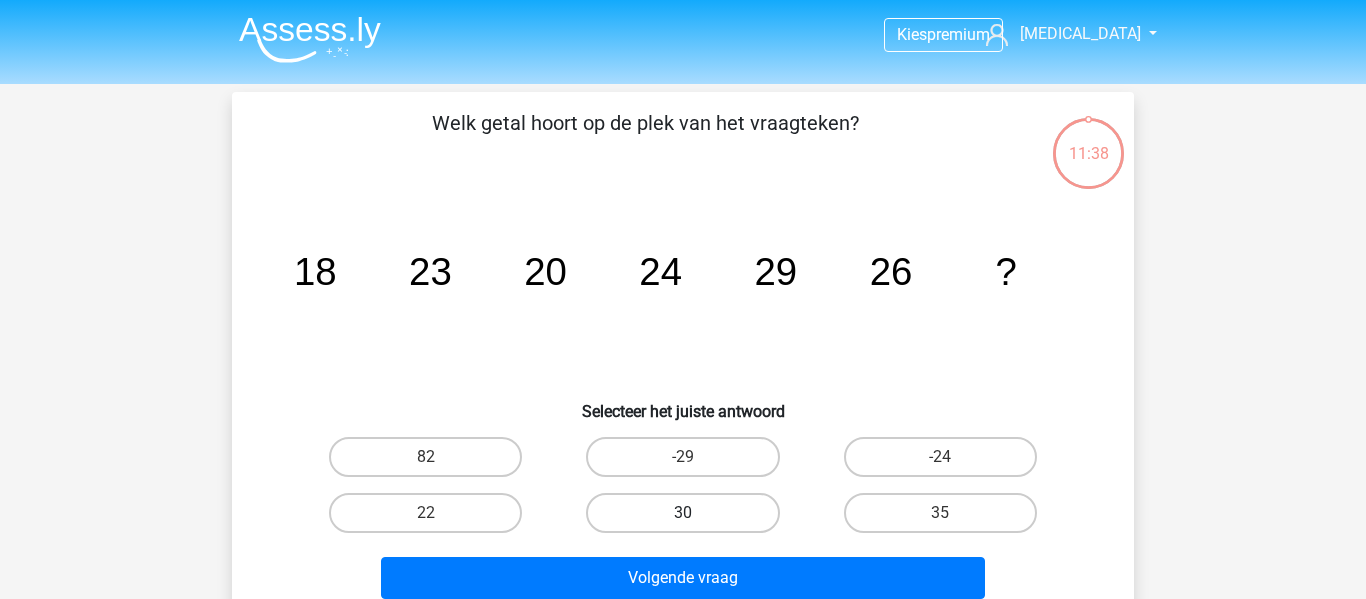 click on "30" at bounding box center (682, 513) 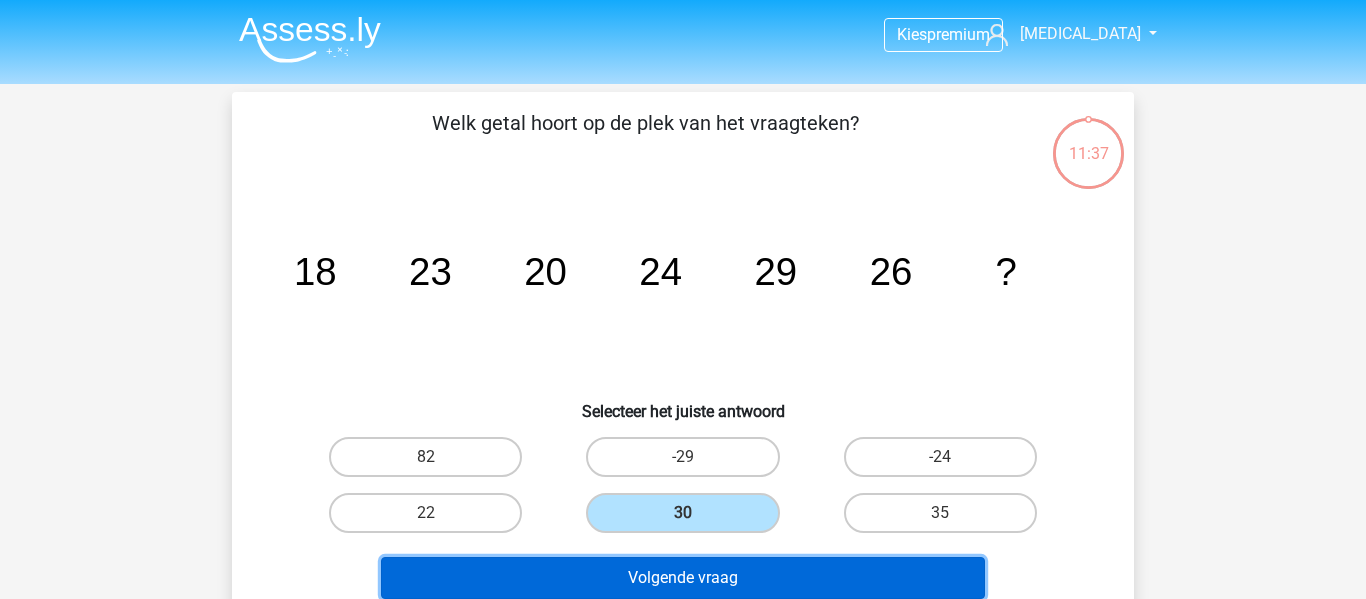 click on "Volgende vraag" at bounding box center [683, 578] 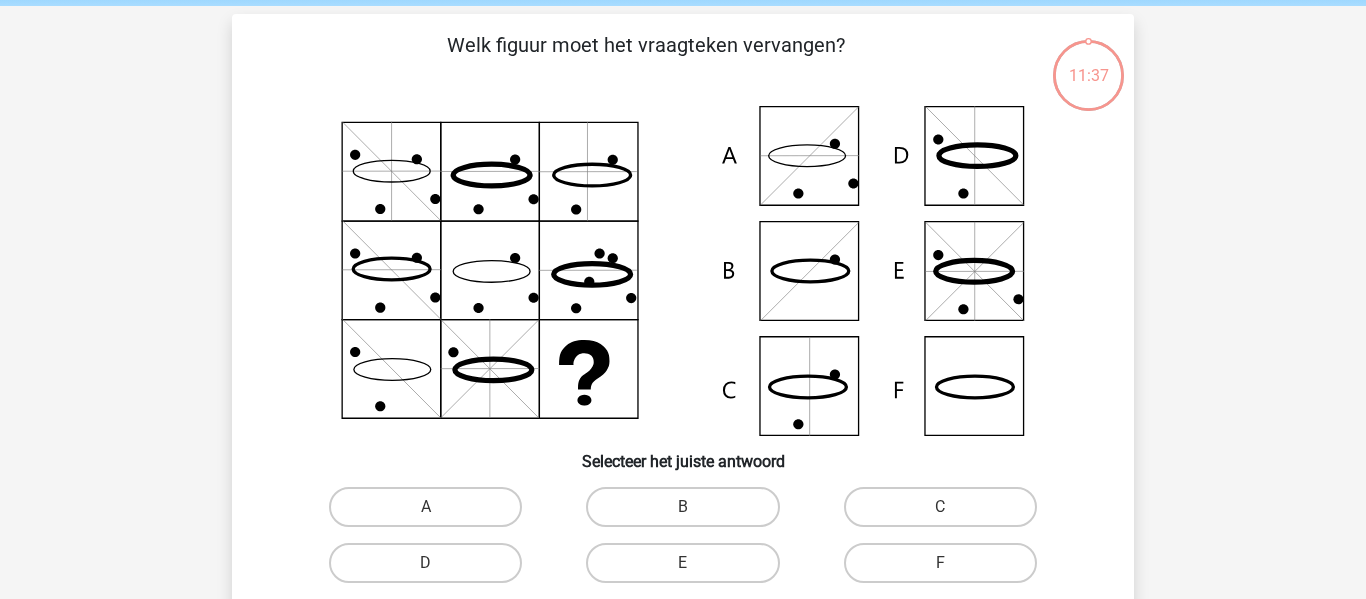 scroll, scrollTop: 92, scrollLeft: 0, axis: vertical 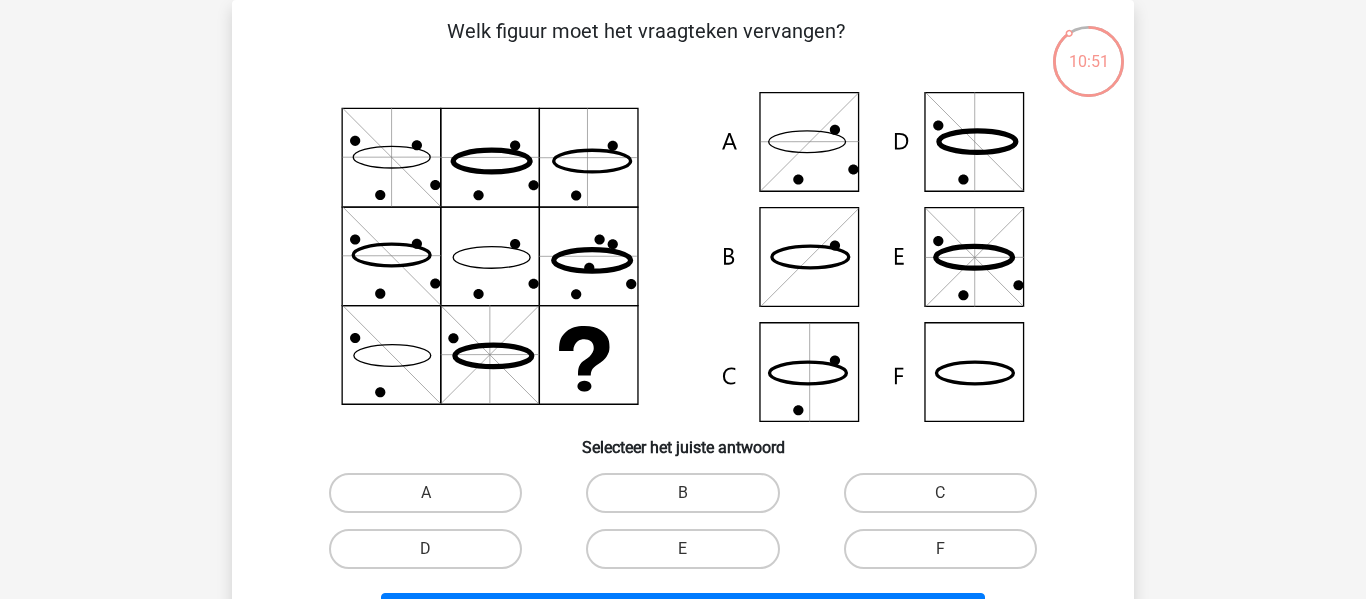 click 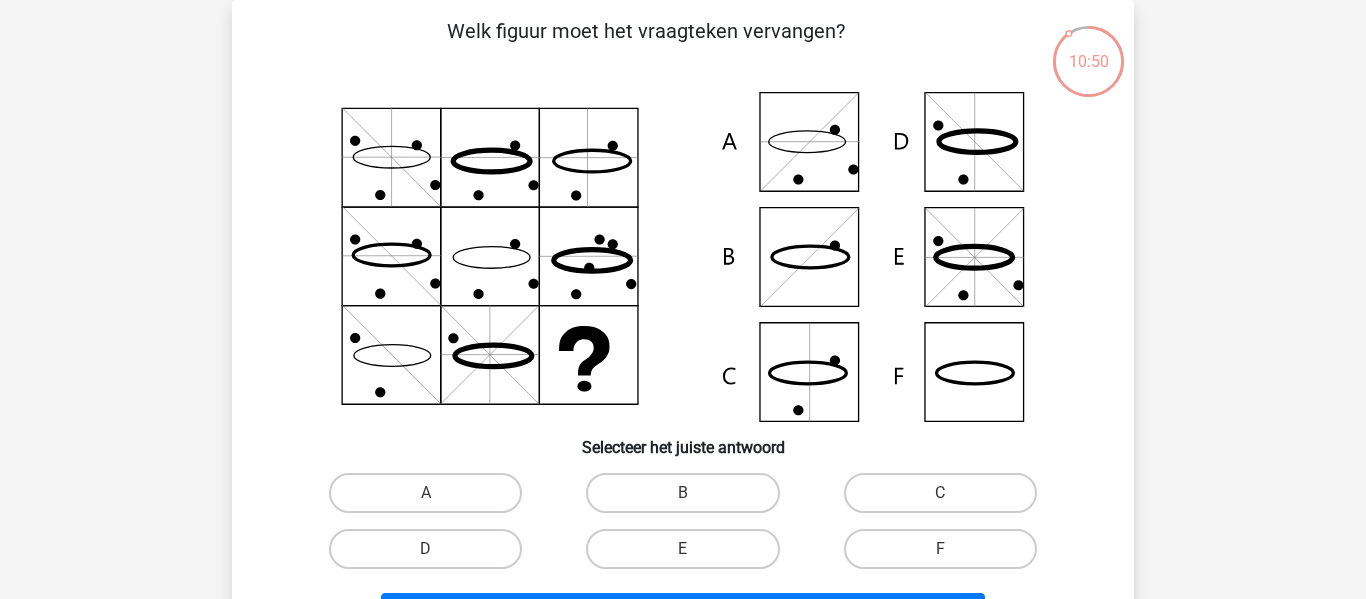 click 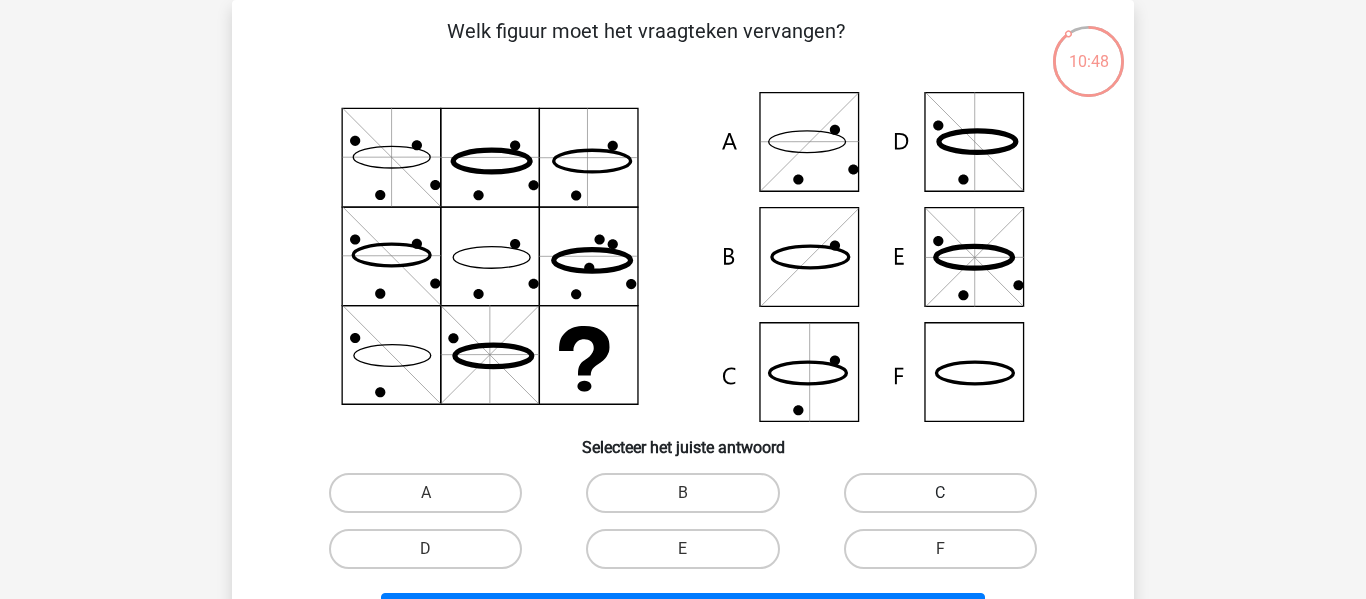 click on "C" at bounding box center [940, 493] 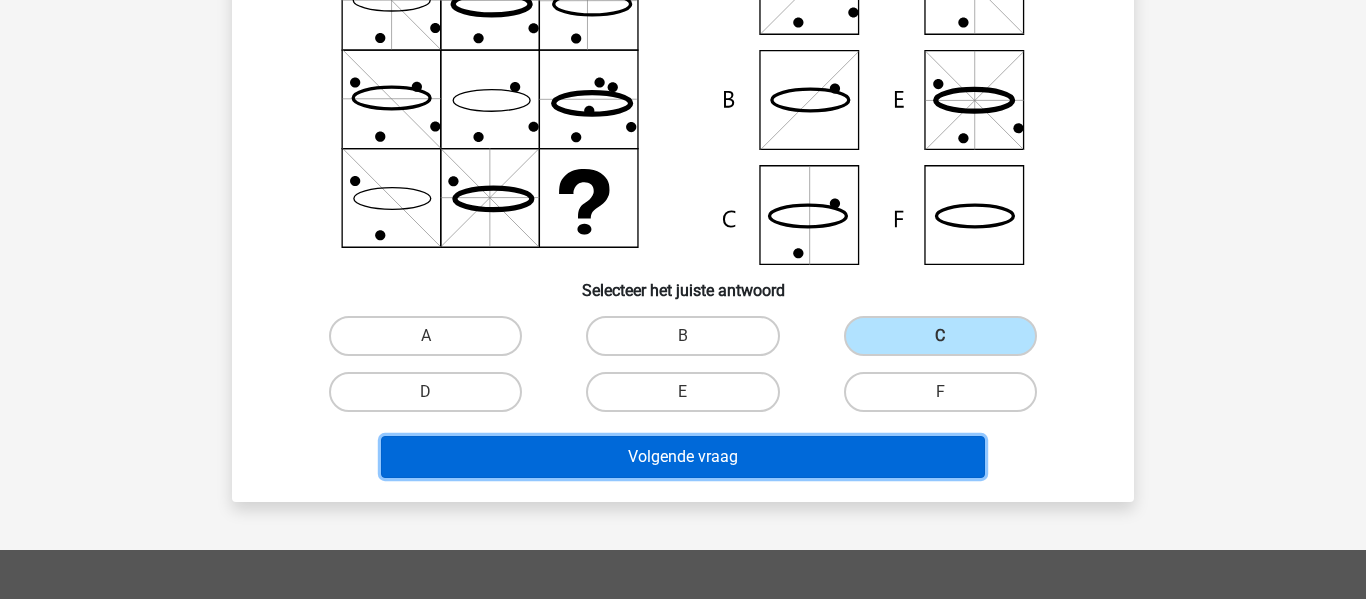 click on "Volgende vraag" at bounding box center [683, 457] 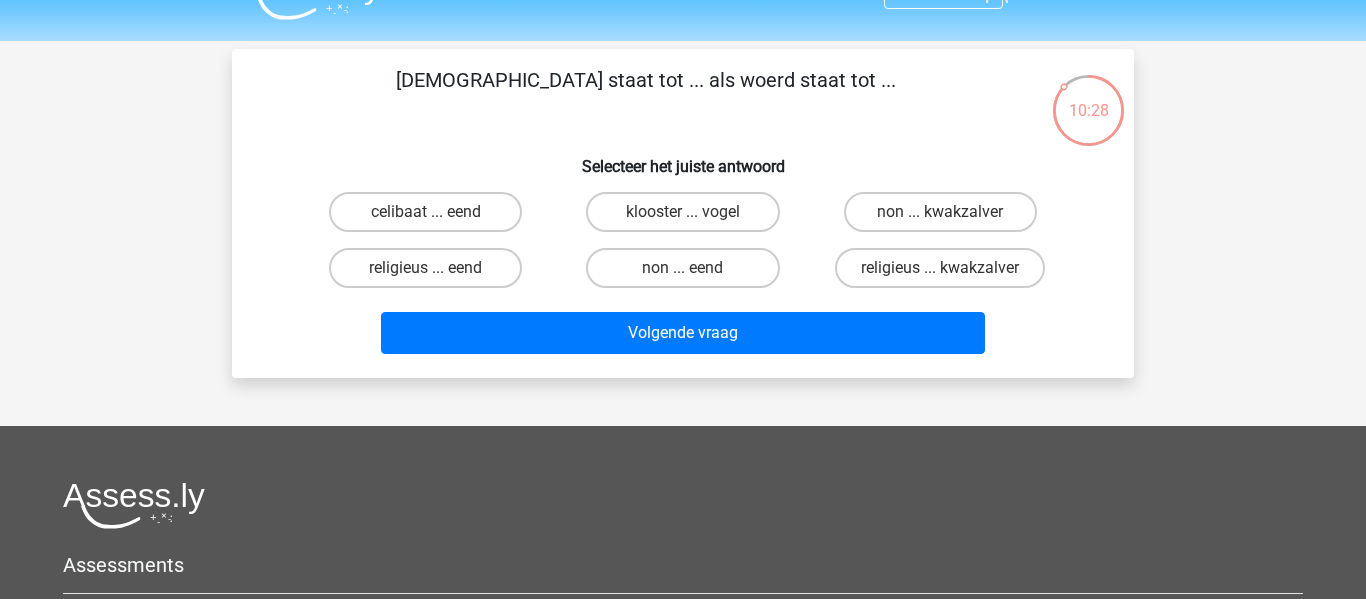 scroll, scrollTop: 37, scrollLeft: 0, axis: vertical 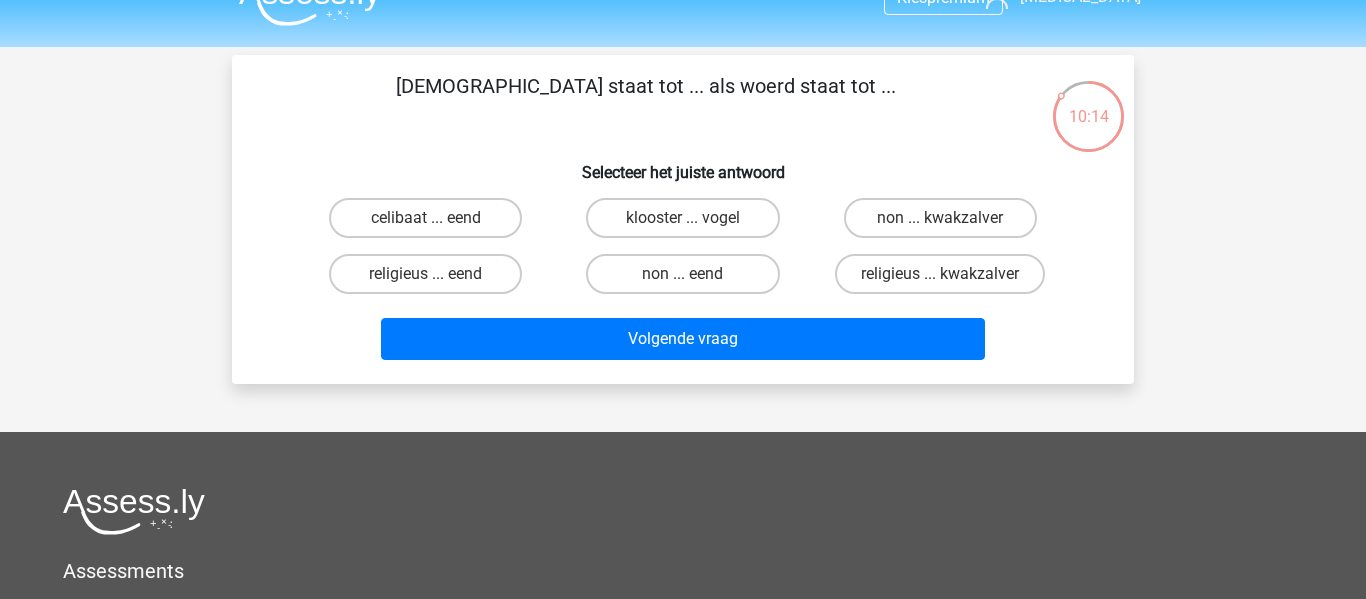 click on "religieus ... kwakzalver" at bounding box center (946, 280) 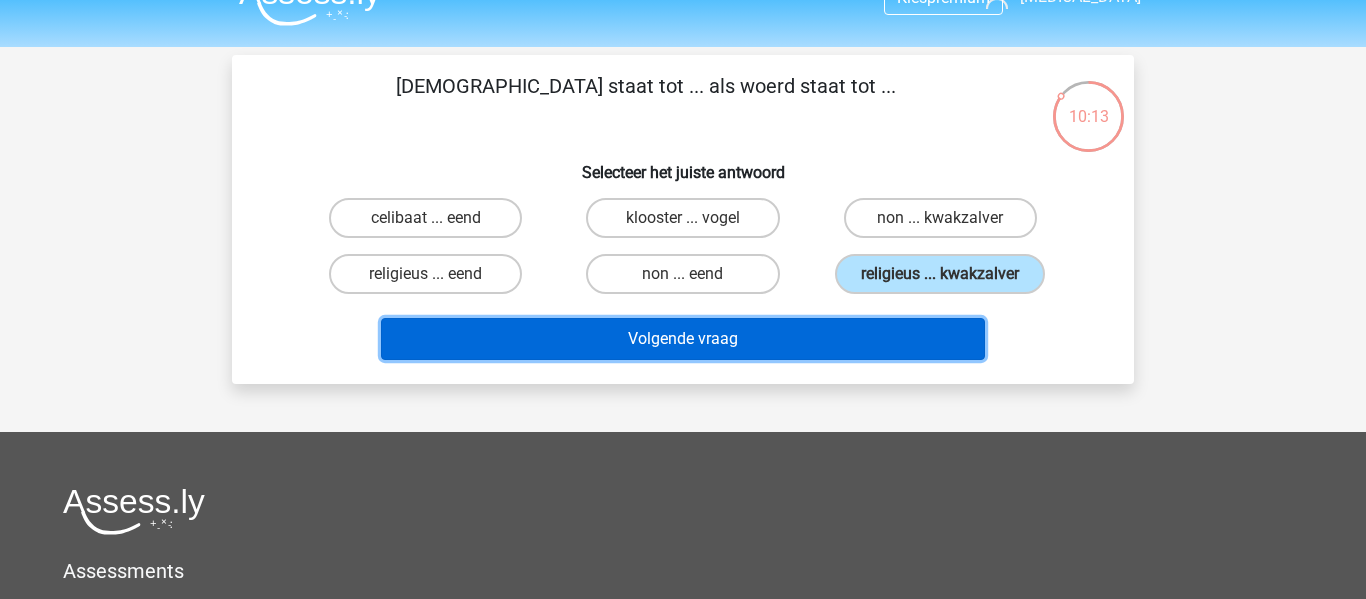 click on "Volgende vraag" at bounding box center (683, 339) 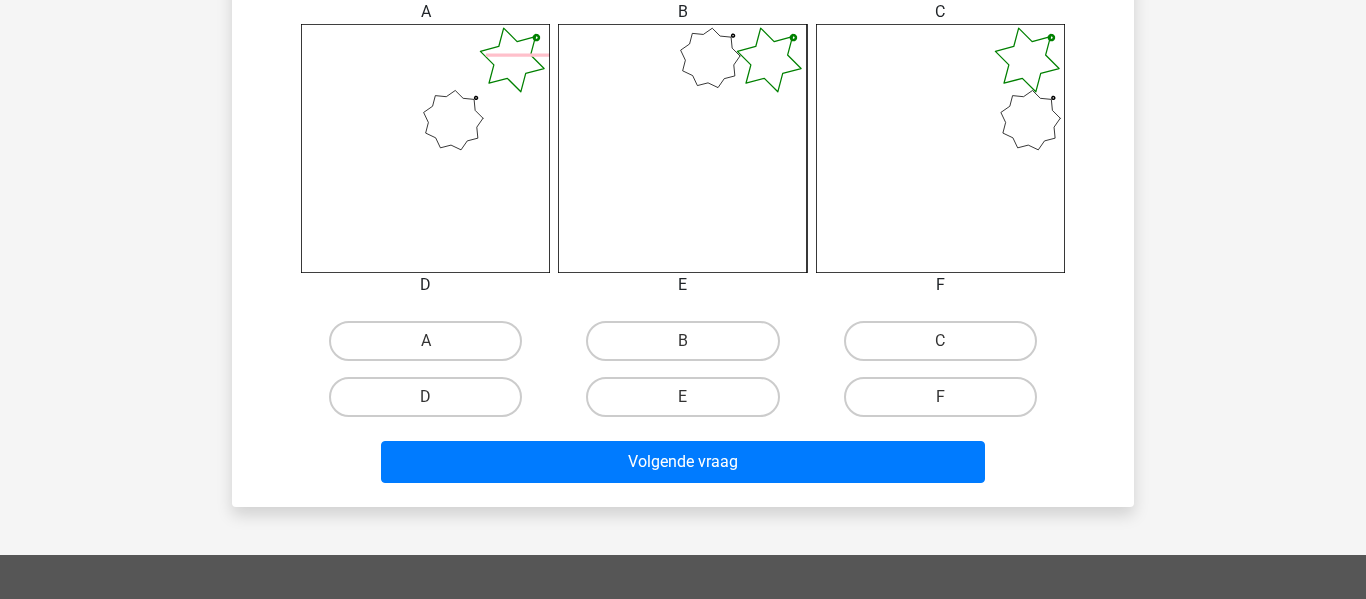 scroll, scrollTop: 820, scrollLeft: 0, axis: vertical 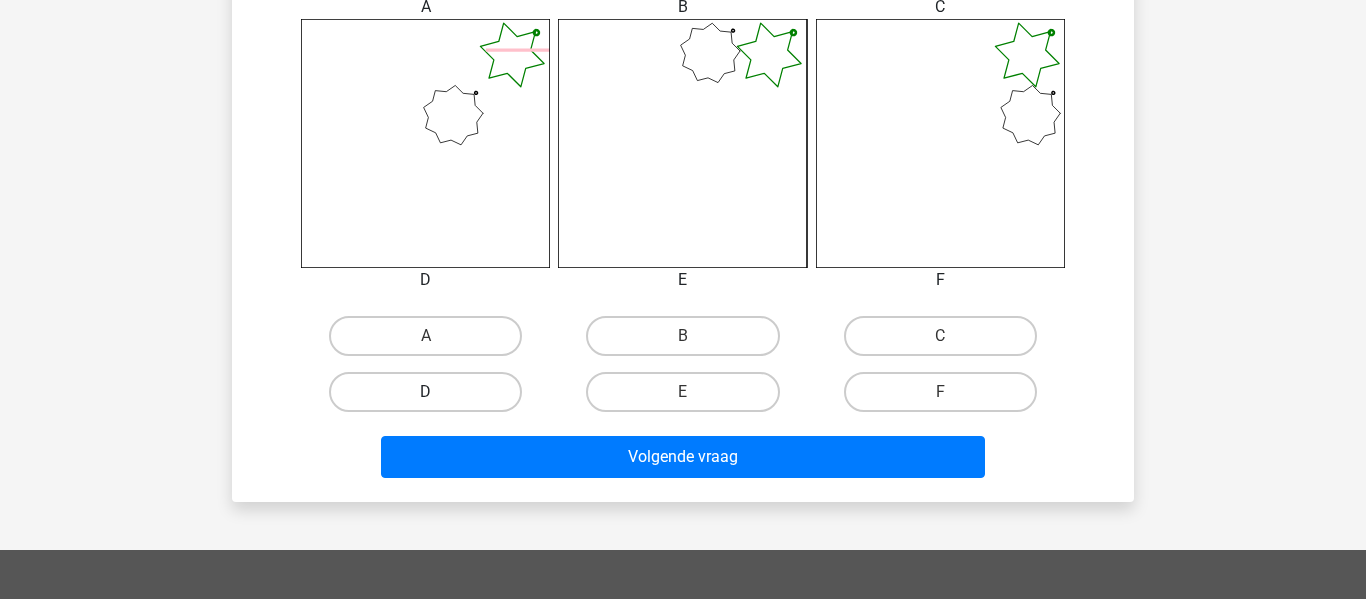 click on "D" at bounding box center [425, 392] 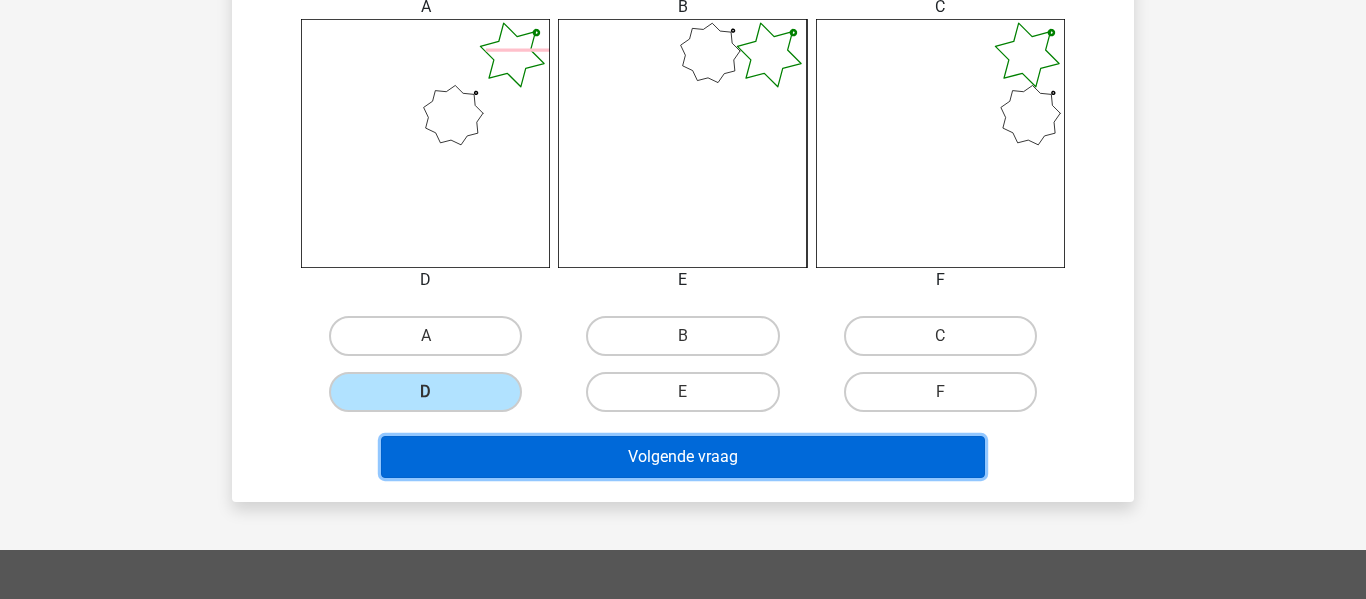 click on "Volgende vraag" at bounding box center (683, 457) 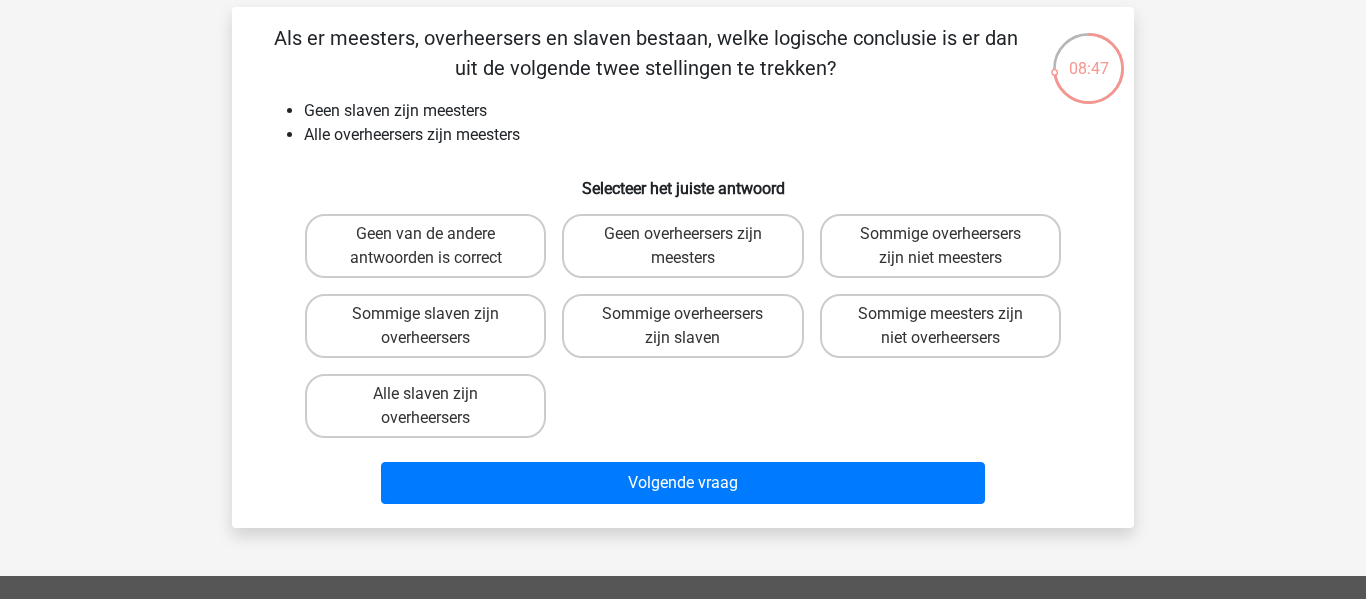 scroll, scrollTop: 86, scrollLeft: 0, axis: vertical 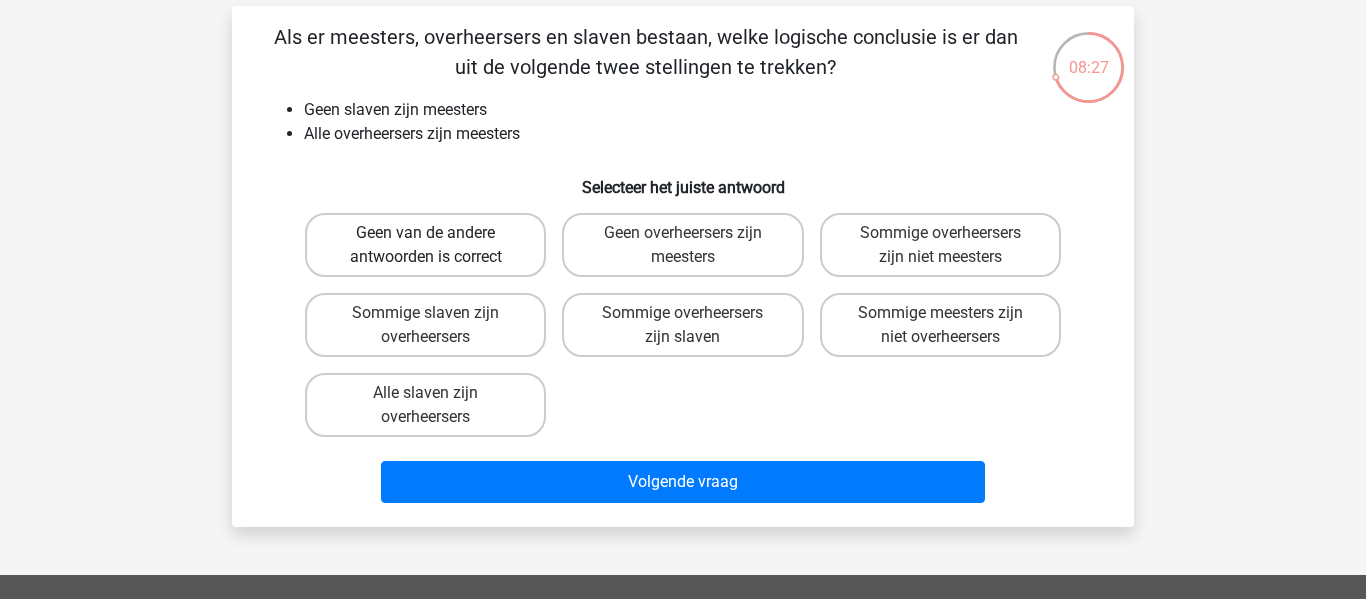 click on "Geen van de andere antwoorden is correct" at bounding box center (425, 245) 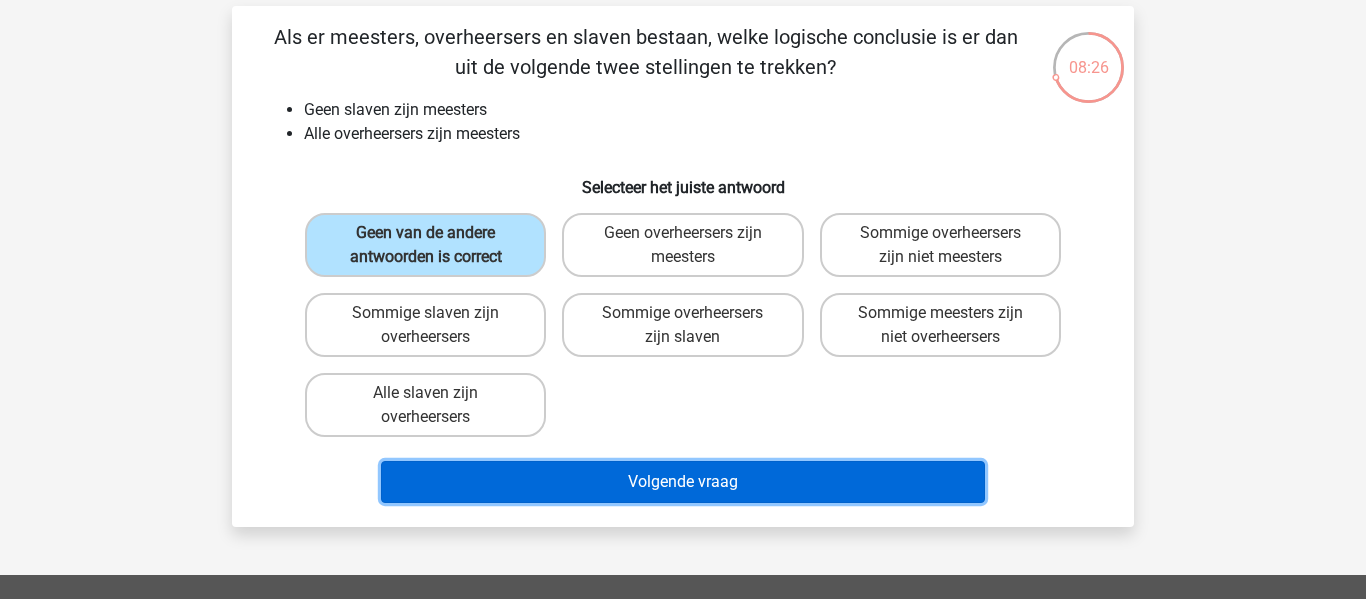 click on "Volgende vraag" at bounding box center (683, 482) 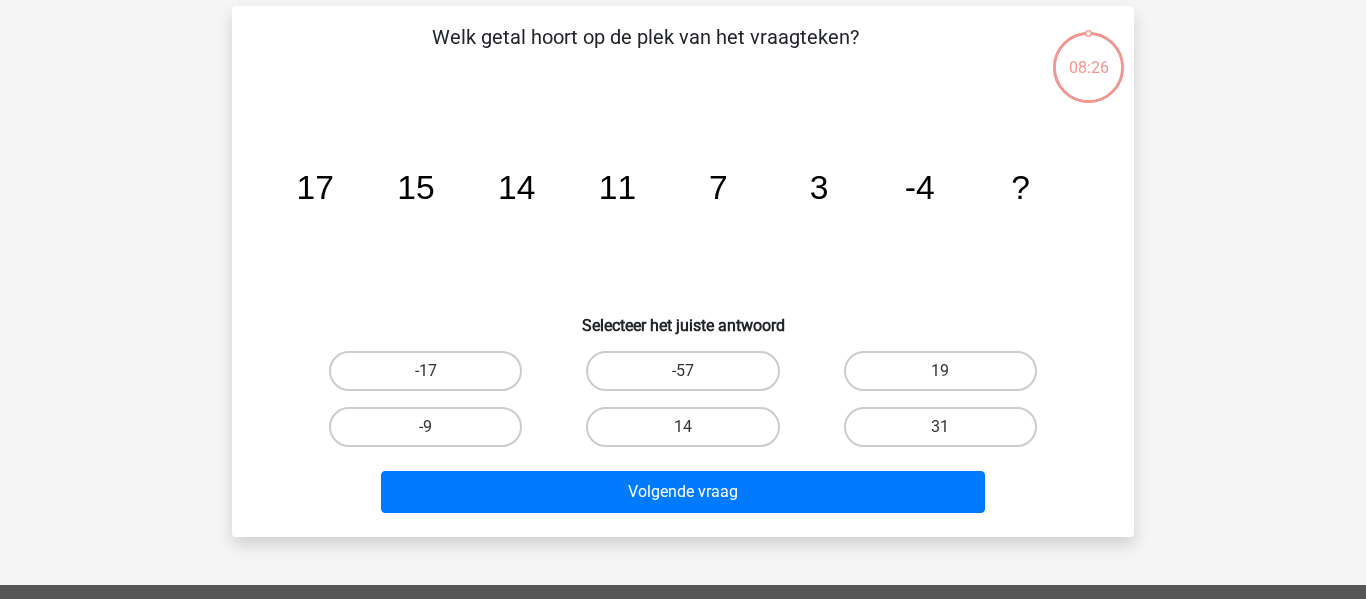 scroll, scrollTop: 92, scrollLeft: 0, axis: vertical 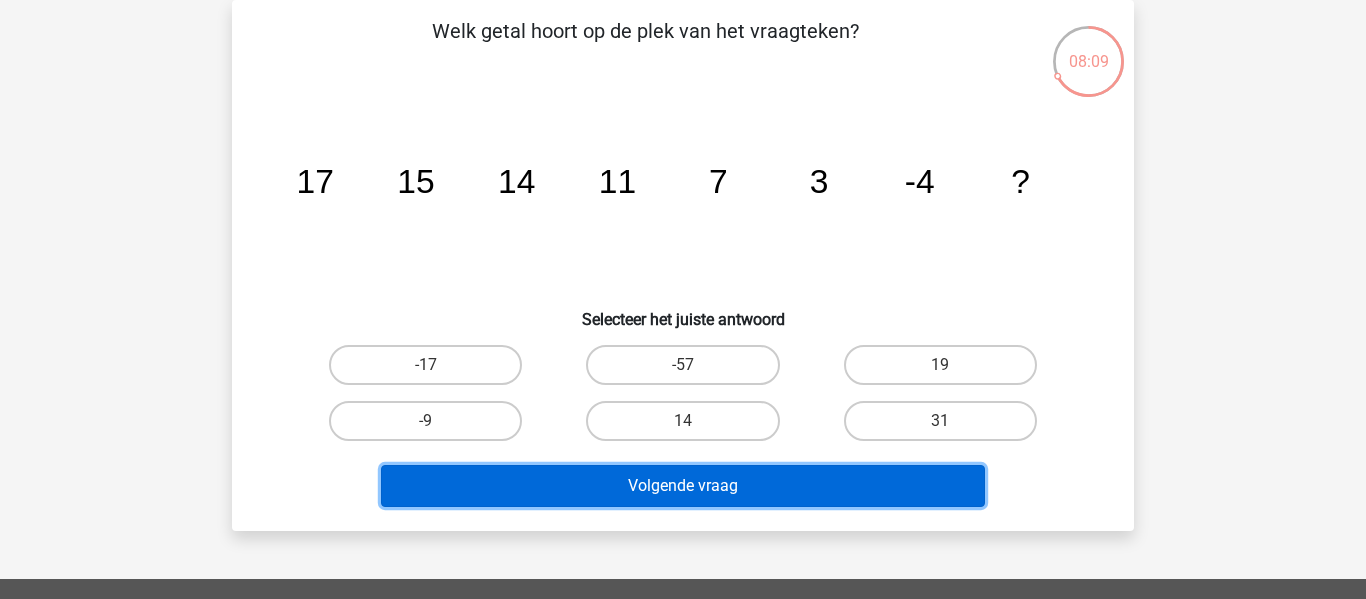 click on "Volgende vraag" at bounding box center [683, 486] 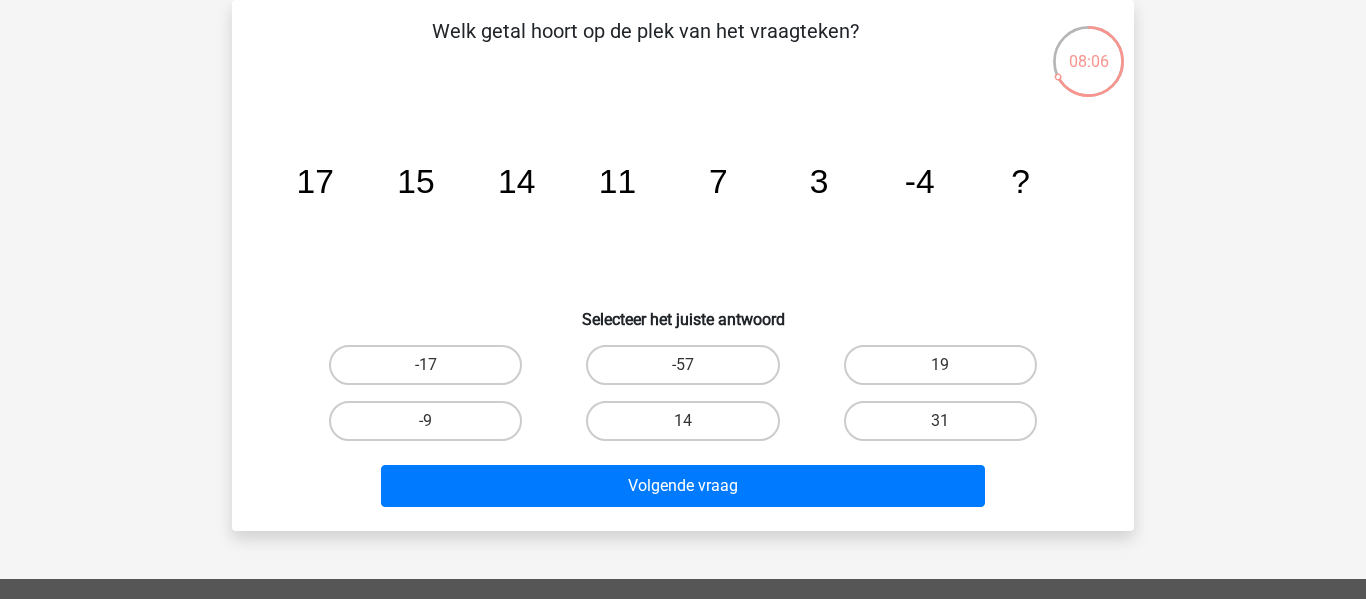 click on "Kies  premium
Nikita
nikitaschaafsma@hotmail.com" at bounding box center (683, 507) 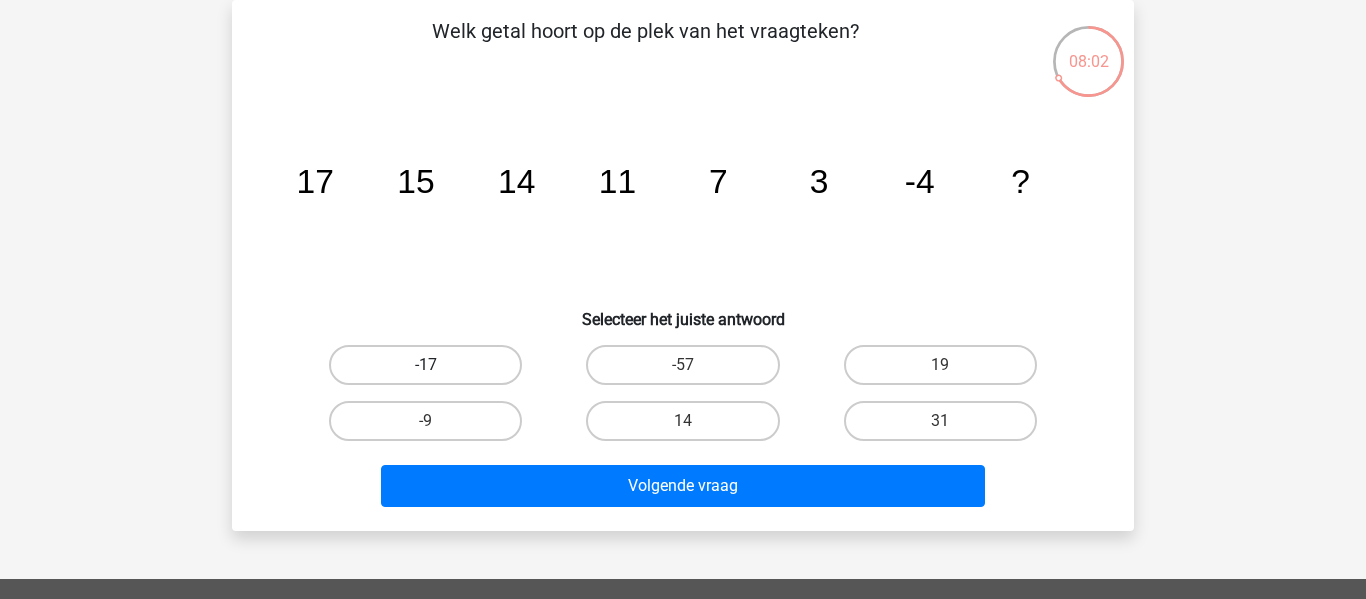 click on "-17" at bounding box center [425, 365] 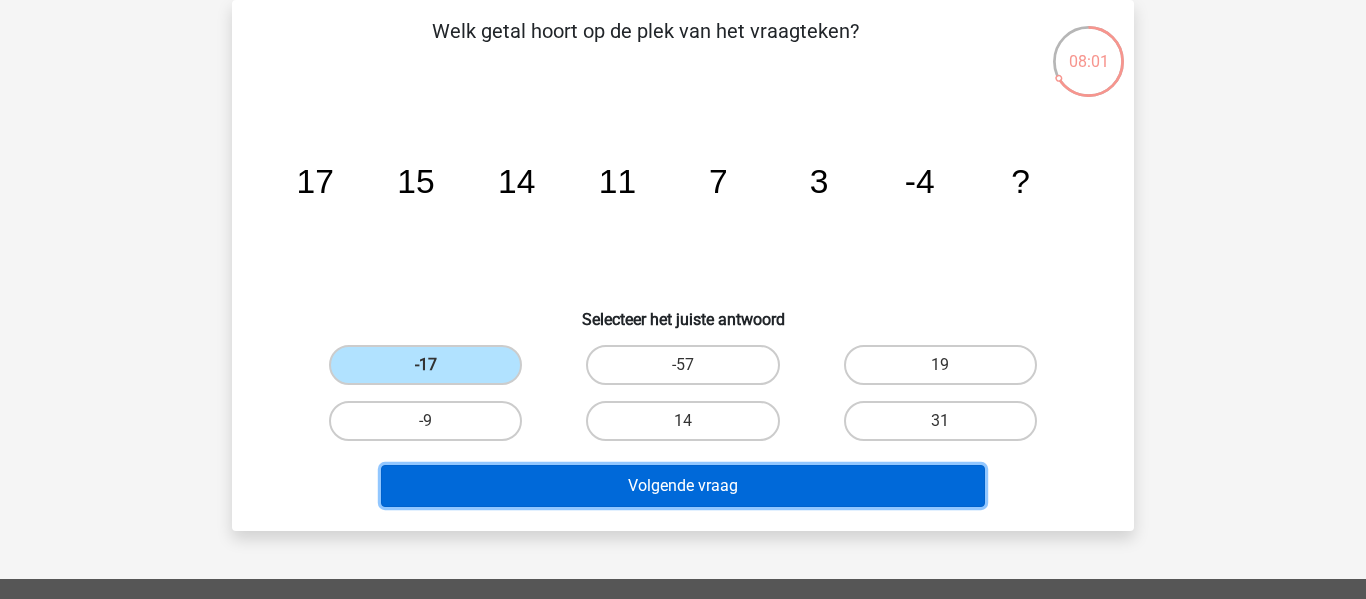 click on "Volgende vraag" at bounding box center (683, 486) 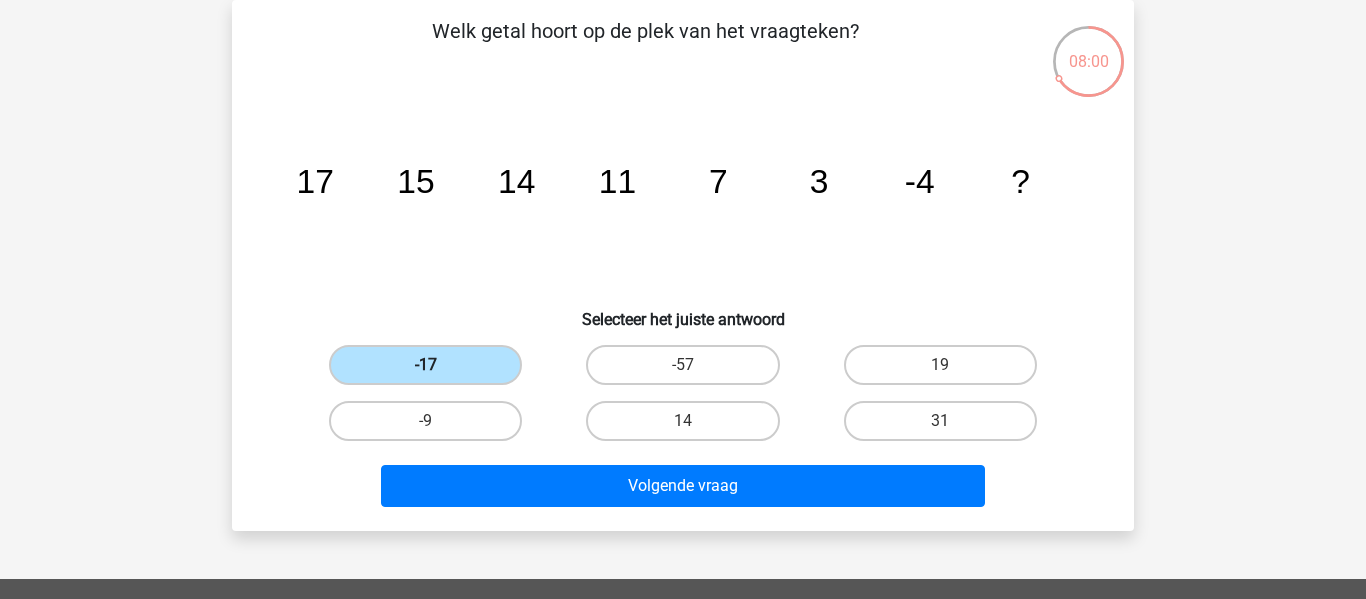 click on "-17" at bounding box center [425, 365] 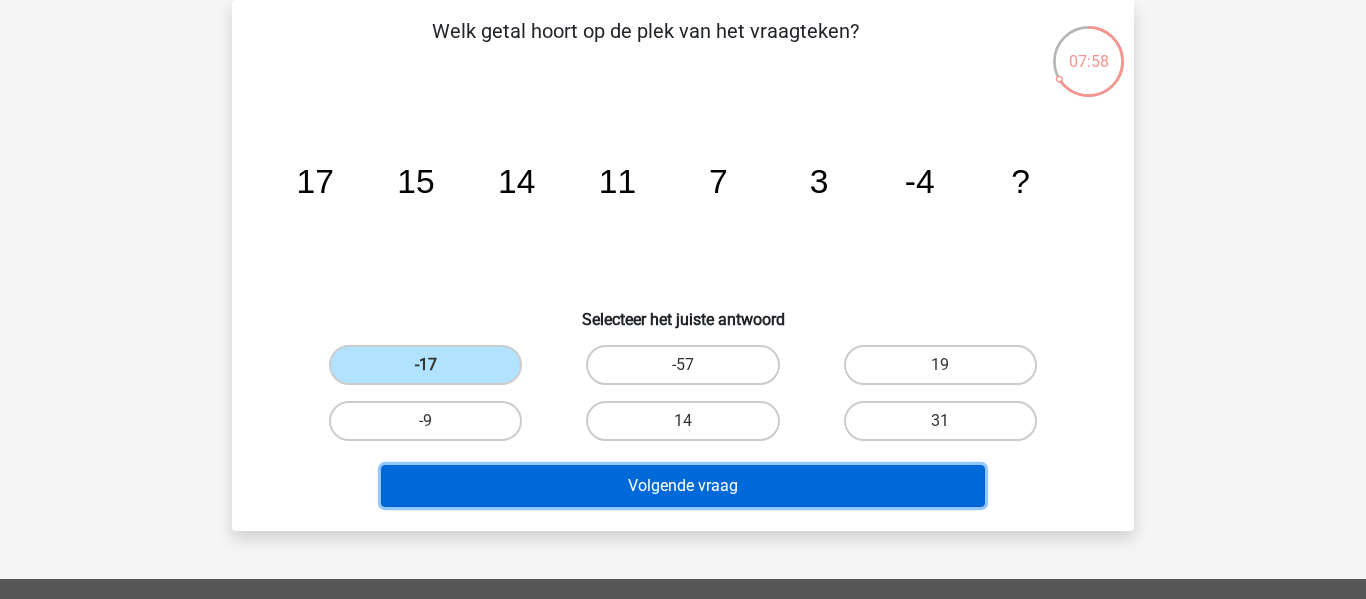 click on "Volgende vraag" at bounding box center (683, 486) 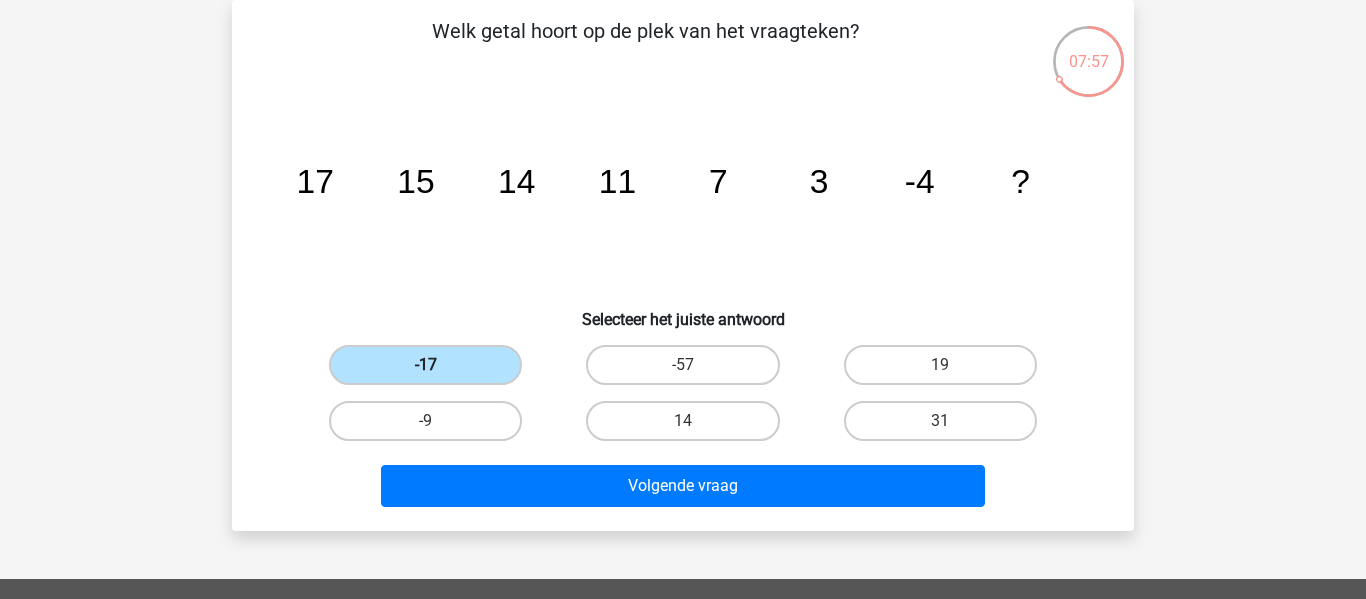 click on "-17" at bounding box center (425, 365) 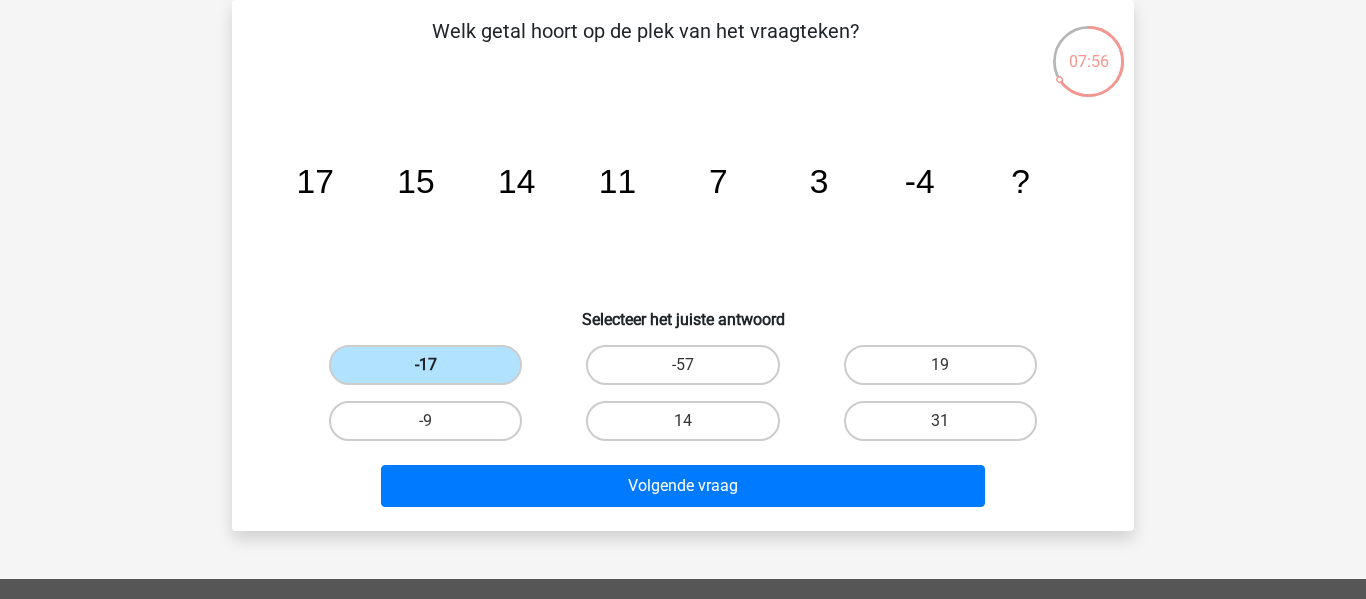 click on "-17" at bounding box center [425, 365] 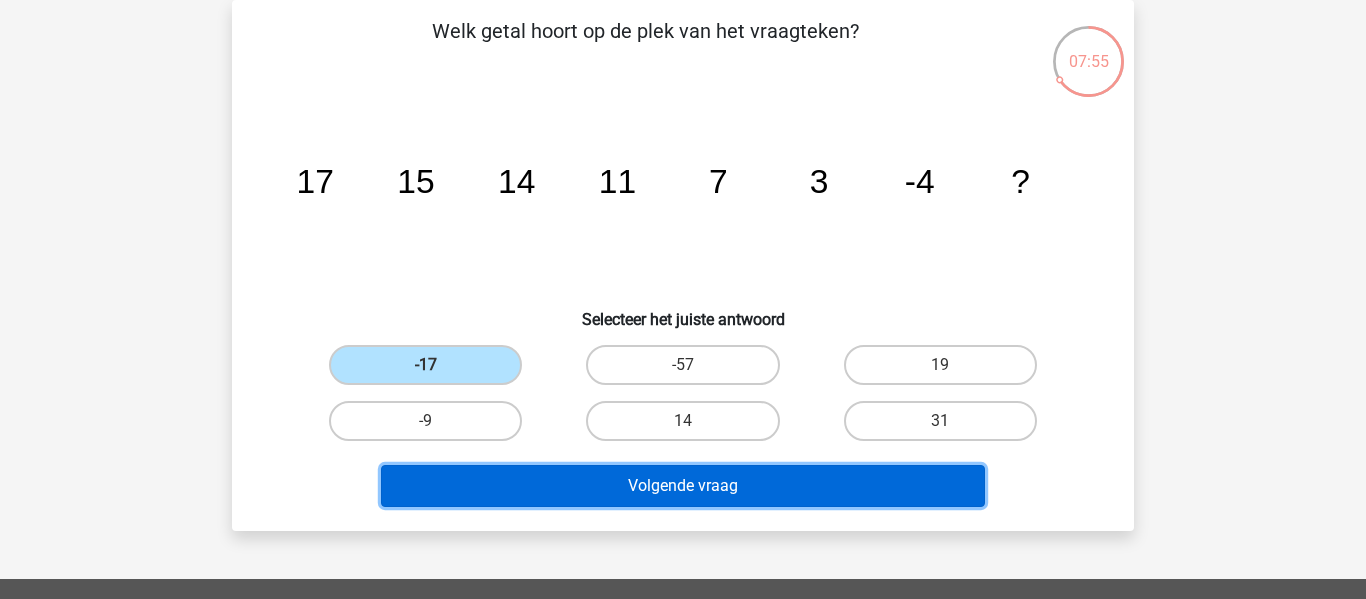 click on "Volgende vraag" at bounding box center (683, 486) 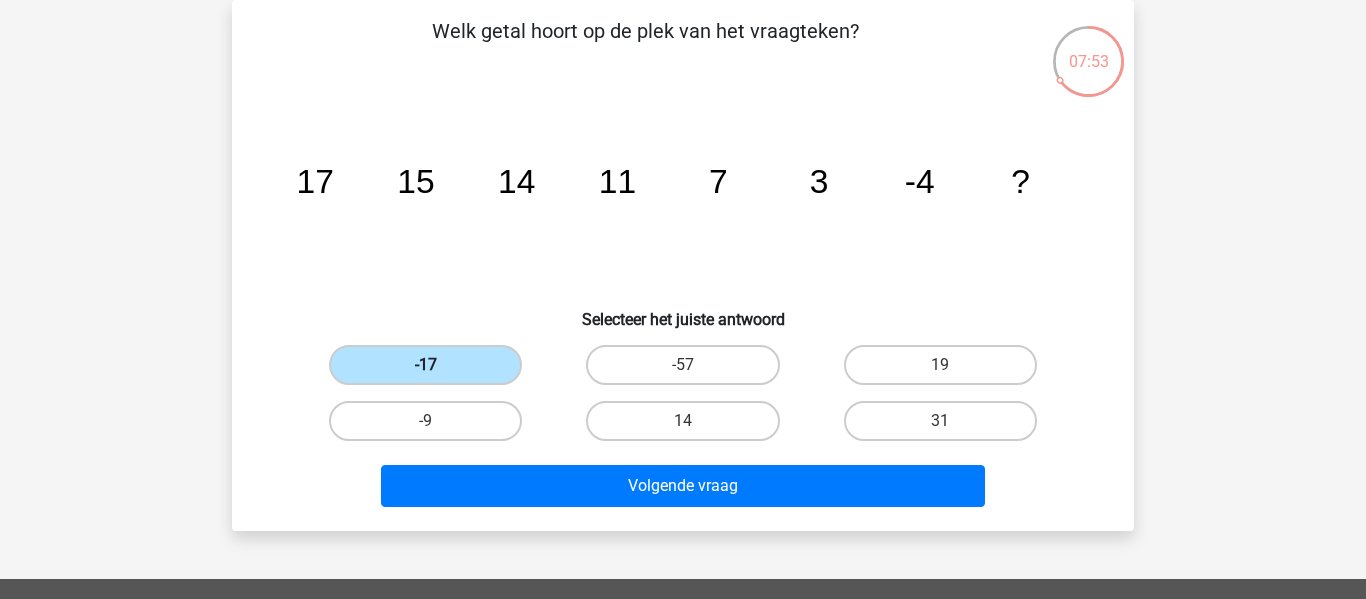 click on "-17" at bounding box center (425, 365) 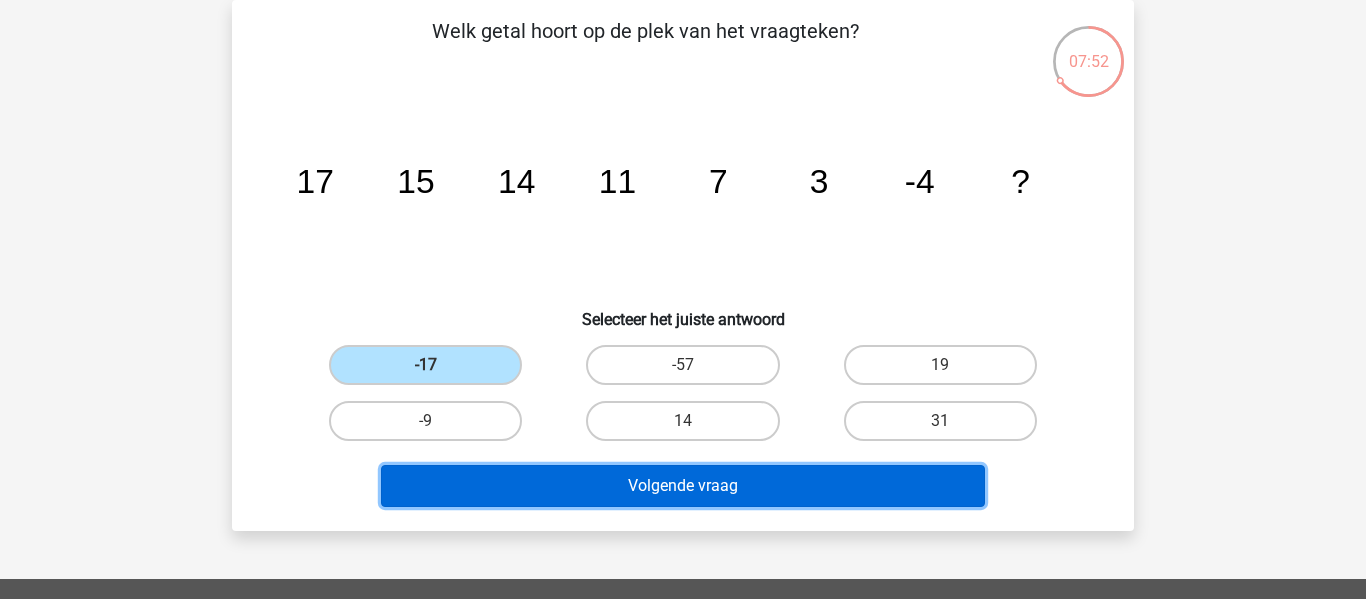 click on "Volgende vraag" at bounding box center [683, 486] 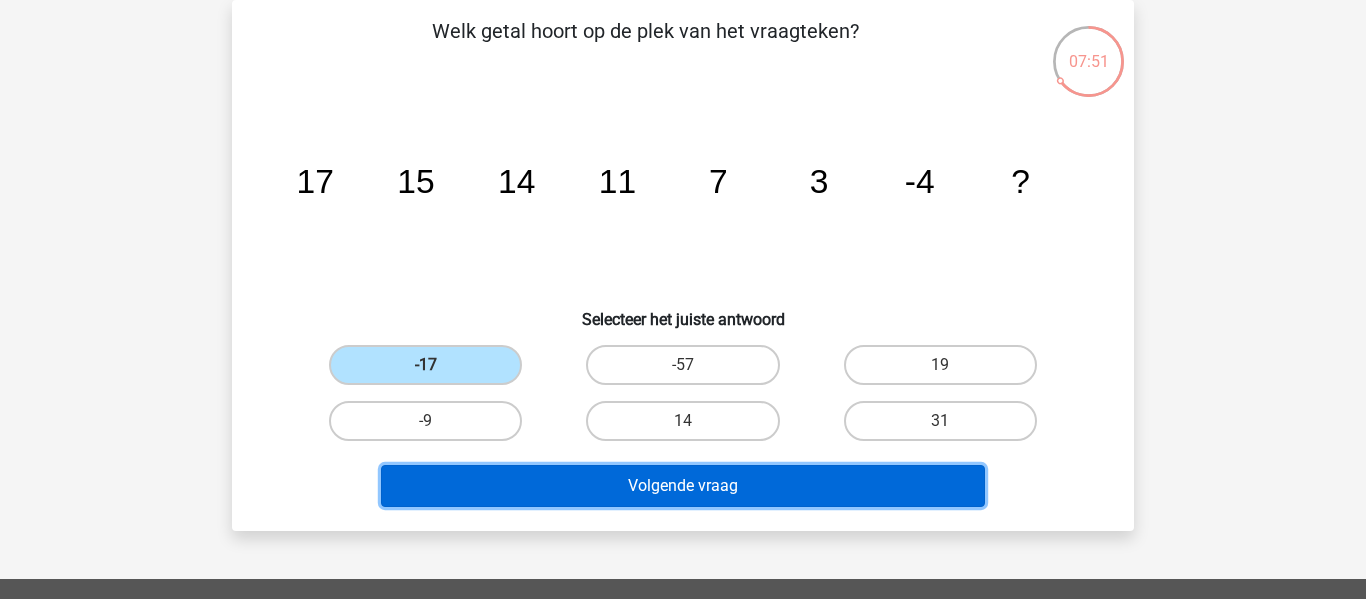 click on "Volgende vraag" at bounding box center (683, 486) 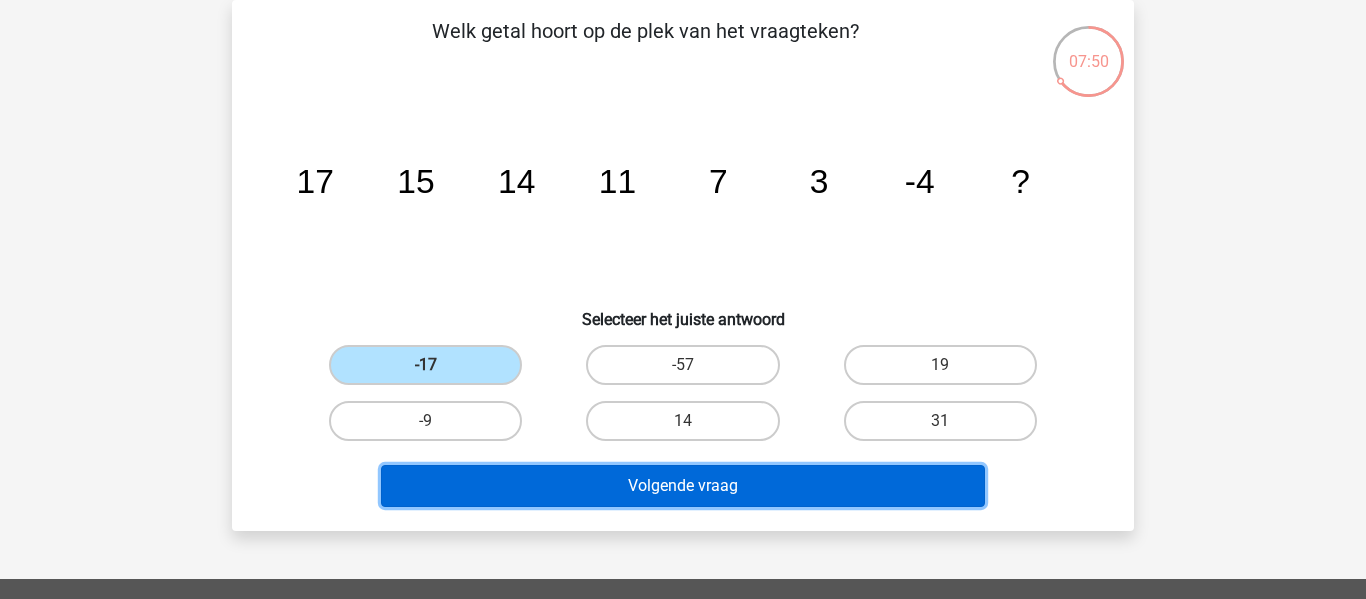 click on "Volgende vraag" at bounding box center [683, 486] 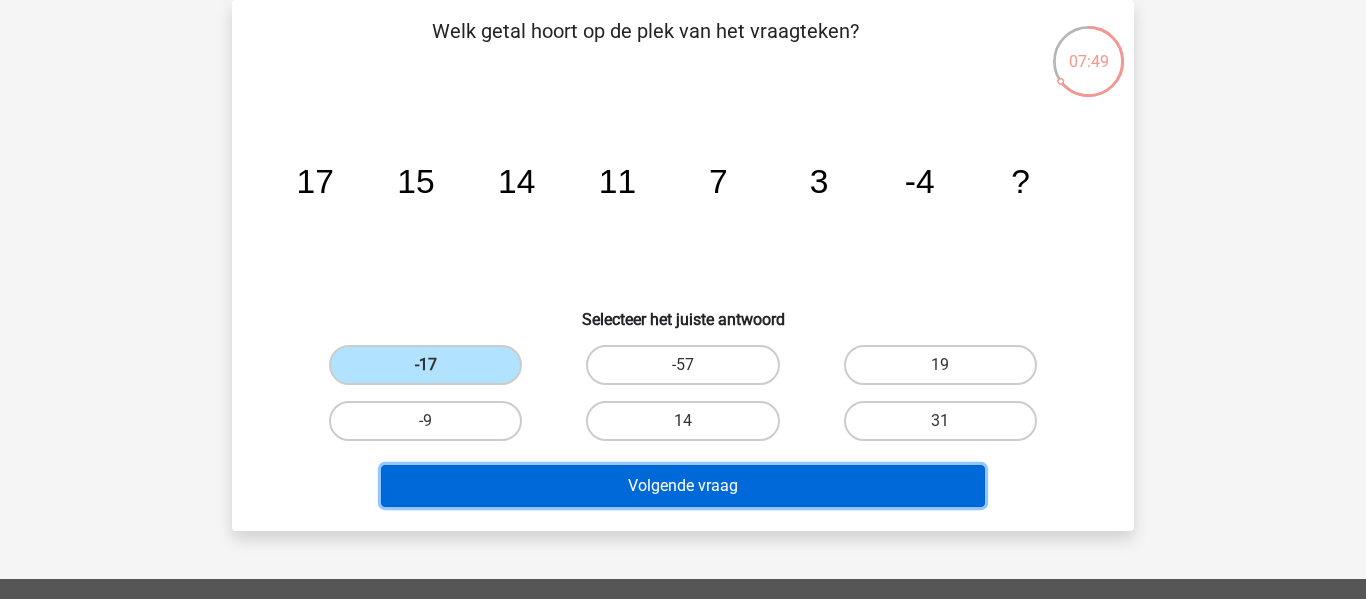 click on "Volgende vraag" at bounding box center [683, 486] 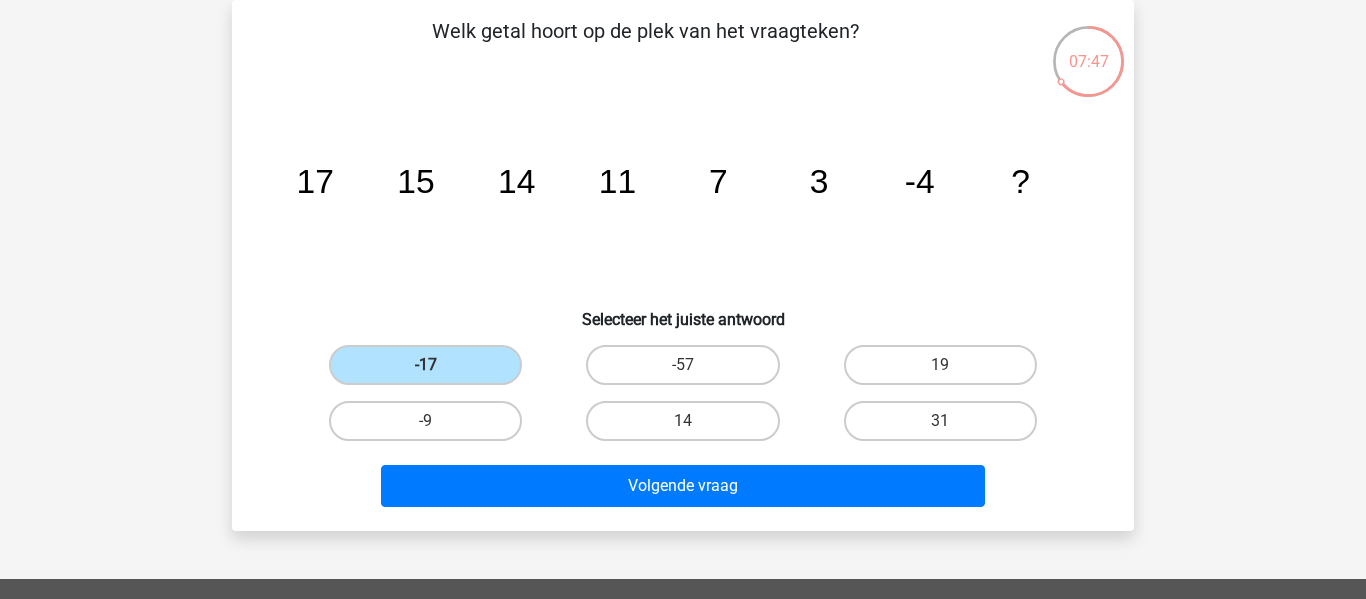 click on "-17" at bounding box center (432, 371) 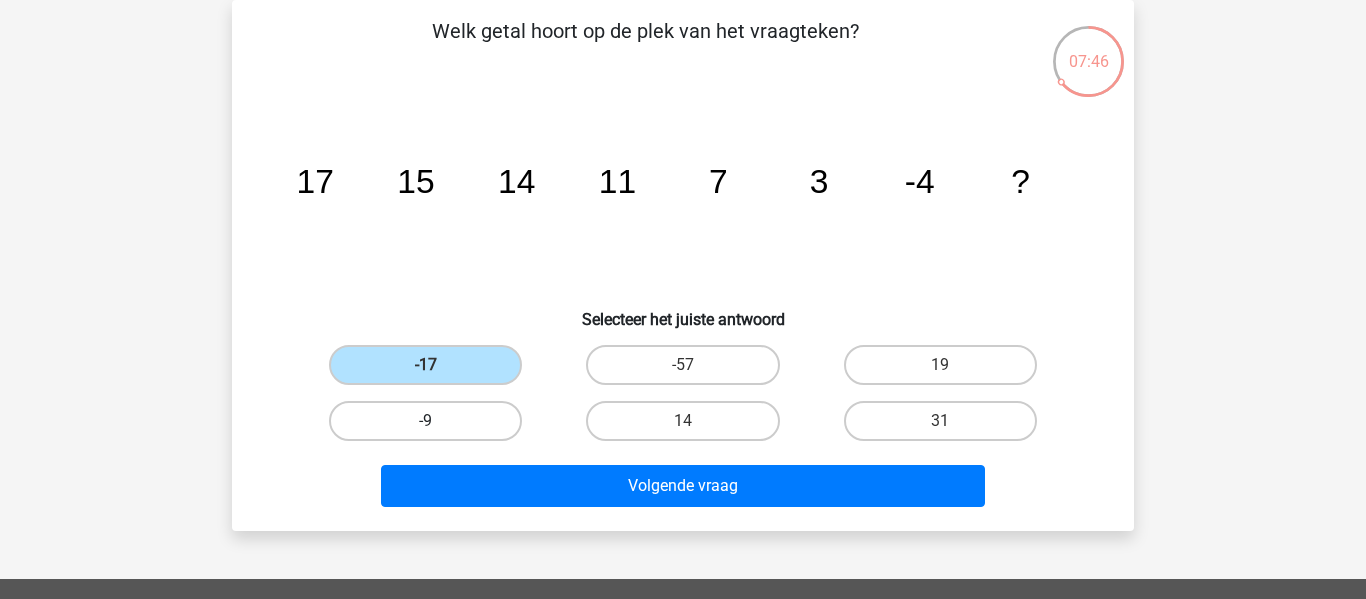 click on "-9" at bounding box center [425, 421] 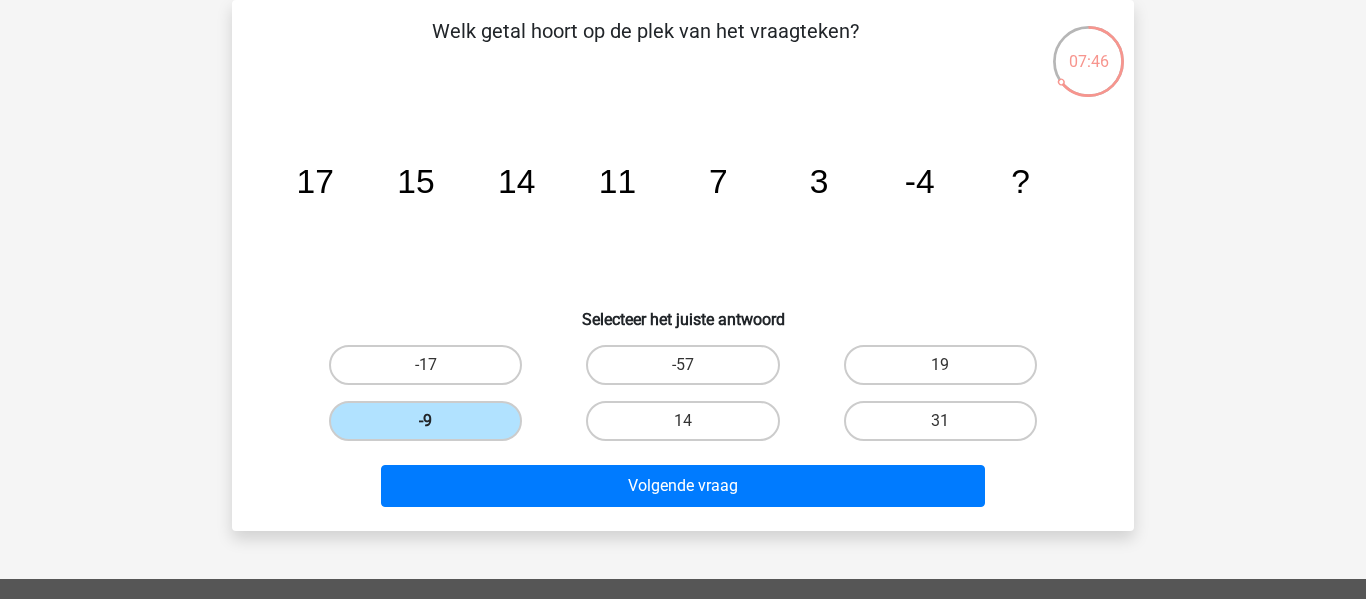 click on "-9" at bounding box center (425, 421) 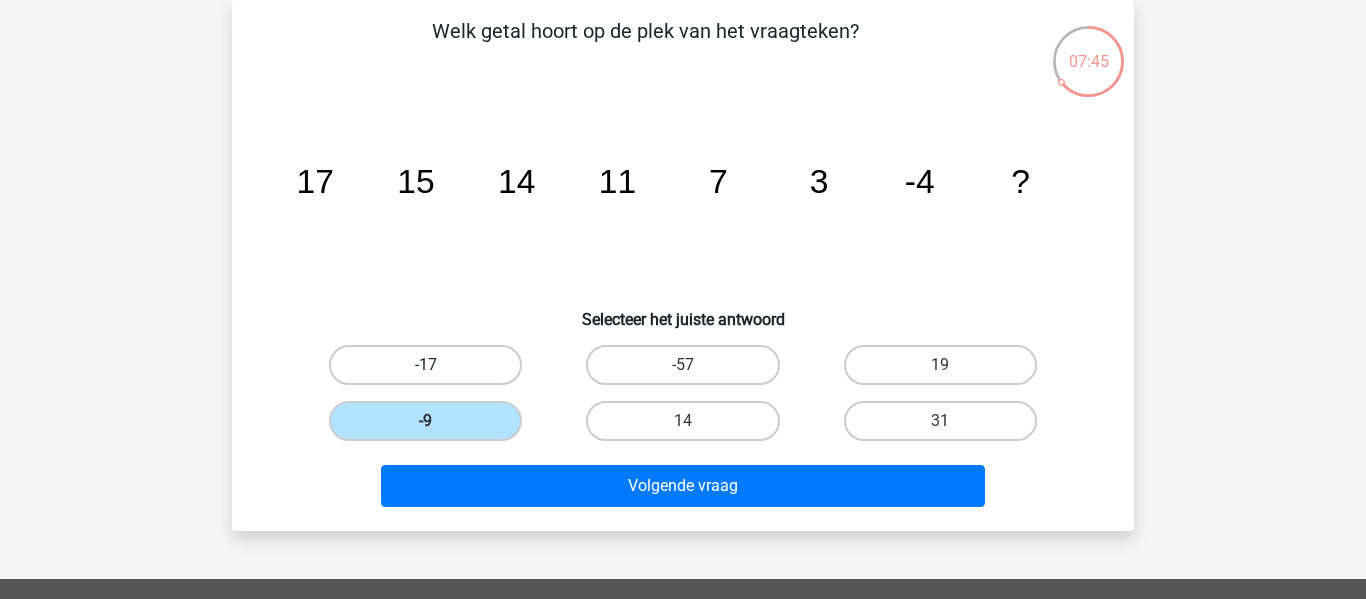 click on "-17" at bounding box center [425, 365] 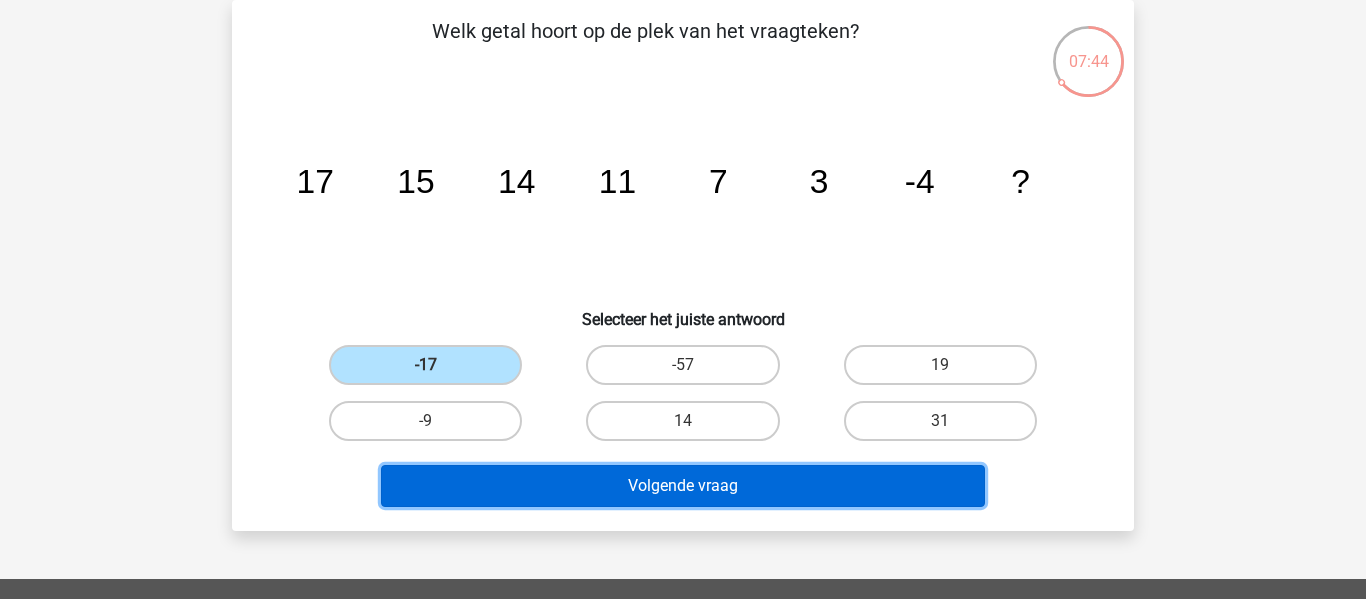 click on "Volgende vraag" at bounding box center [683, 486] 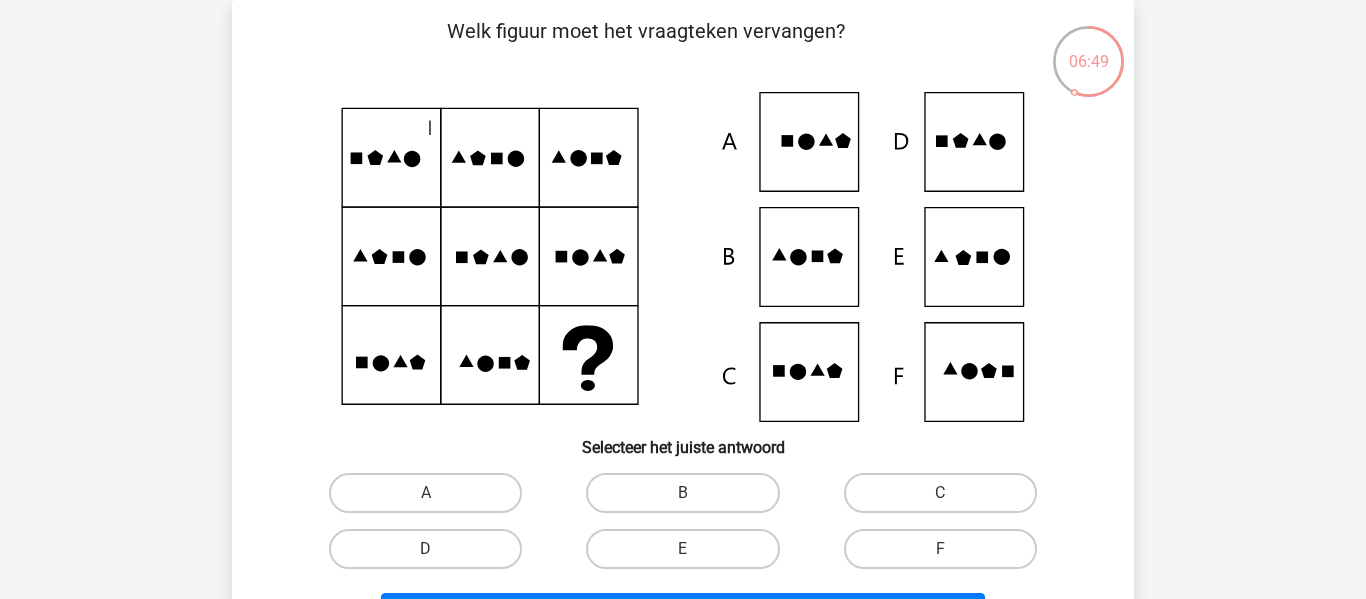 click 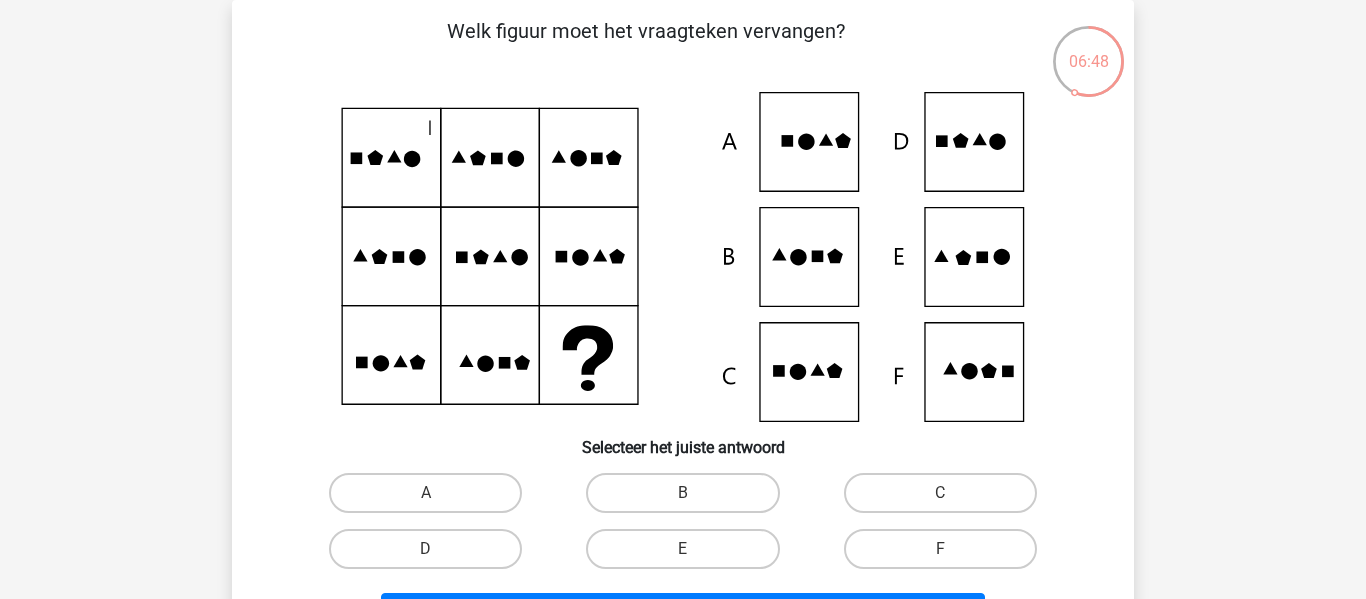 click 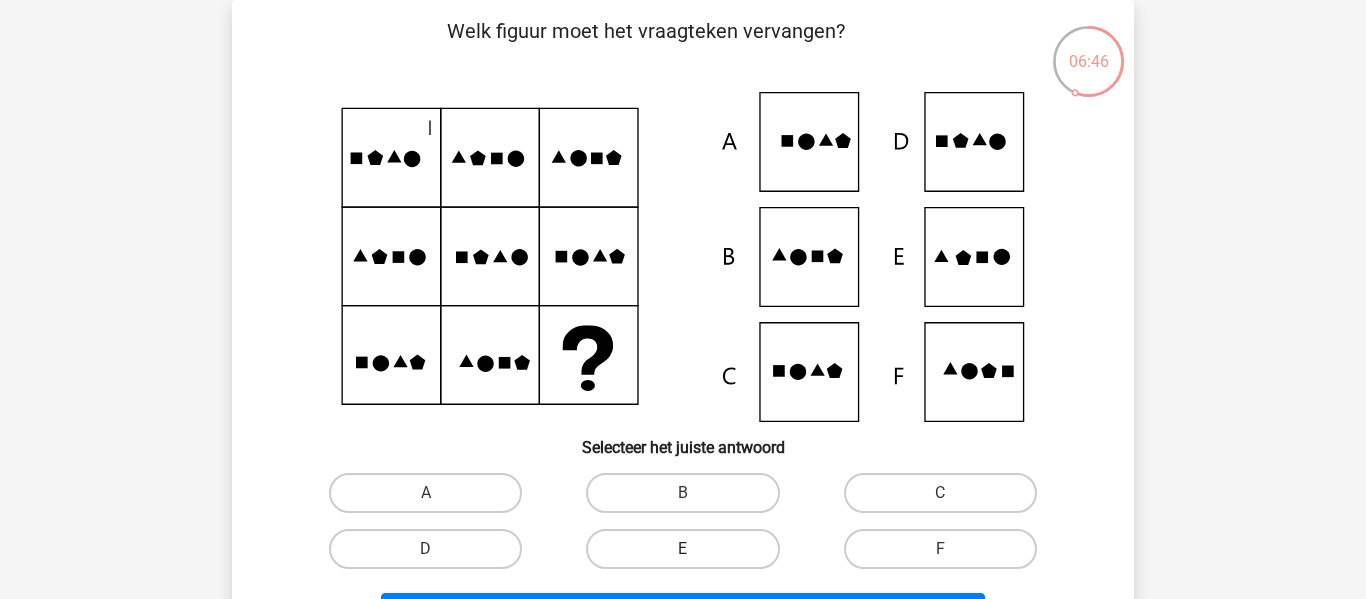 click on "E" at bounding box center [682, 549] 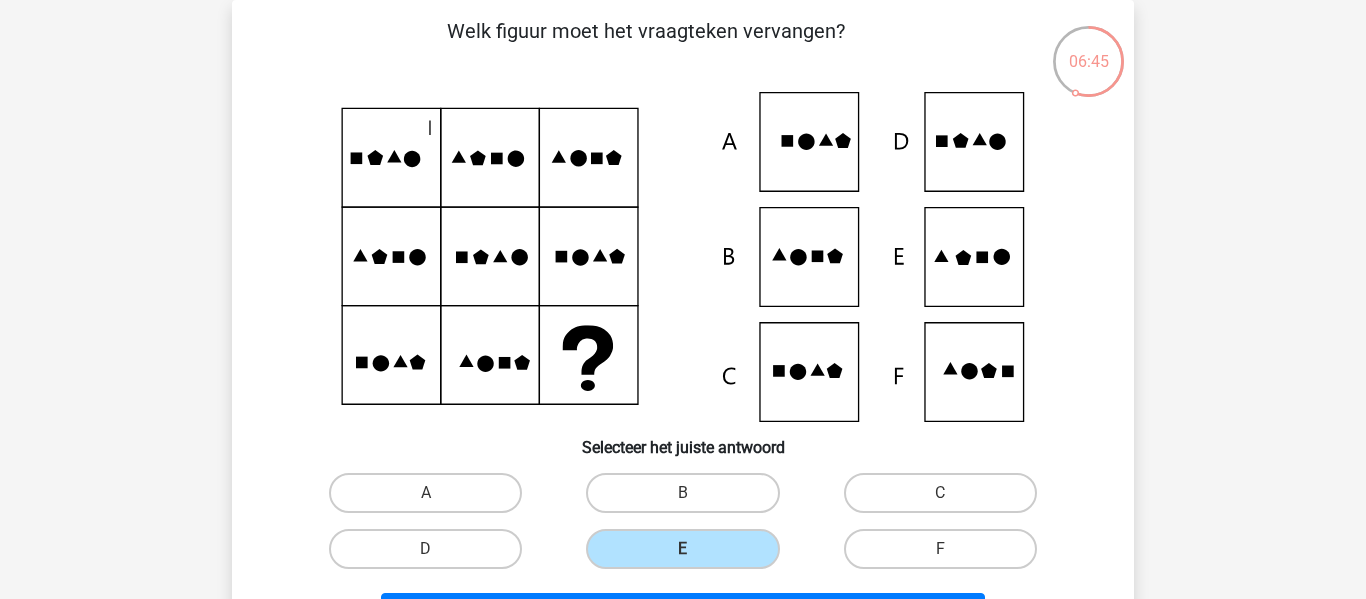 scroll, scrollTop: 146, scrollLeft: 0, axis: vertical 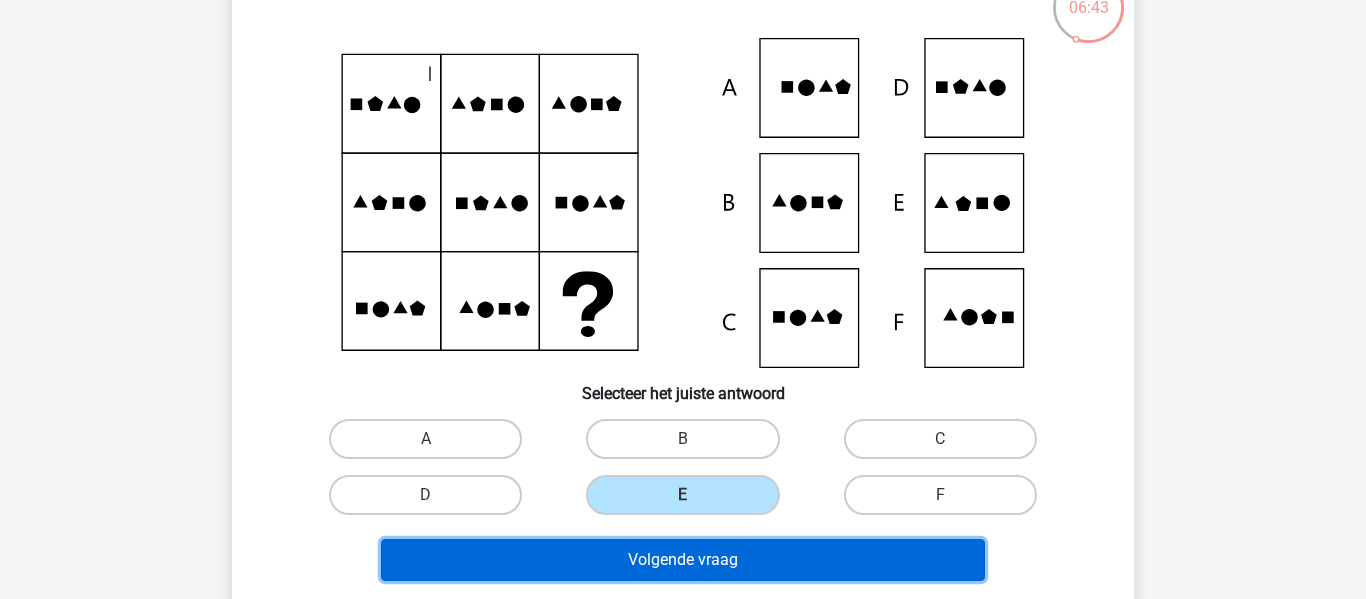 click on "Volgende vraag" at bounding box center (683, 560) 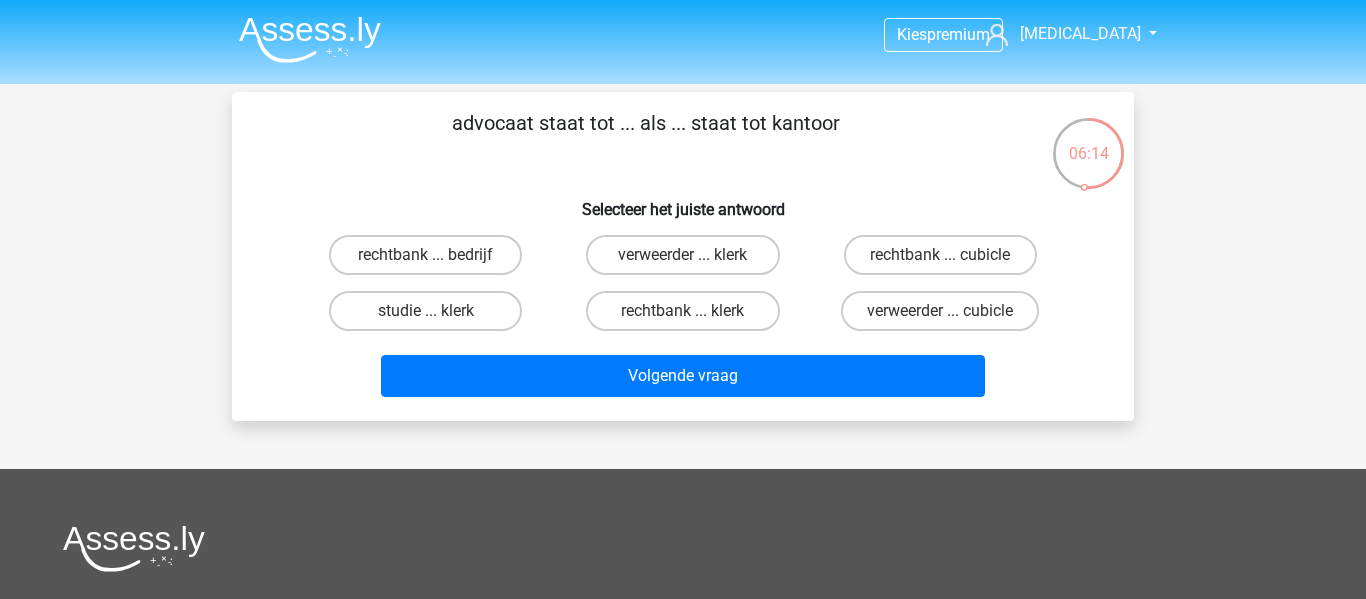 scroll, scrollTop: 5, scrollLeft: 0, axis: vertical 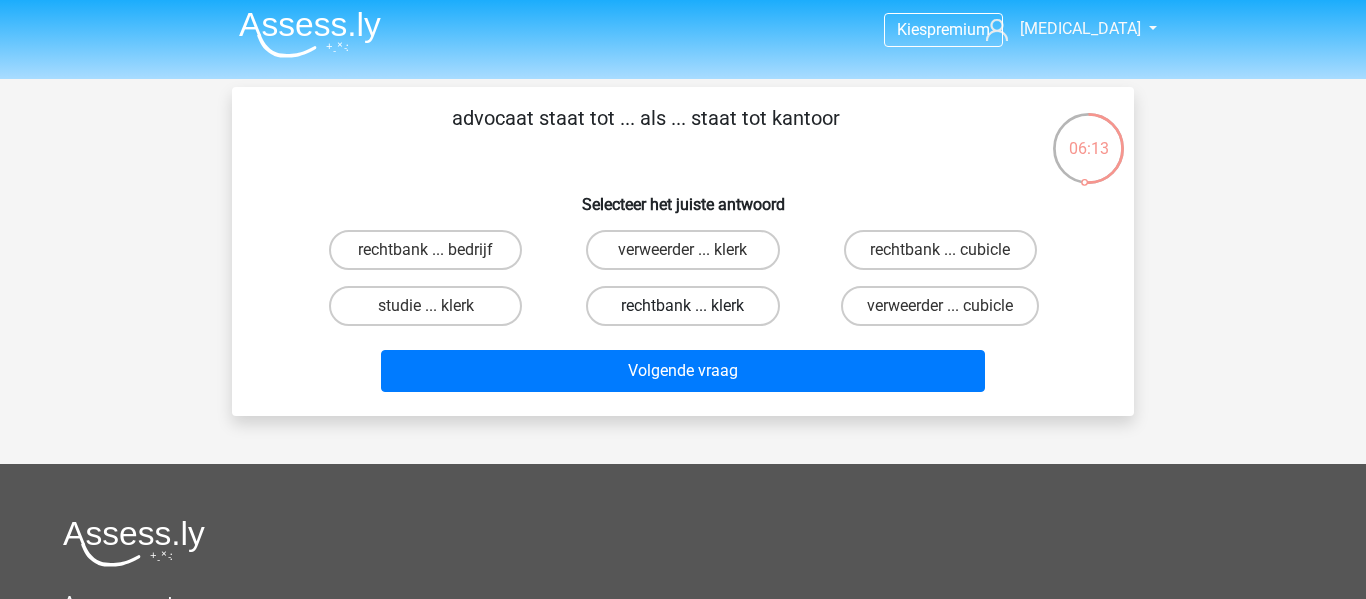 click on "rechtbank ... klerk" at bounding box center [682, 306] 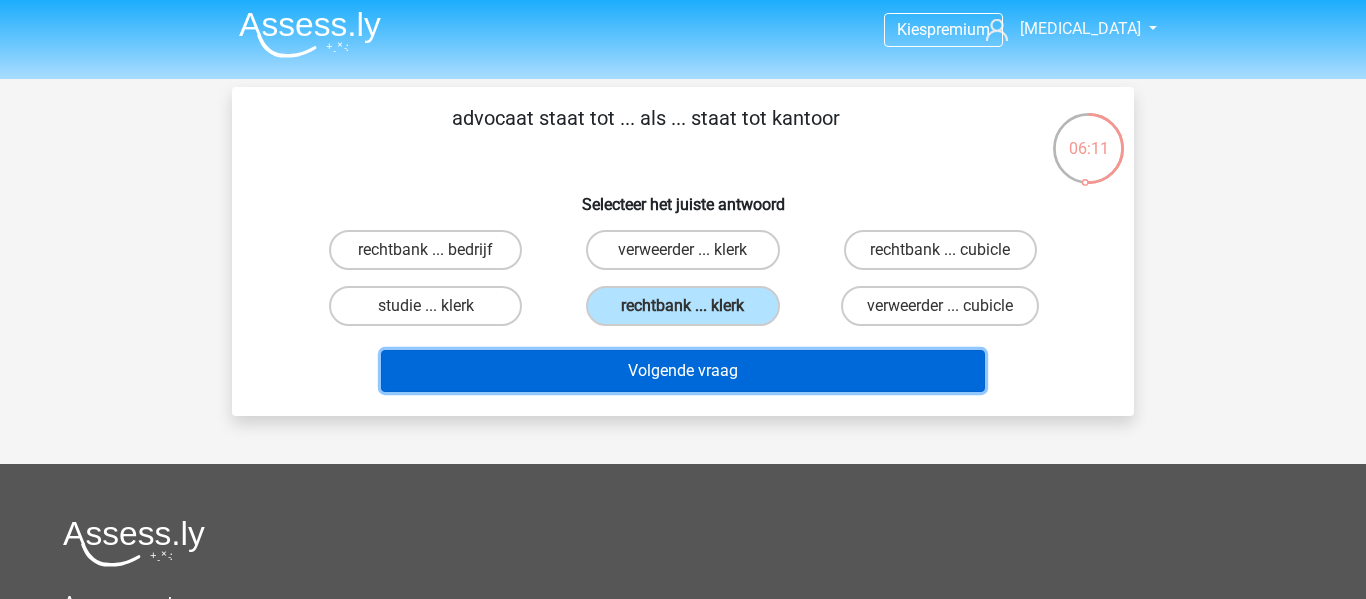 click on "Volgende vraag" at bounding box center [683, 371] 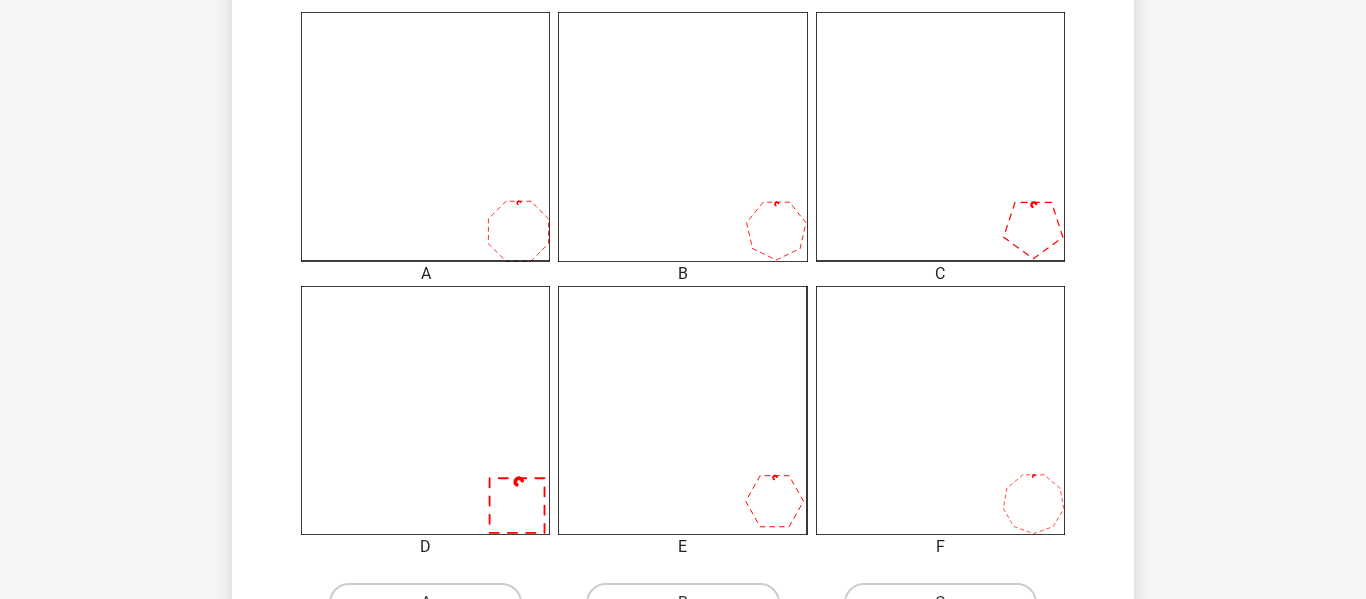 scroll, scrollTop: 780, scrollLeft: 0, axis: vertical 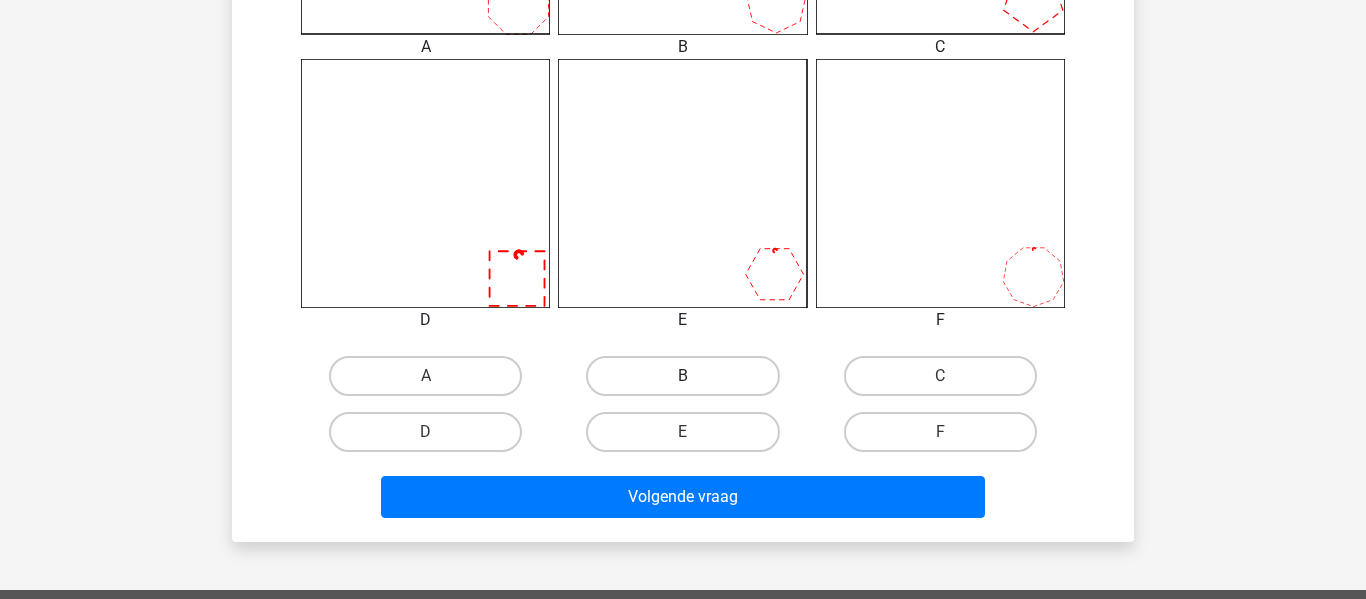 click on "B" at bounding box center (682, 376) 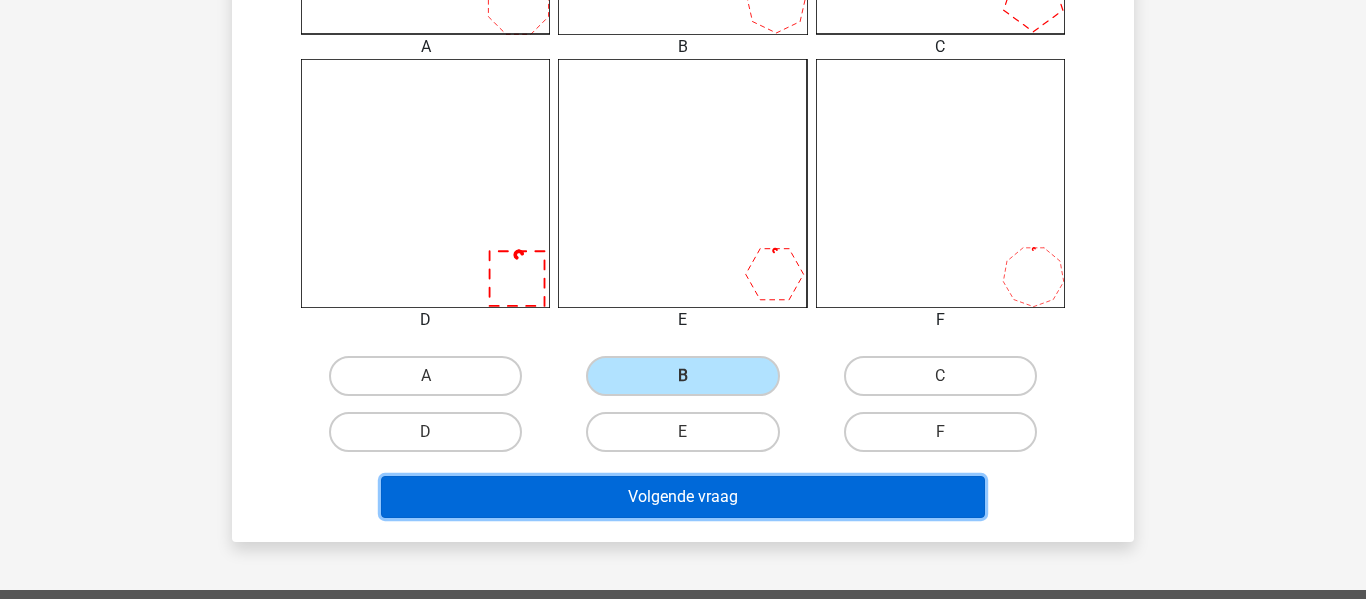 click on "Volgende vraag" at bounding box center [683, 497] 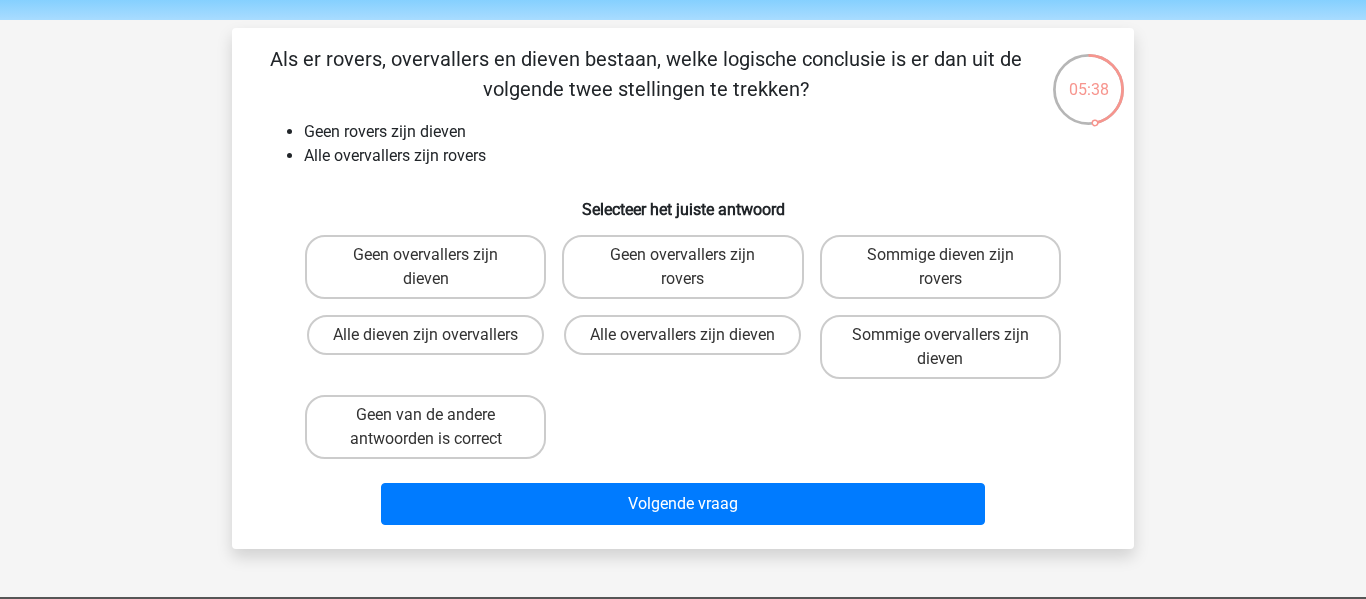 scroll, scrollTop: 61, scrollLeft: 0, axis: vertical 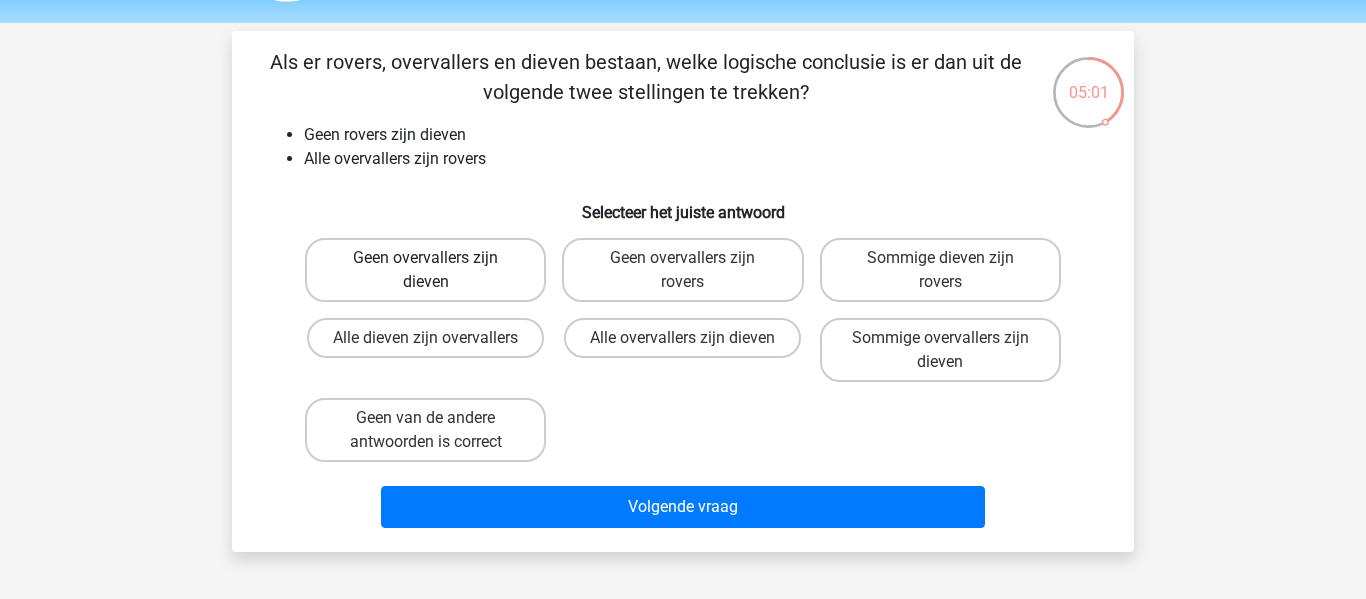 click on "Geen overvallers zijn dieven" at bounding box center (425, 270) 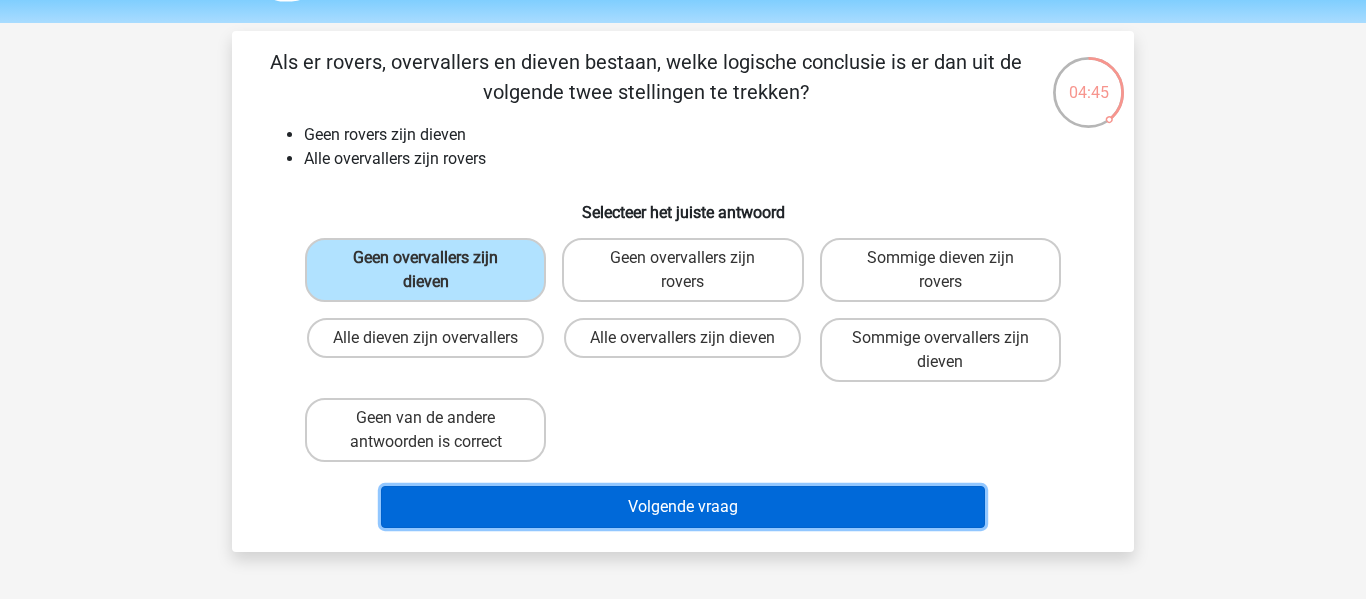 click on "Volgende vraag" at bounding box center (683, 507) 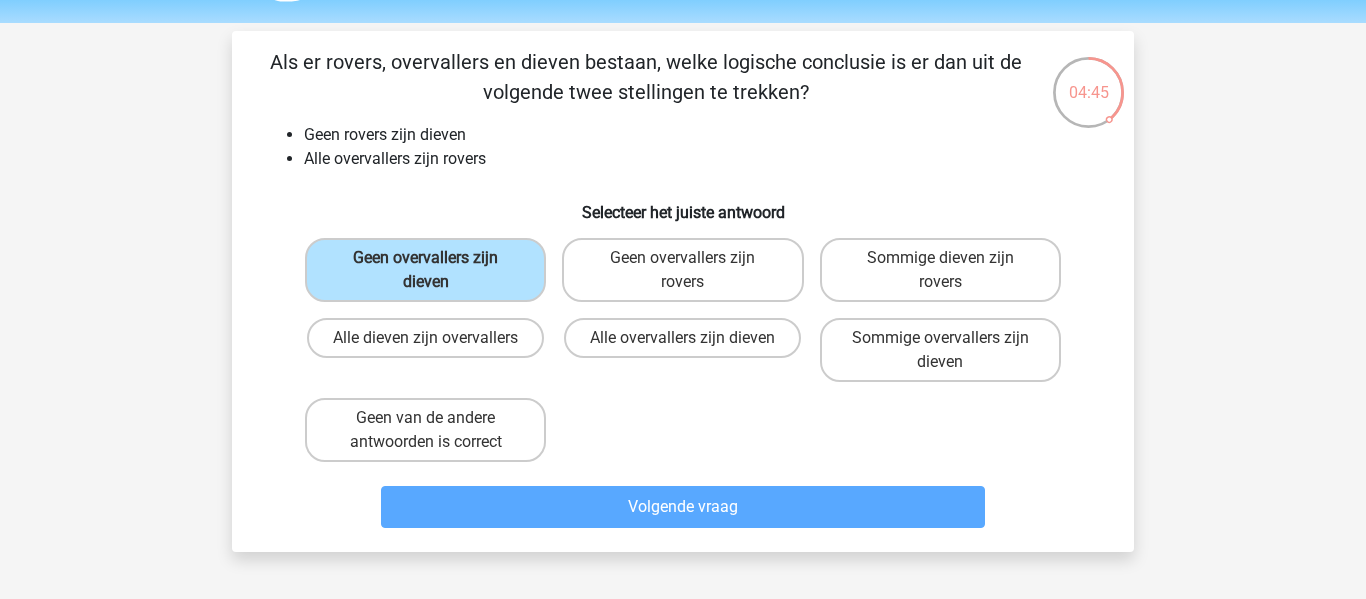 scroll, scrollTop: 92, scrollLeft: 0, axis: vertical 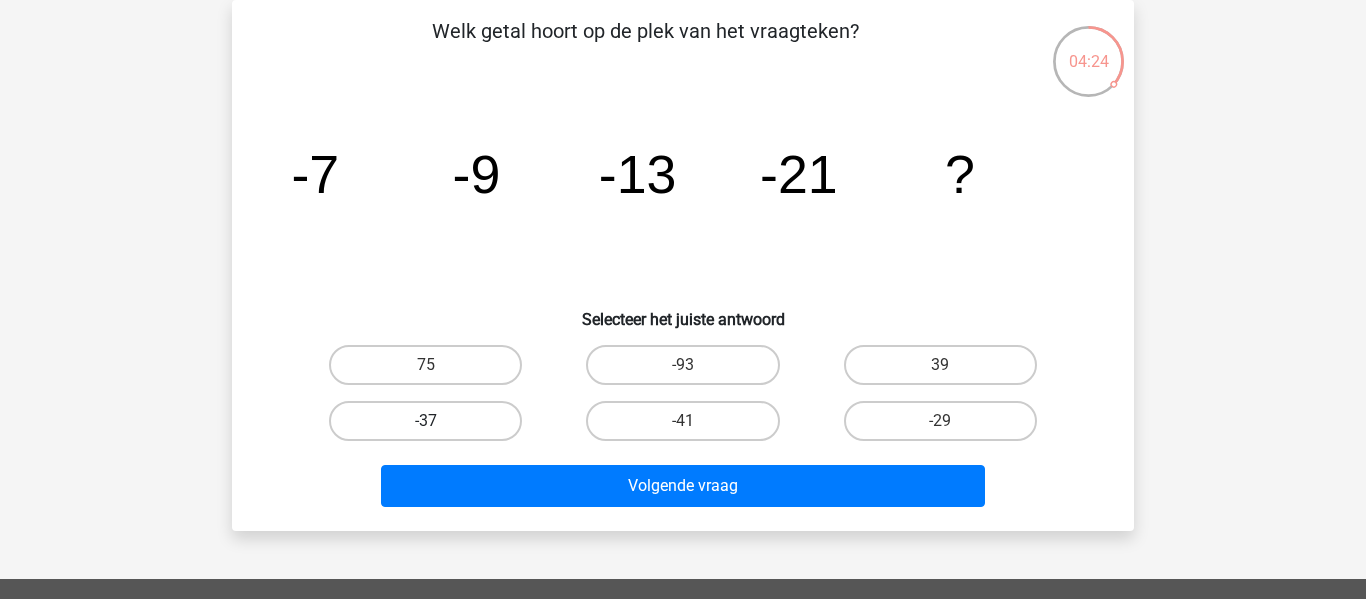 click on "-37" at bounding box center (425, 421) 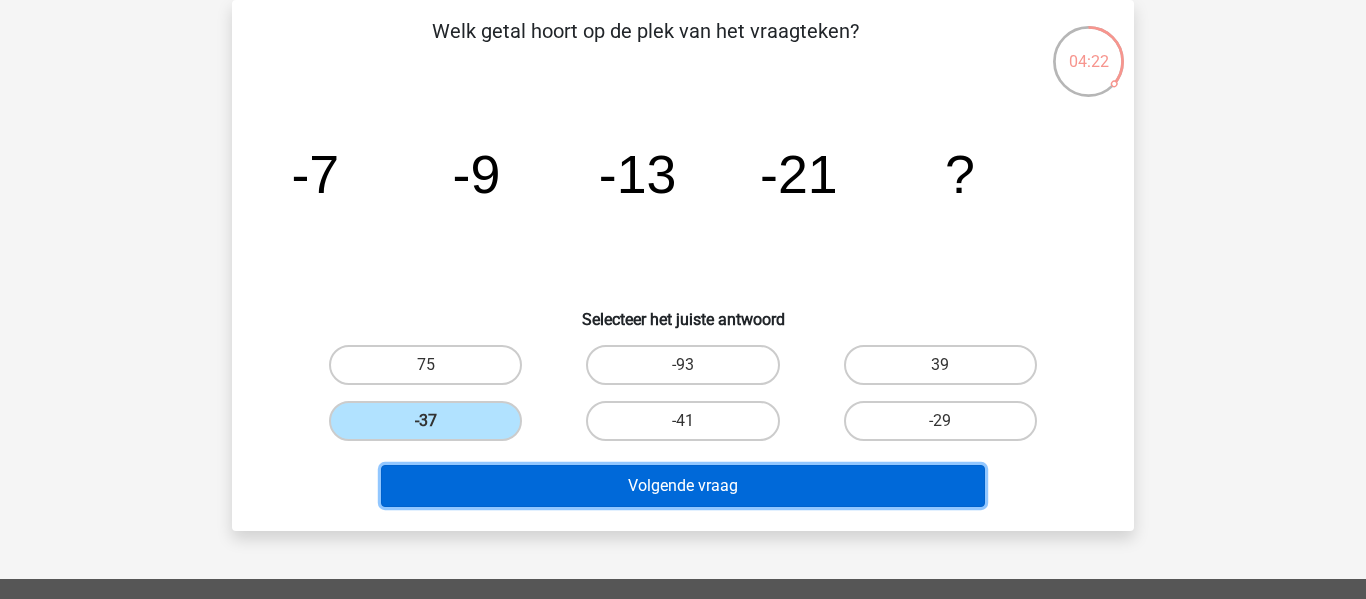 click on "Volgende vraag" at bounding box center (683, 486) 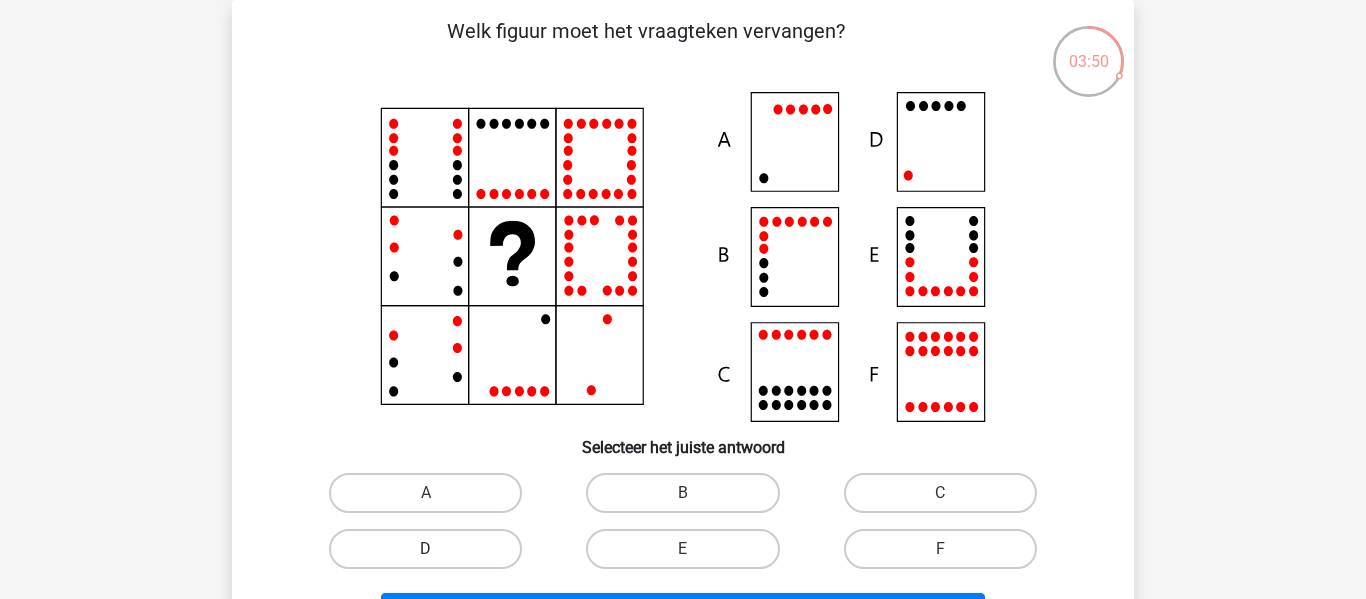 click on "D" at bounding box center (425, 549) 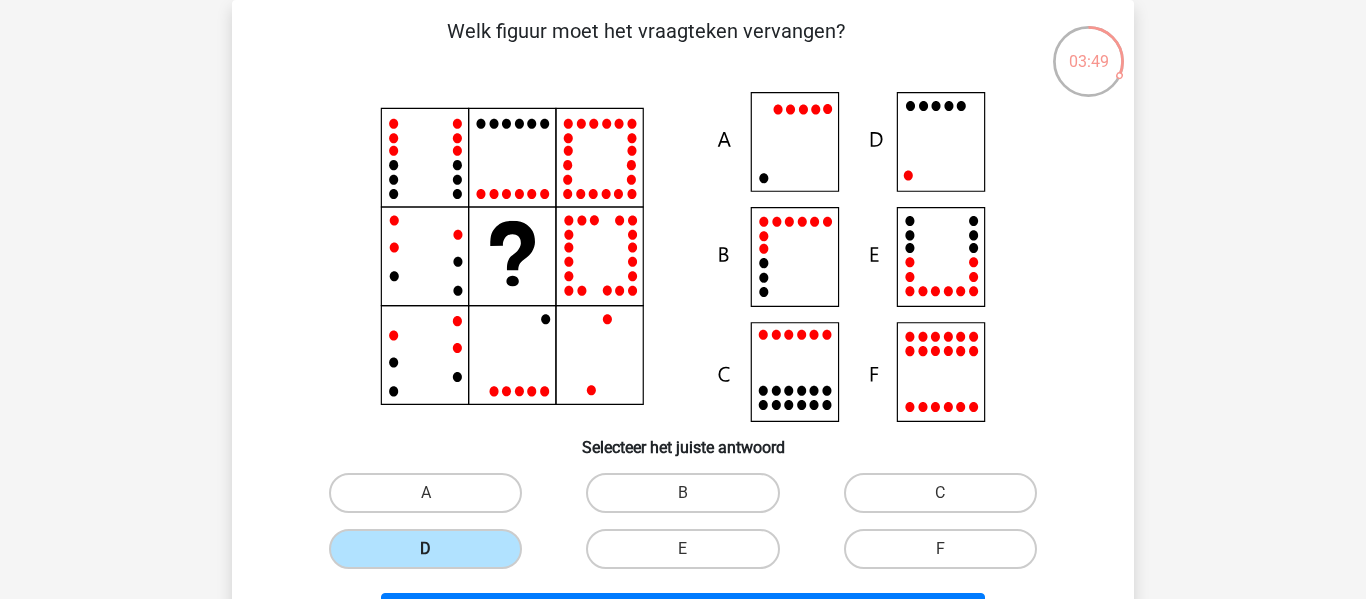 scroll, scrollTop: 118, scrollLeft: 0, axis: vertical 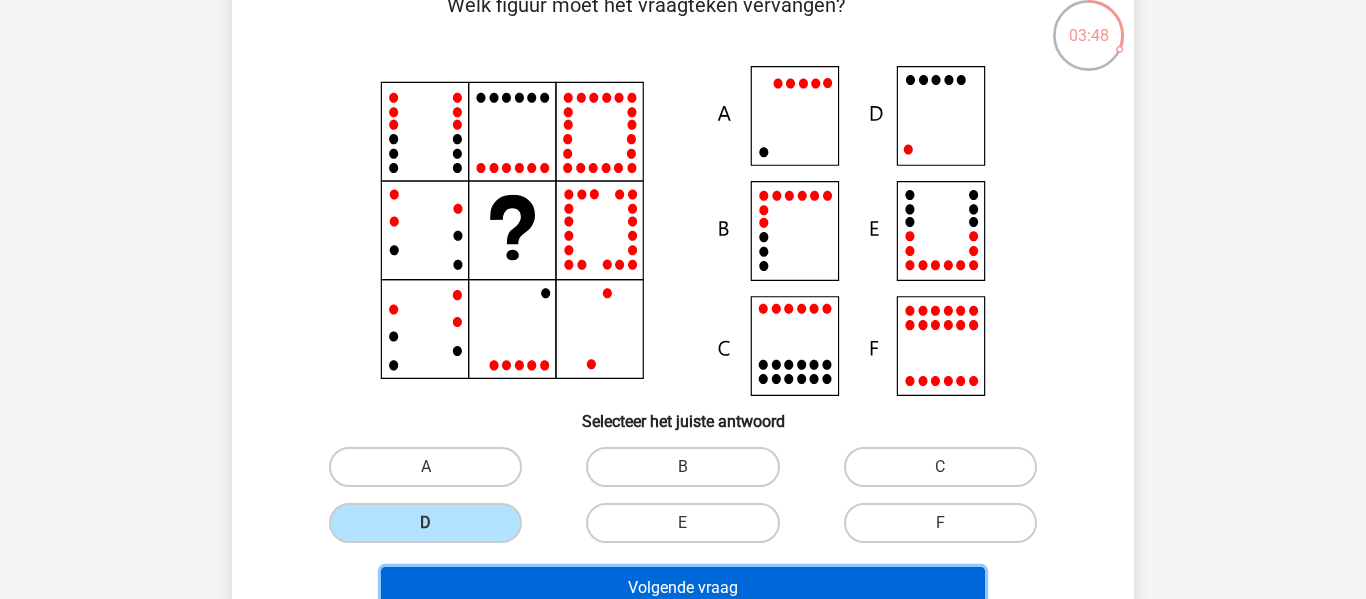 click on "Volgende vraag" at bounding box center [683, 588] 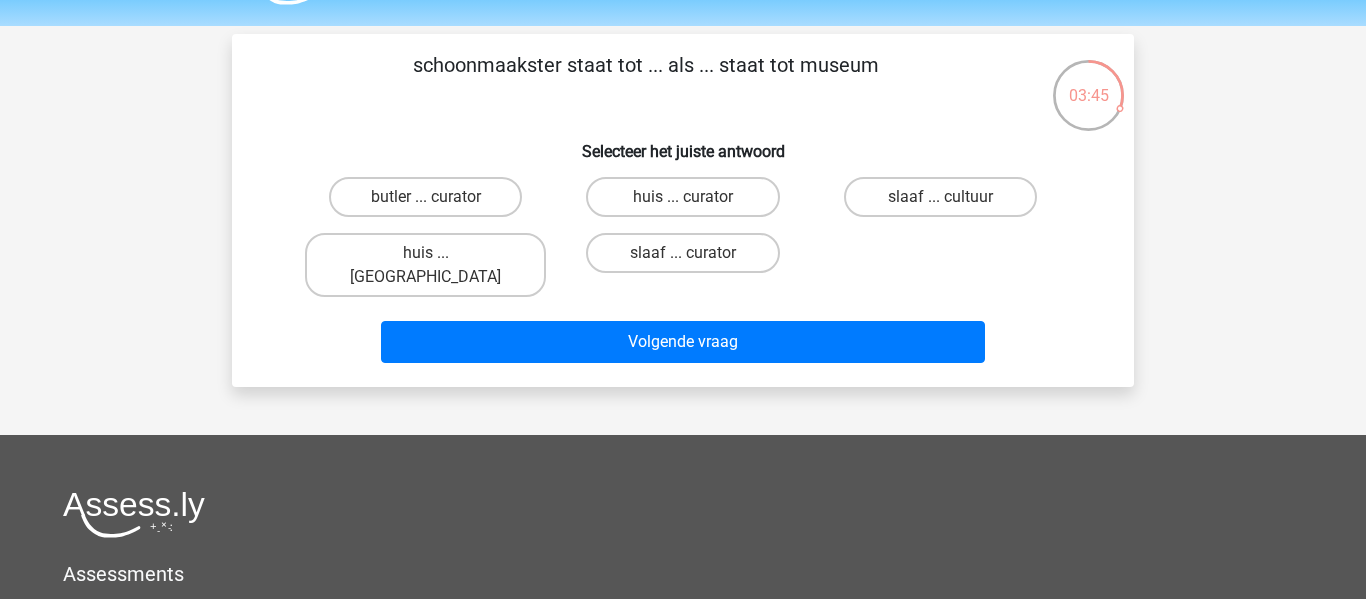 scroll, scrollTop: 55, scrollLeft: 0, axis: vertical 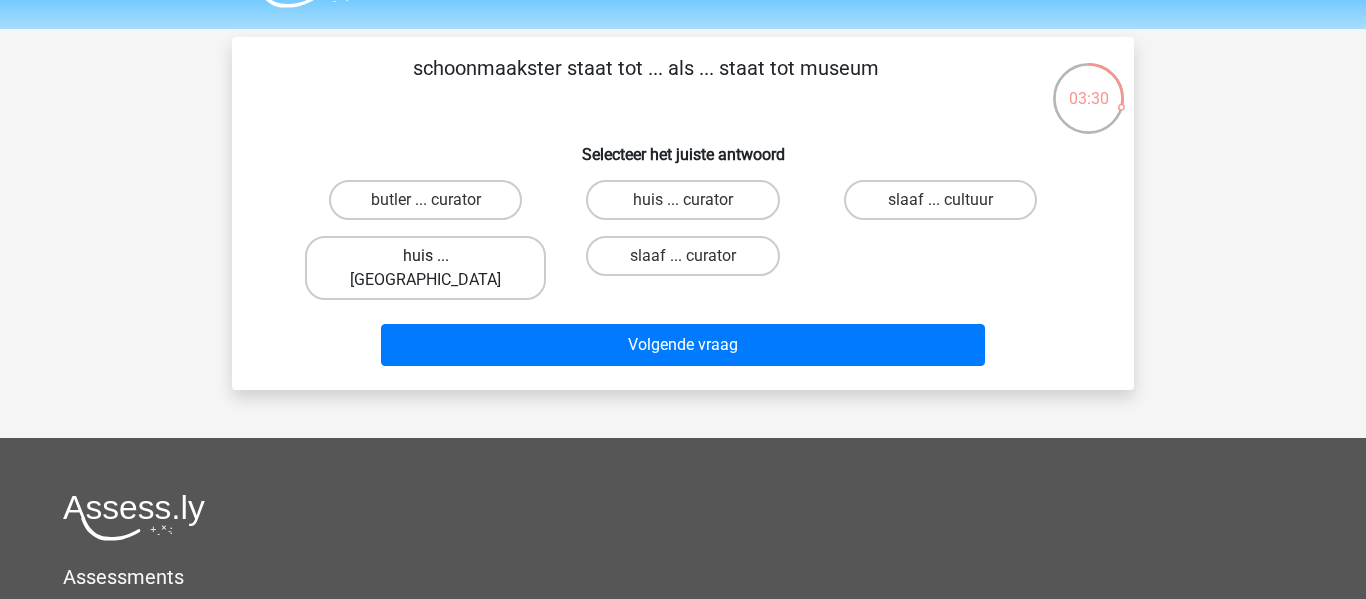click on "huis ... louvre" at bounding box center (425, 268) 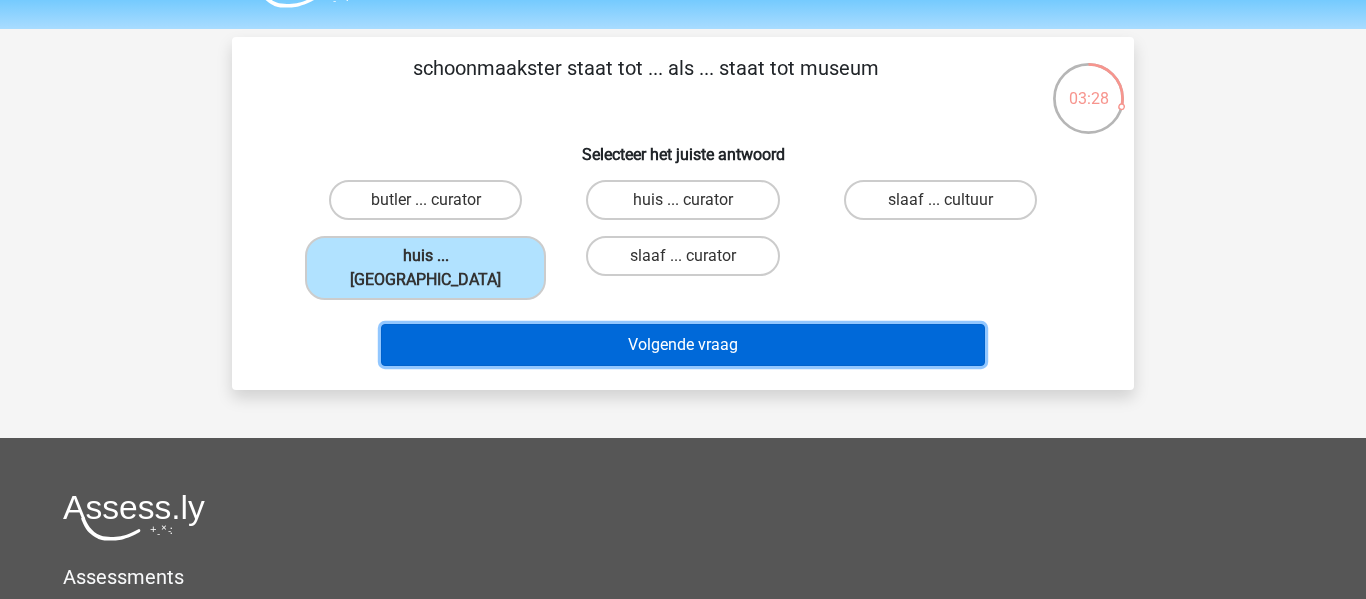 click on "Volgende vraag" at bounding box center (683, 345) 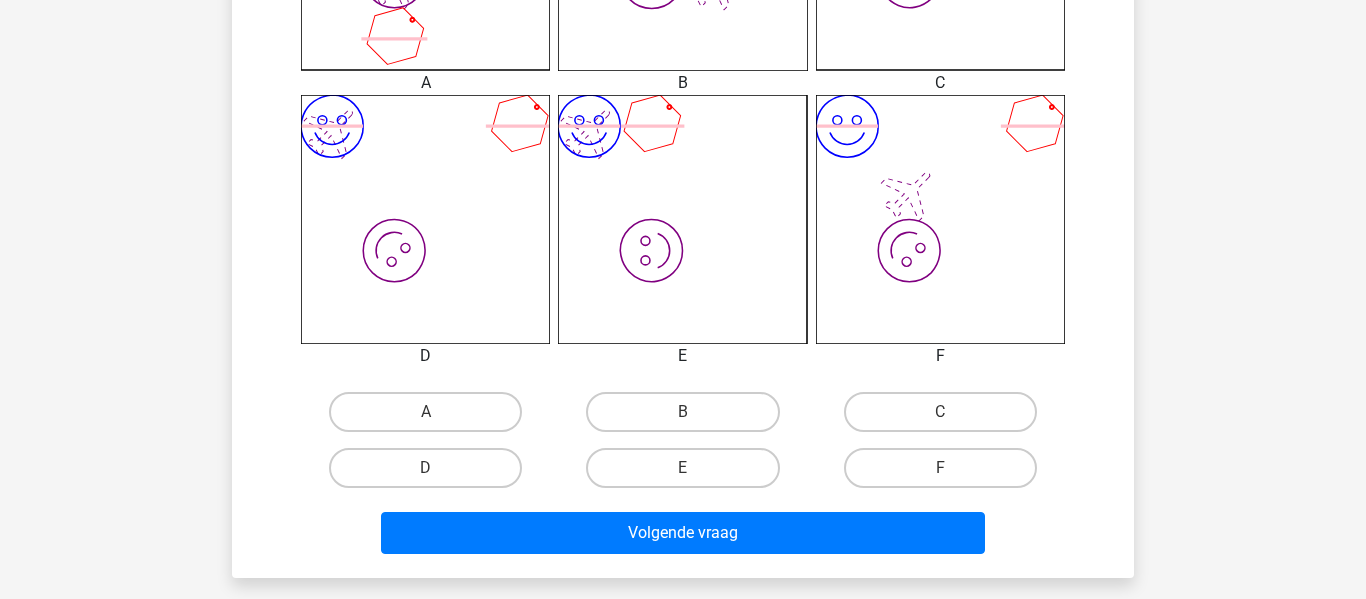 scroll, scrollTop: 767, scrollLeft: 0, axis: vertical 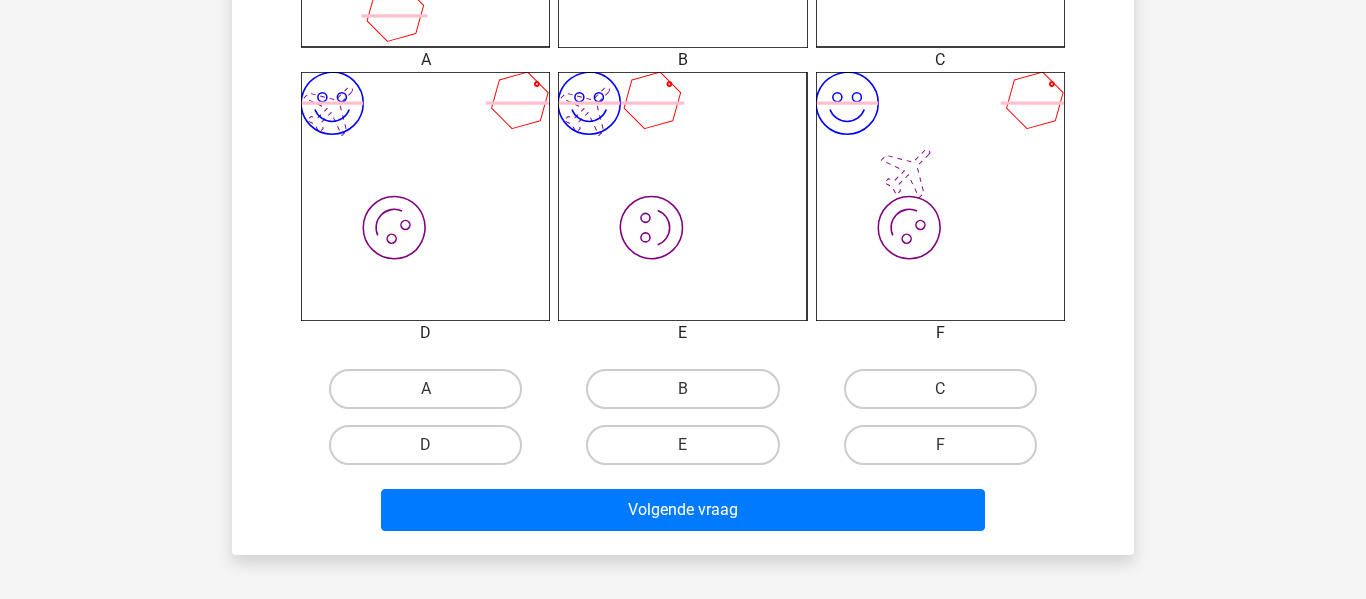 click on "A" at bounding box center [425, 389] 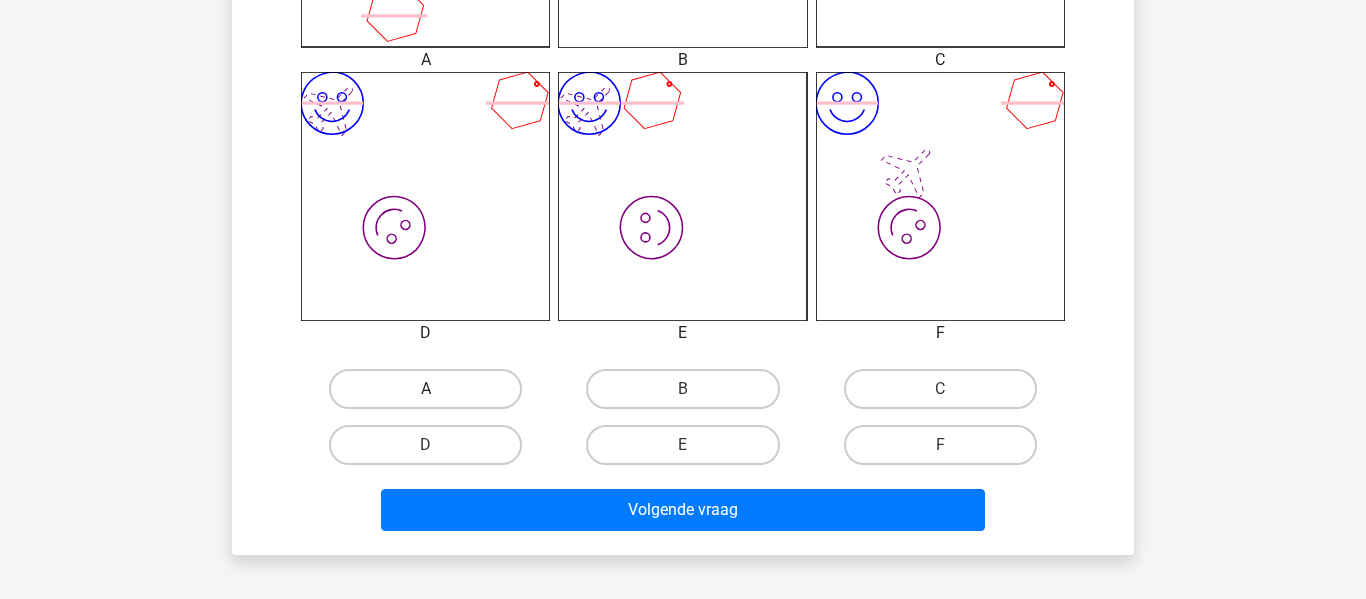click on "A" at bounding box center [425, 389] 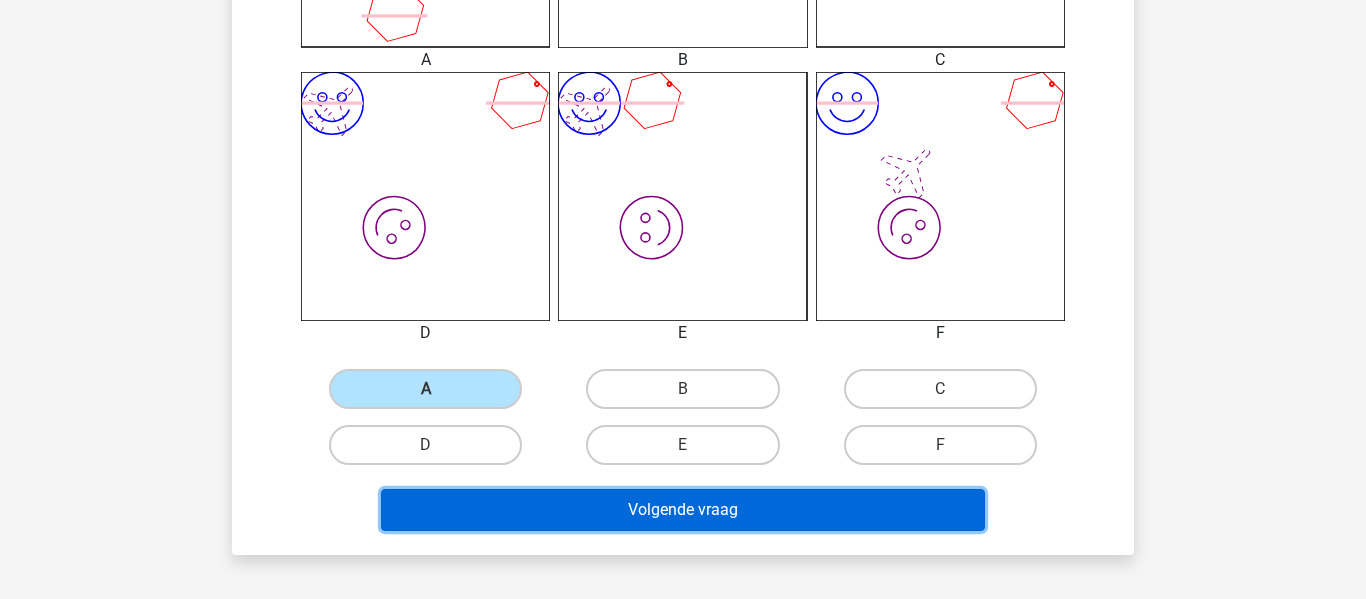 click on "Volgende vraag" at bounding box center [683, 510] 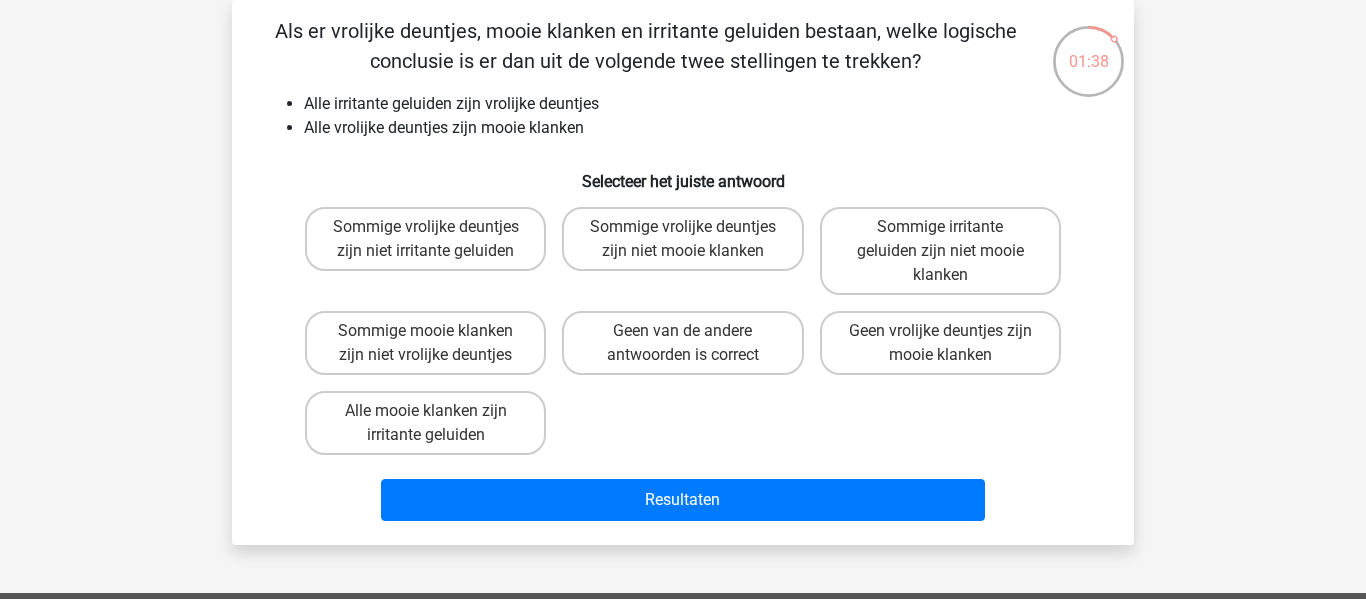 scroll, scrollTop: 95, scrollLeft: 0, axis: vertical 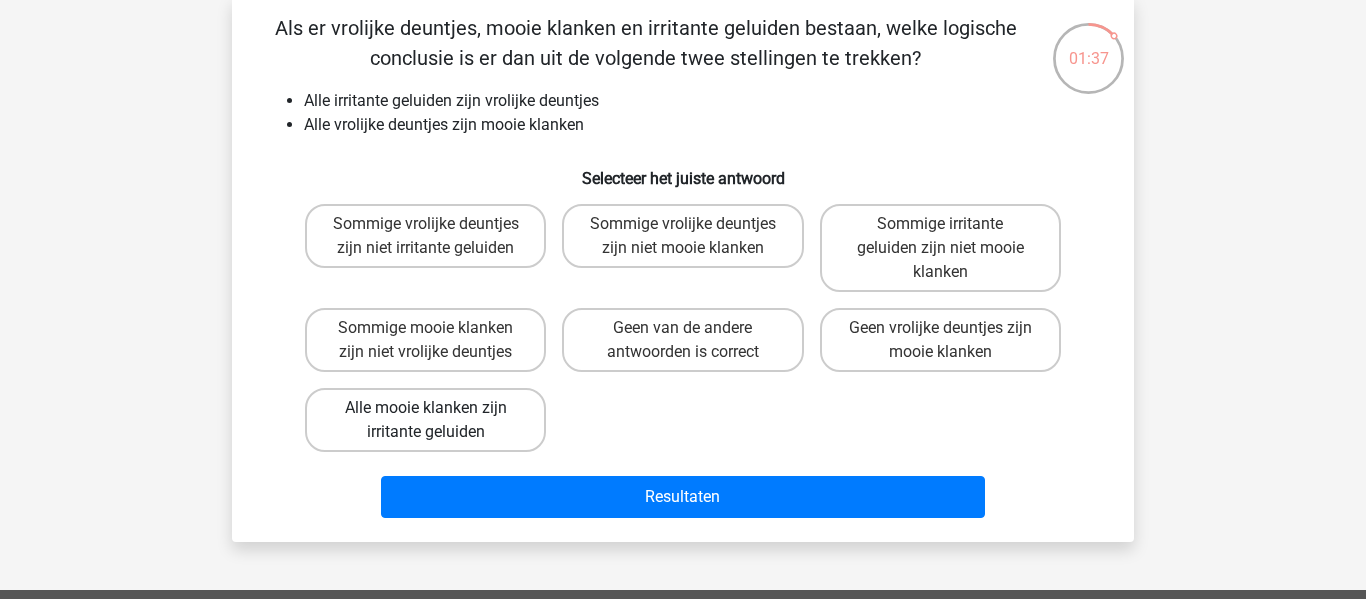 click on "Alle mooie klanken zijn irritante geluiden" at bounding box center [425, 420] 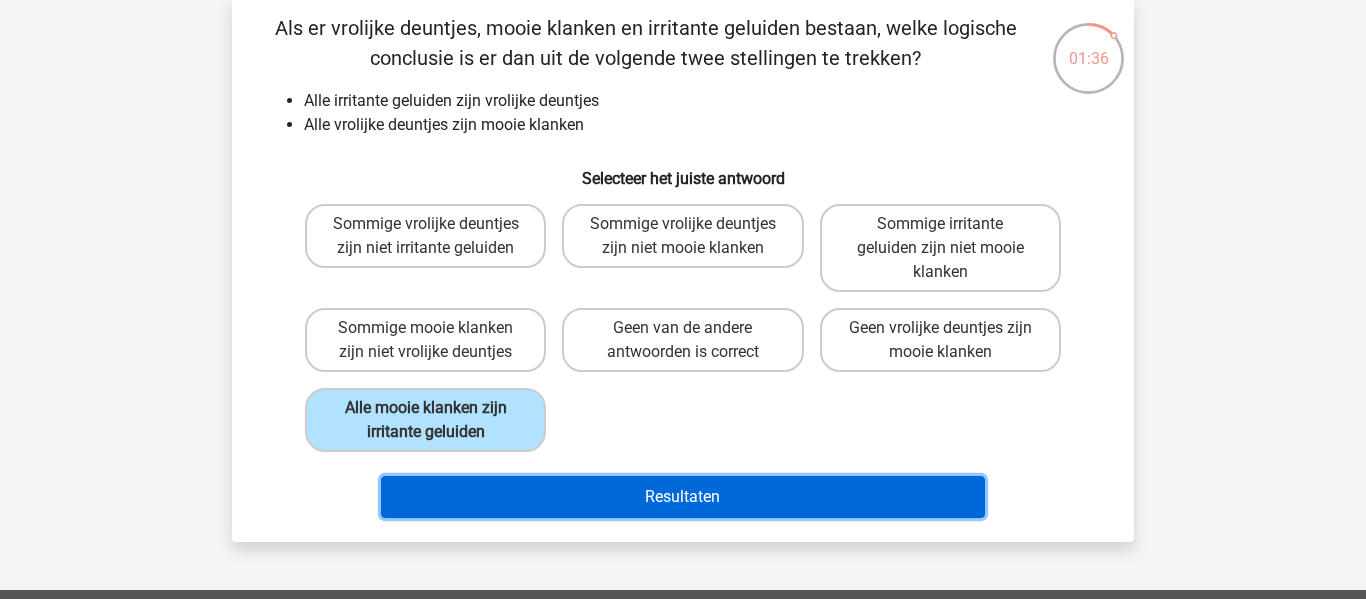 click on "Resultaten" at bounding box center [683, 497] 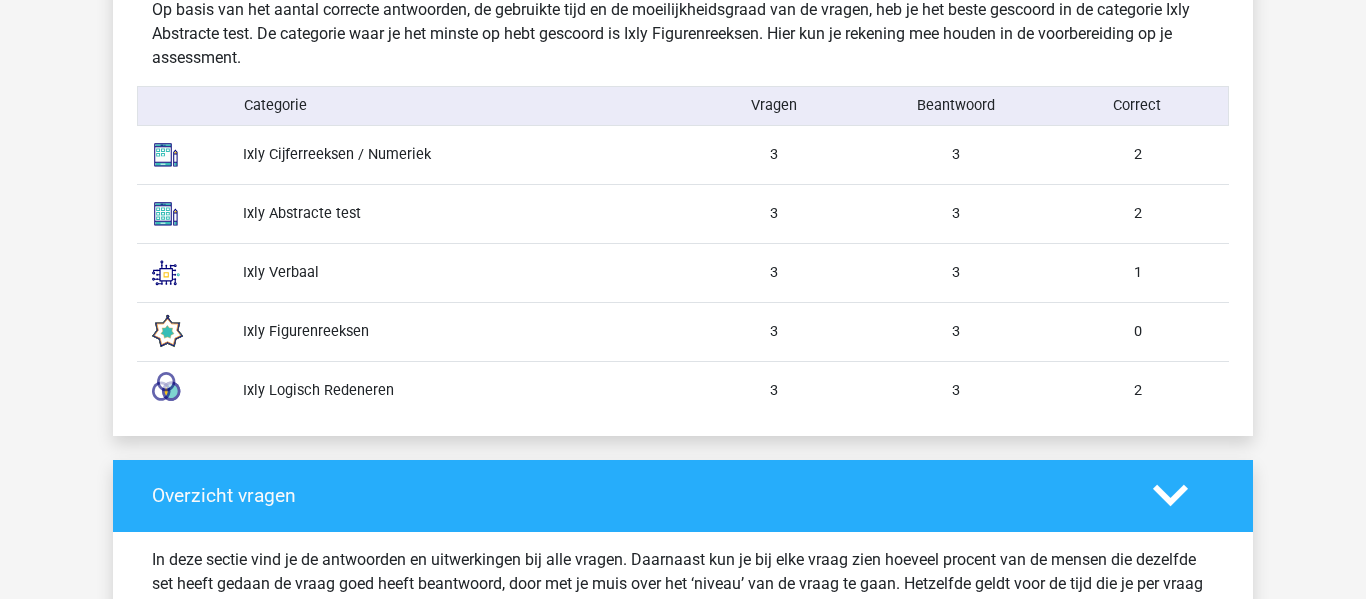 scroll, scrollTop: 1660, scrollLeft: 0, axis: vertical 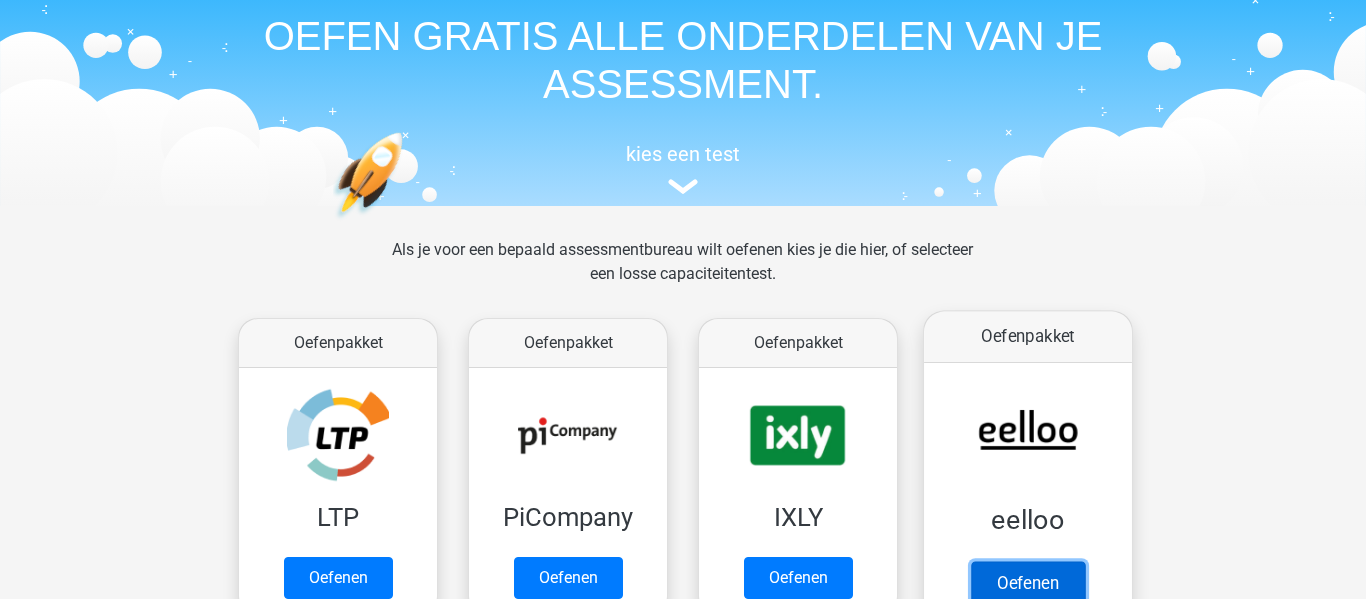 click on "Oefenen" at bounding box center (1028, 583) 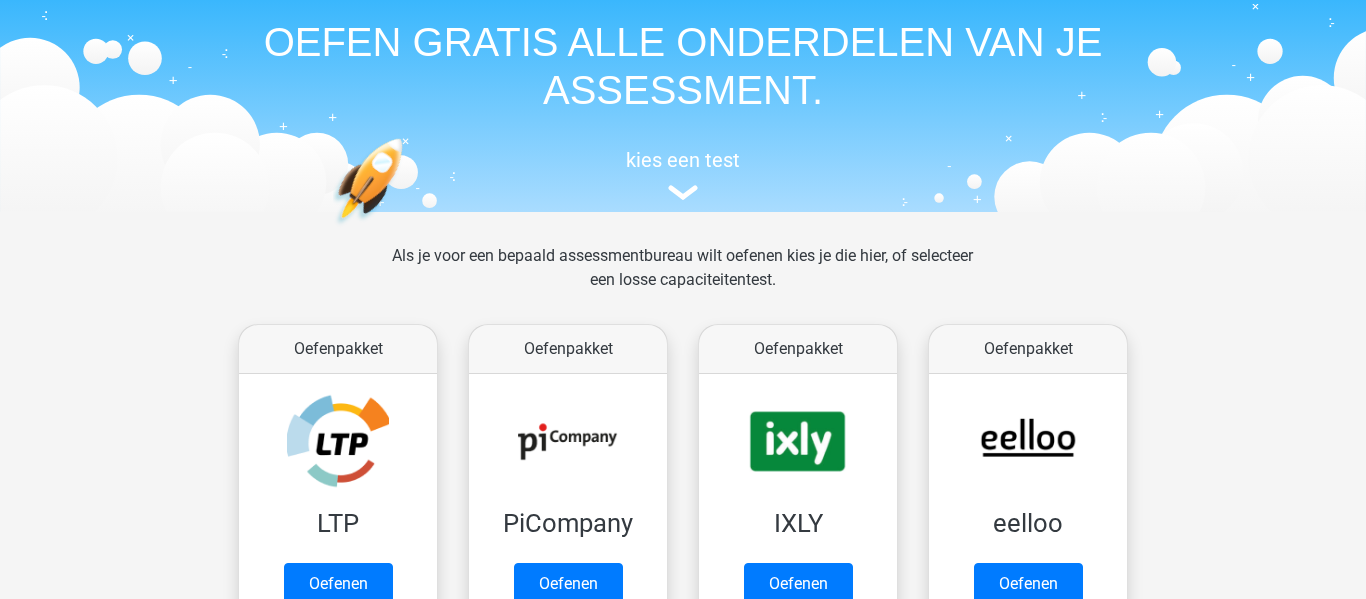 scroll, scrollTop: 0, scrollLeft: 0, axis: both 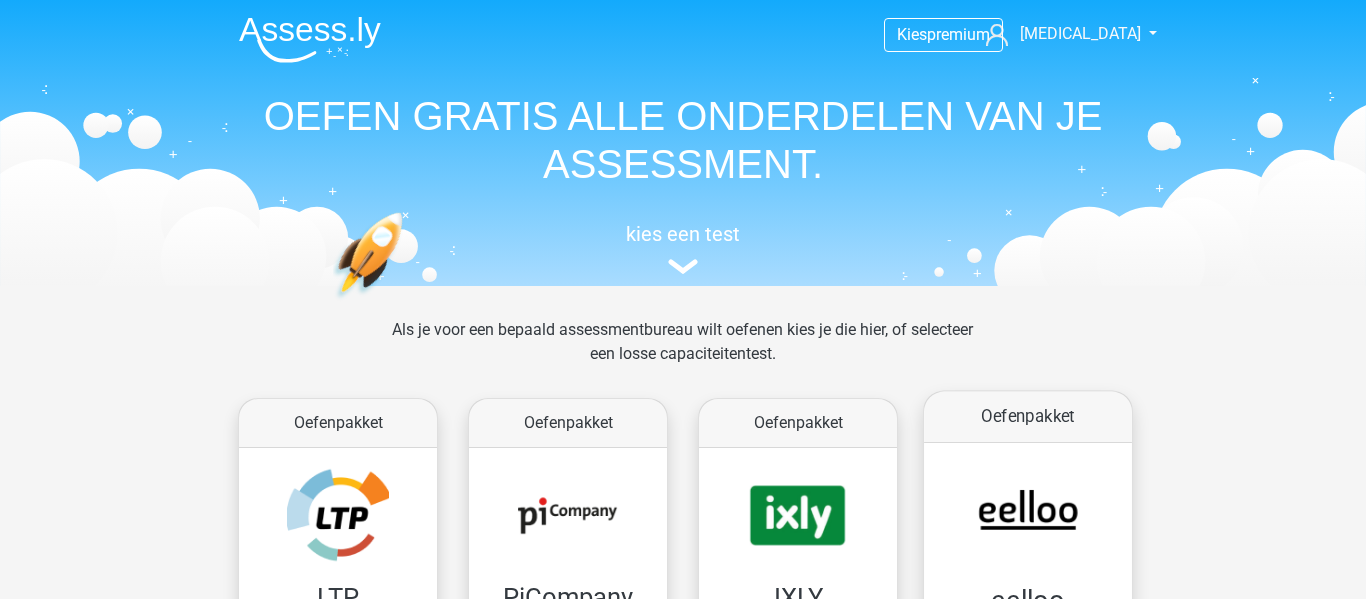 click on "Oefenen" at bounding box center [1028, 663] 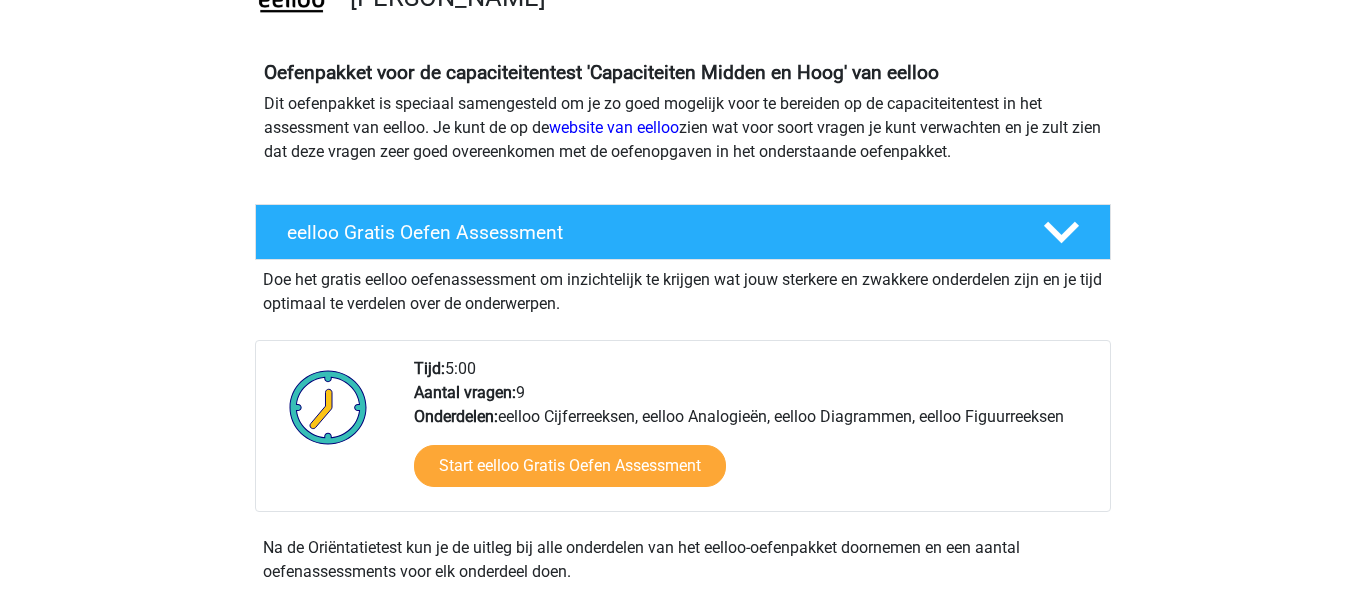 scroll, scrollTop: 253, scrollLeft: 0, axis: vertical 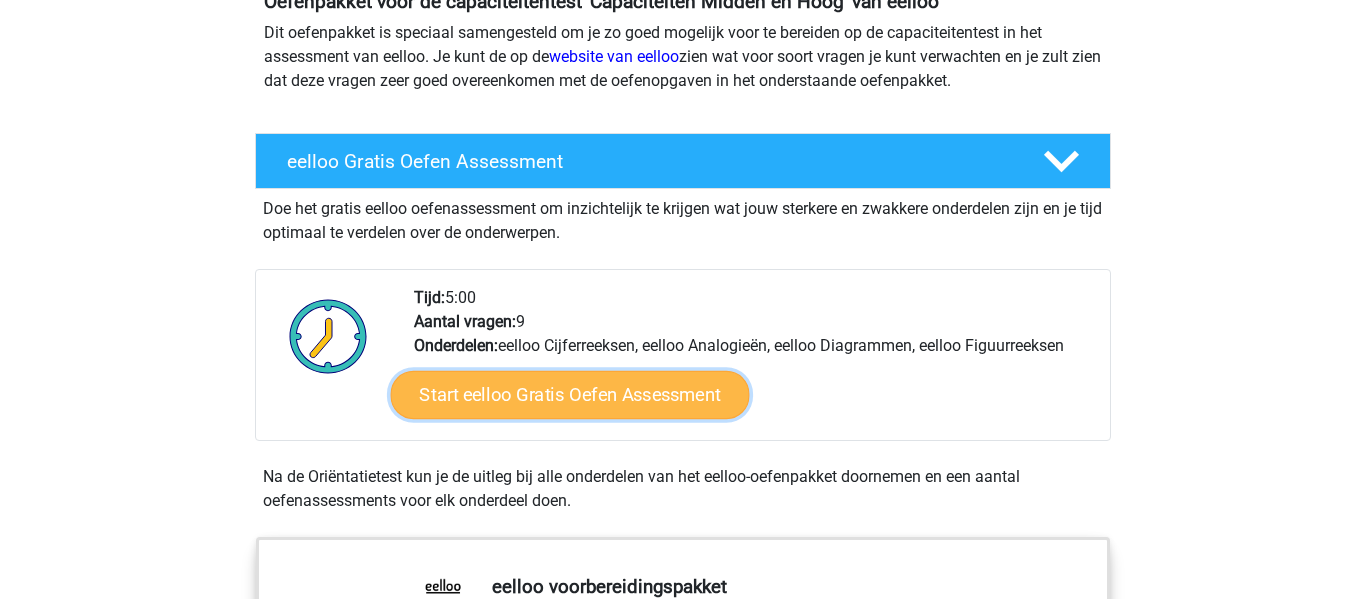 click on "Start eelloo Gratis Oefen Assessment" at bounding box center [570, 395] 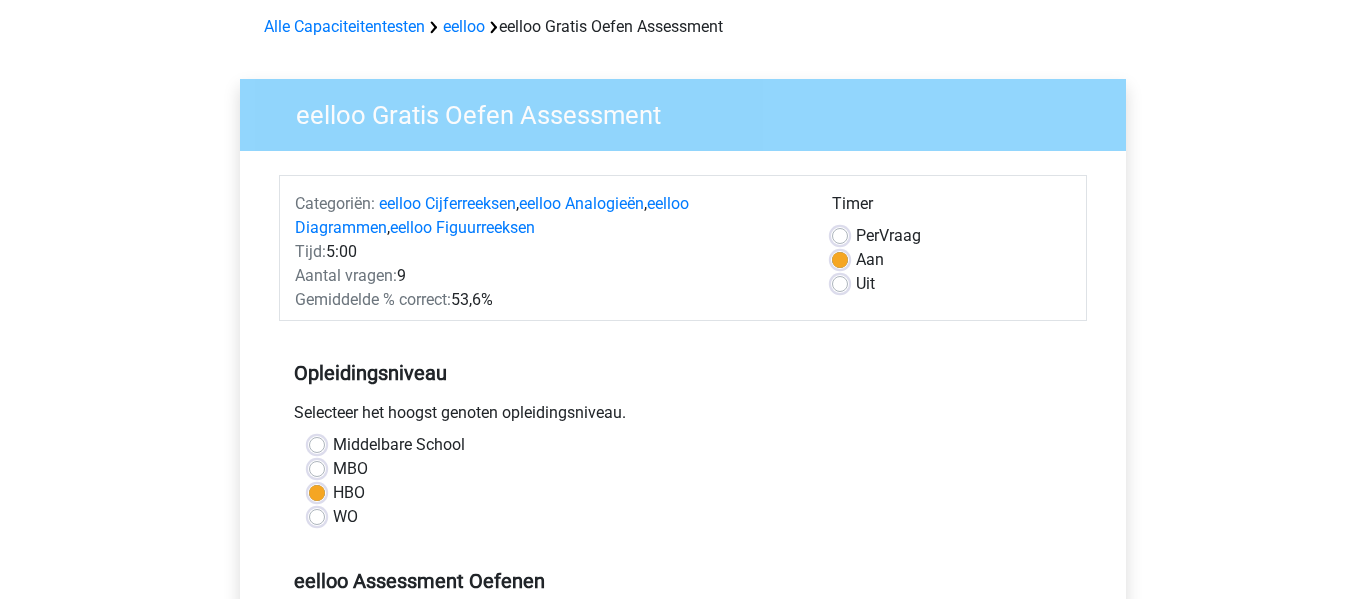 scroll, scrollTop: 0, scrollLeft: 0, axis: both 